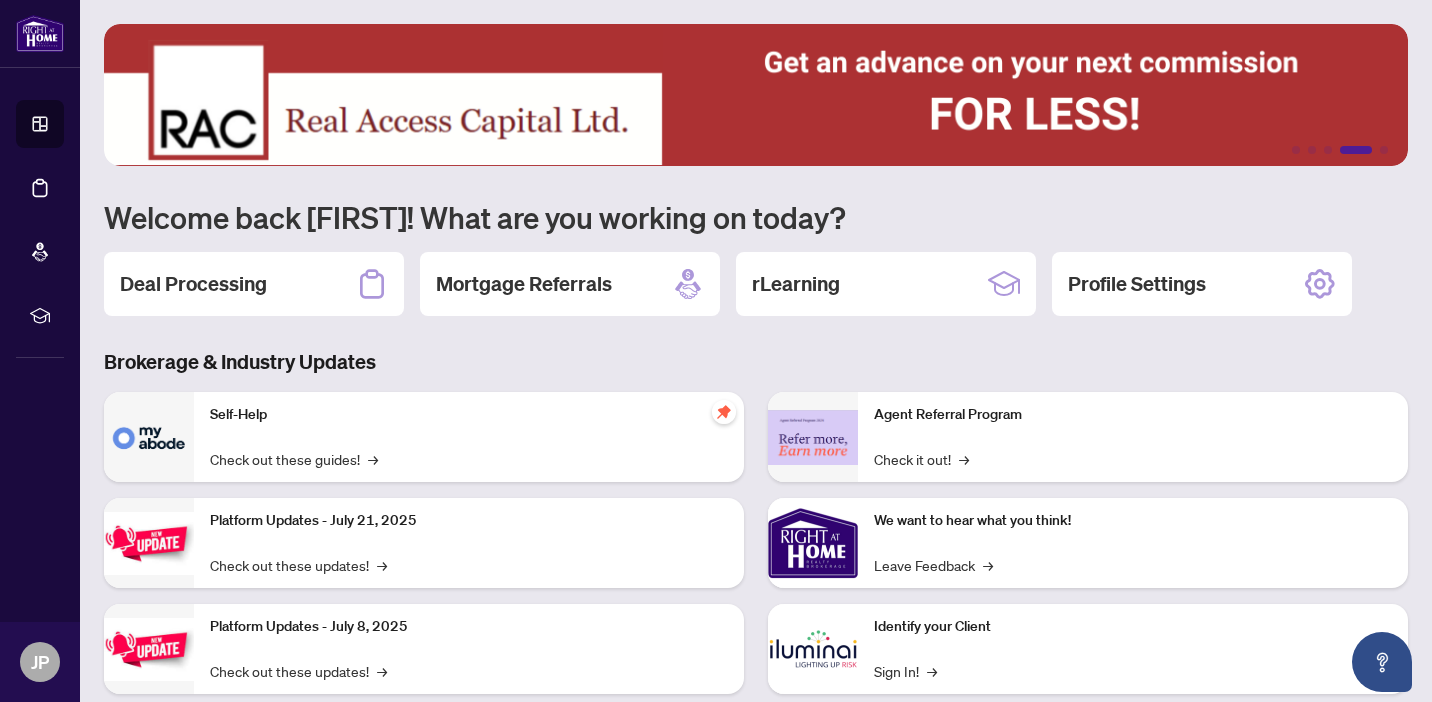scroll, scrollTop: 0, scrollLeft: 0, axis: both 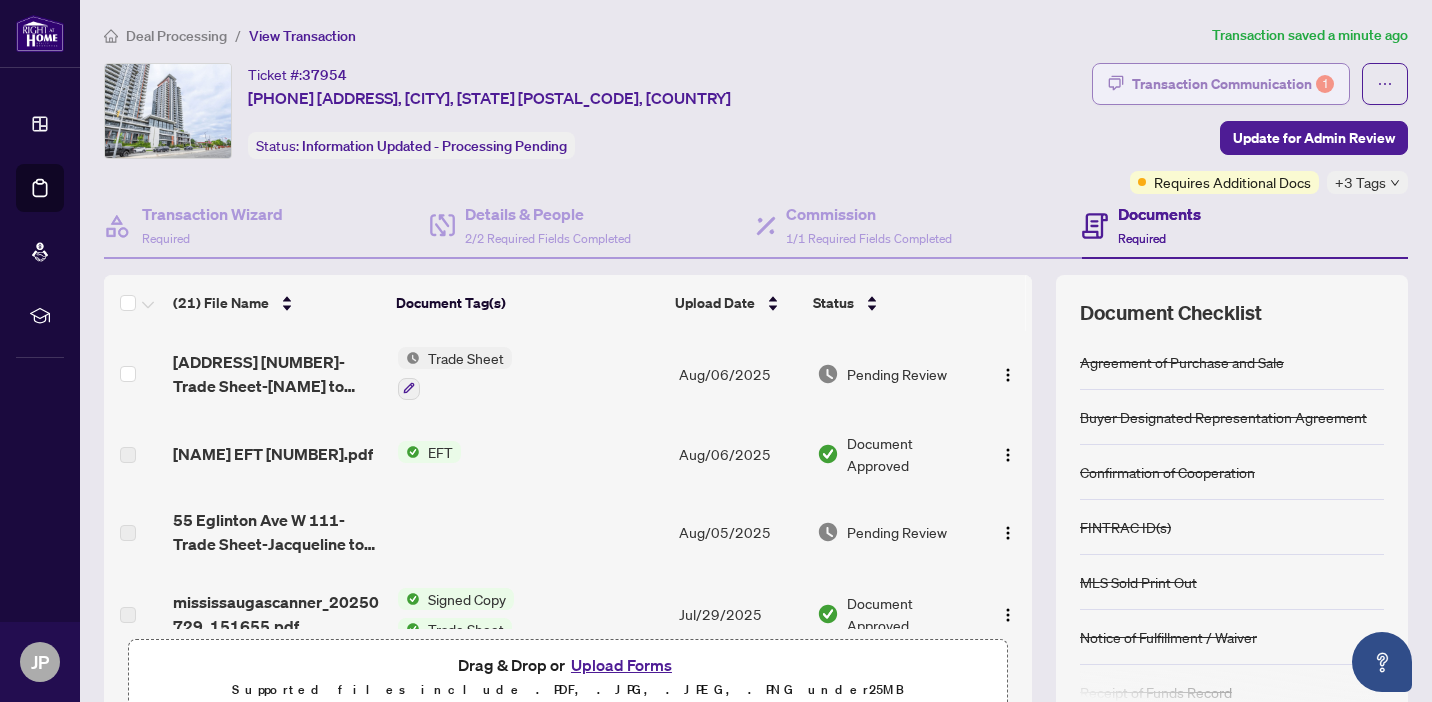 click on "Transaction Communication 1" at bounding box center [1233, 84] 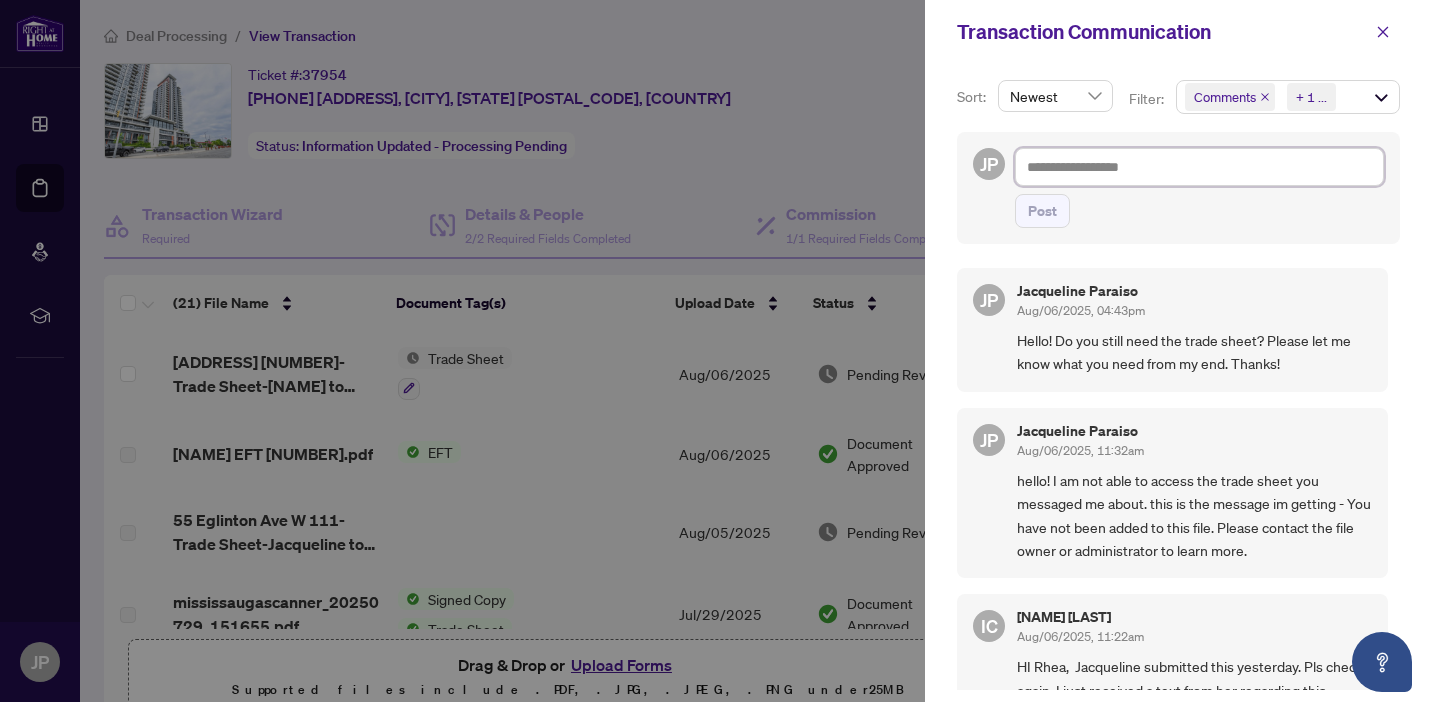 click at bounding box center [1199, 167] 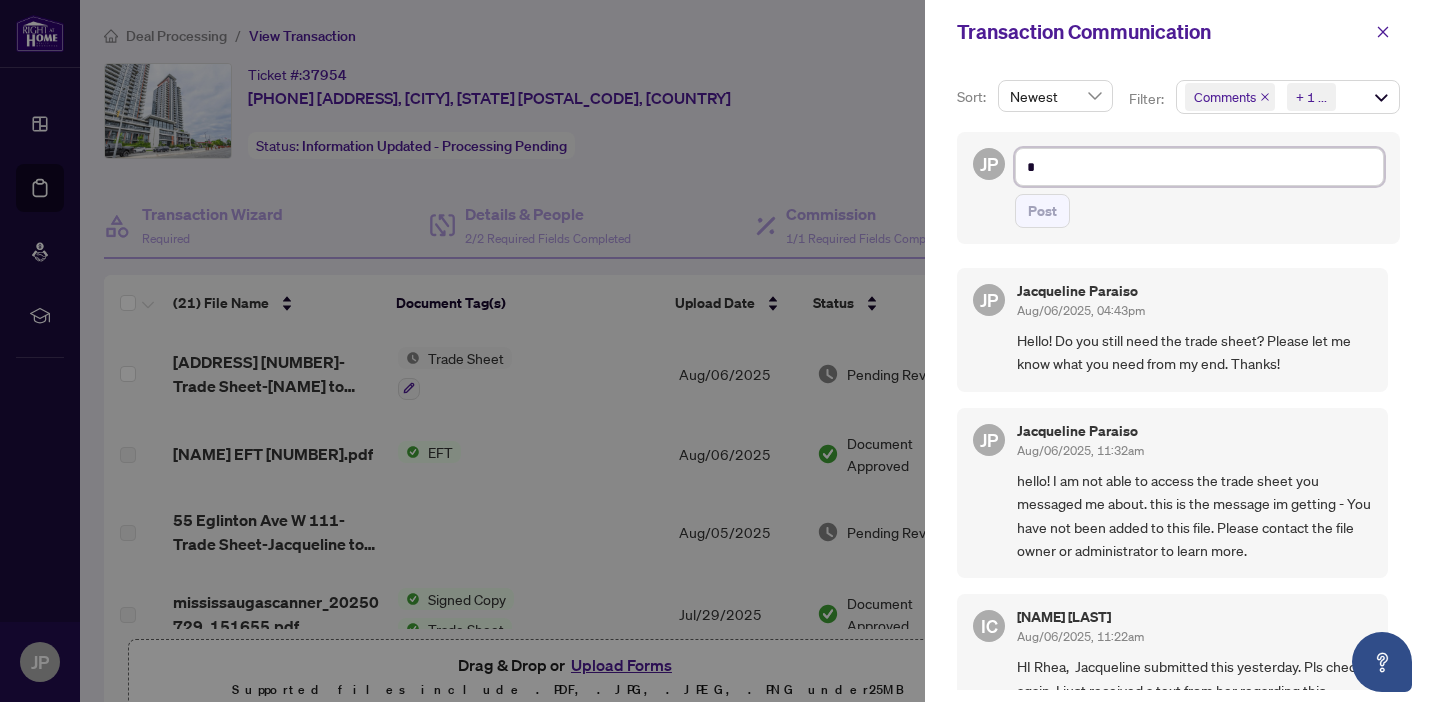 type on "**" 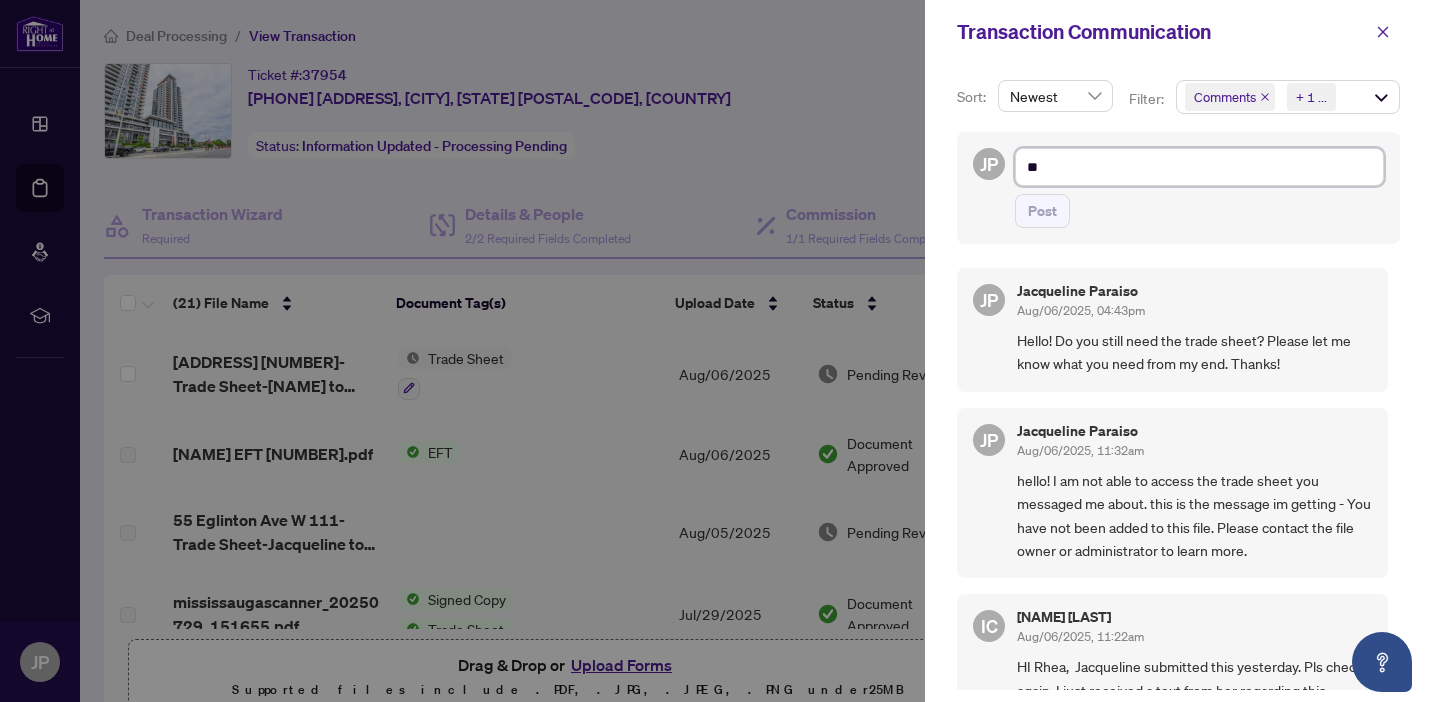 type on "**" 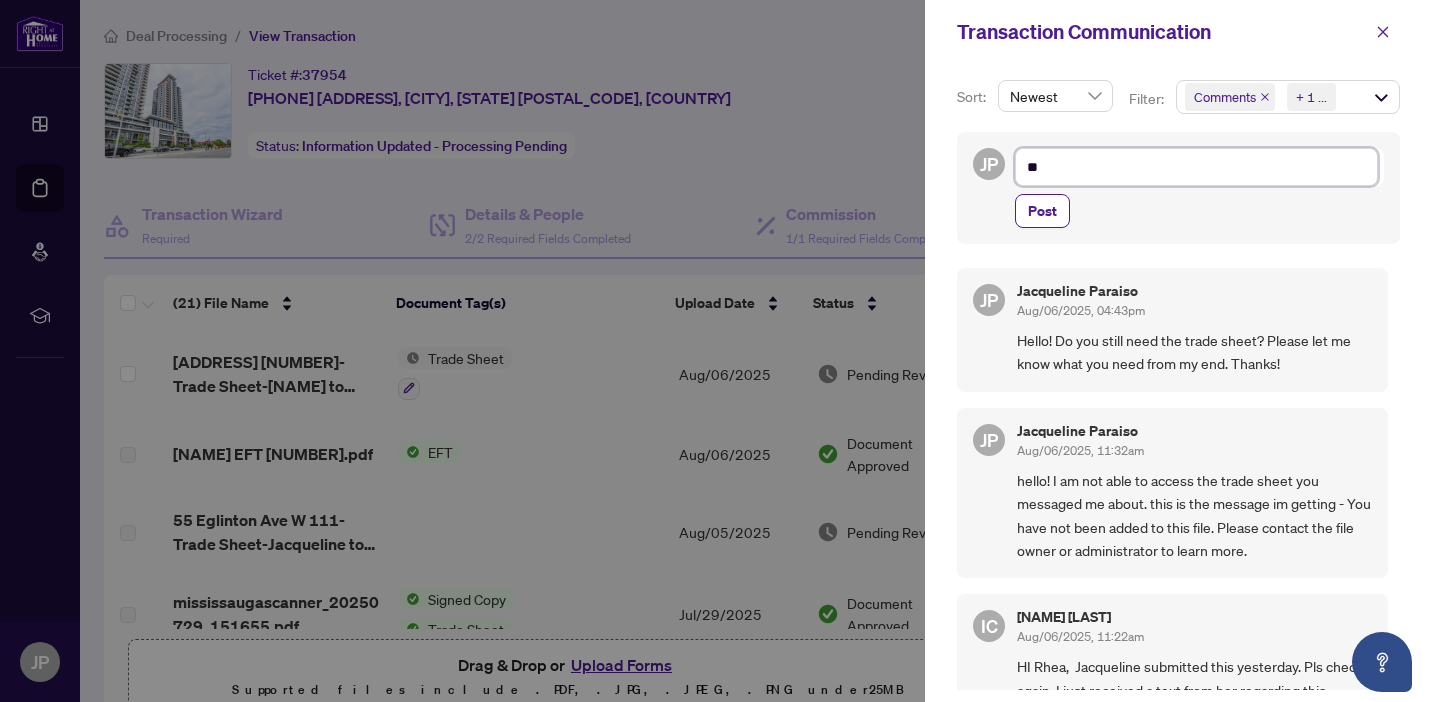 type on "***" 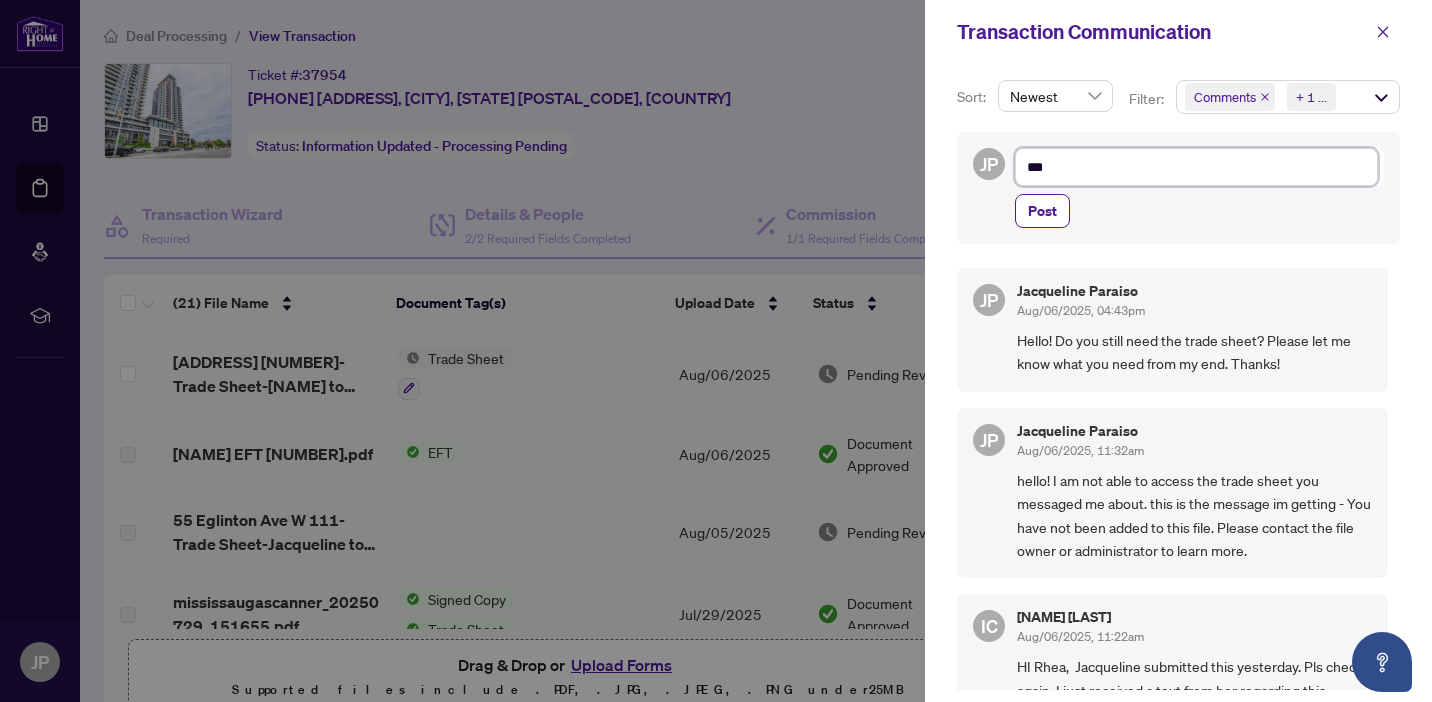 type on "***" 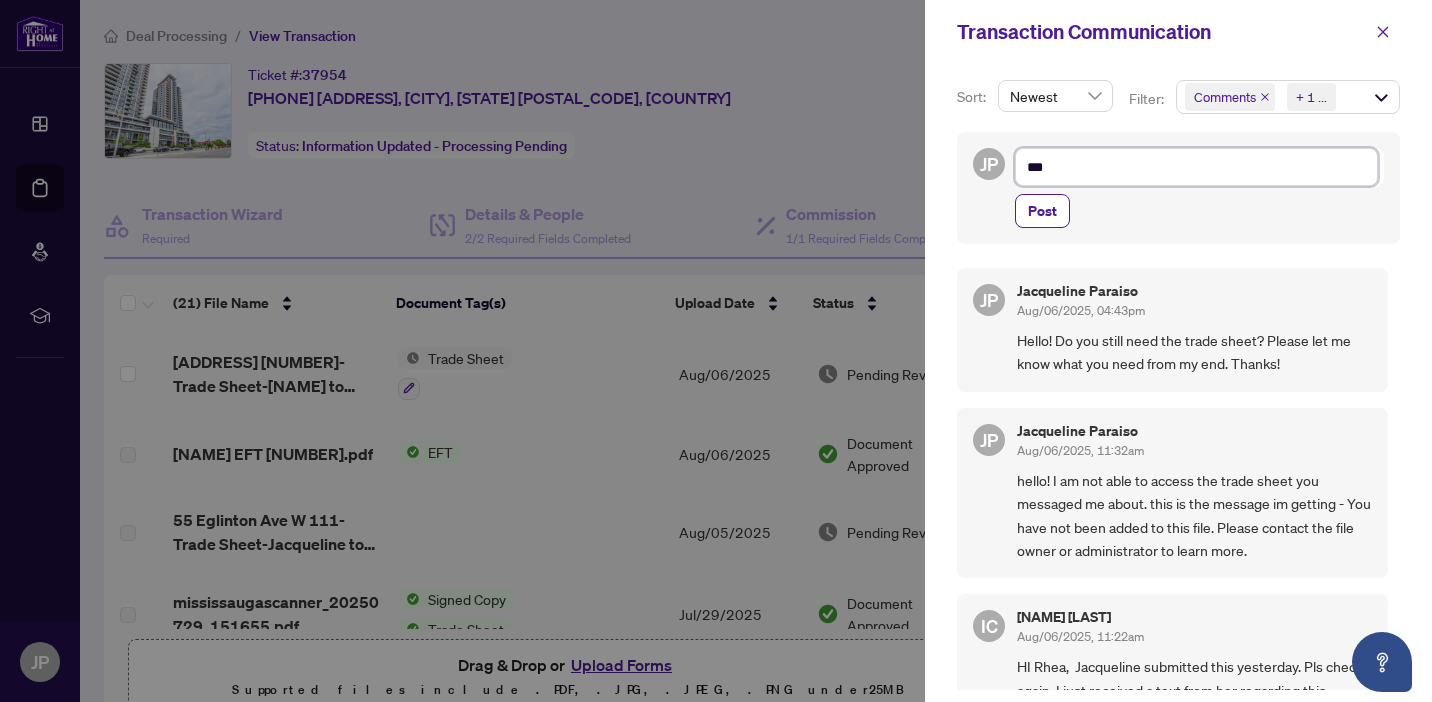 type on "****" 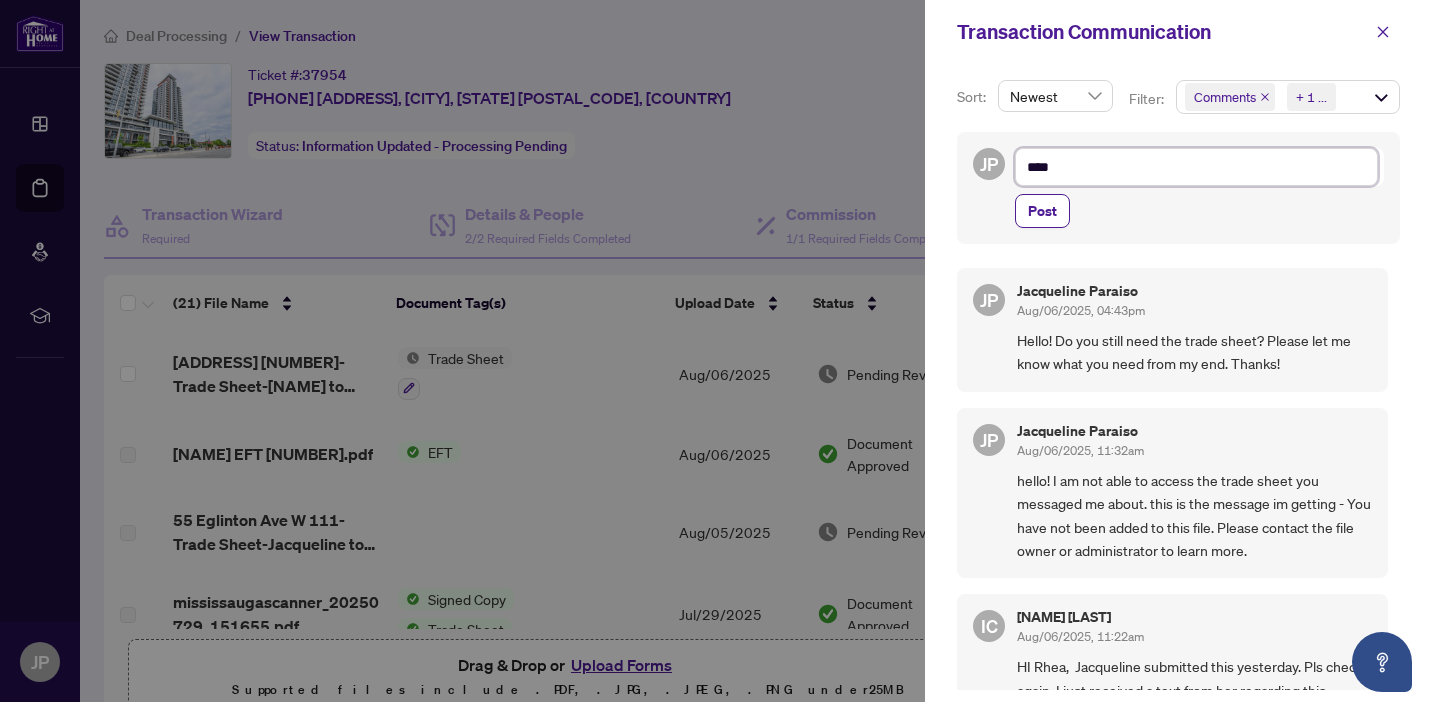 type on "*****" 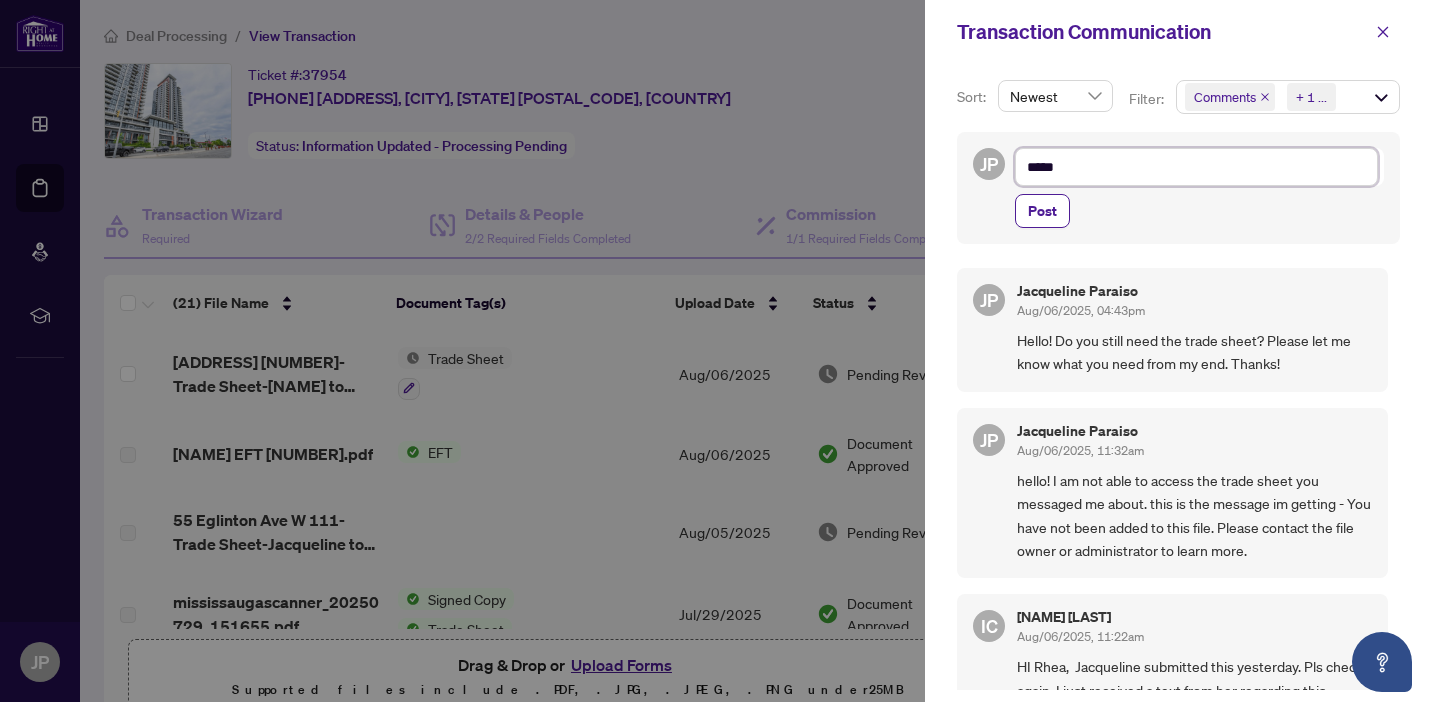 type on "****" 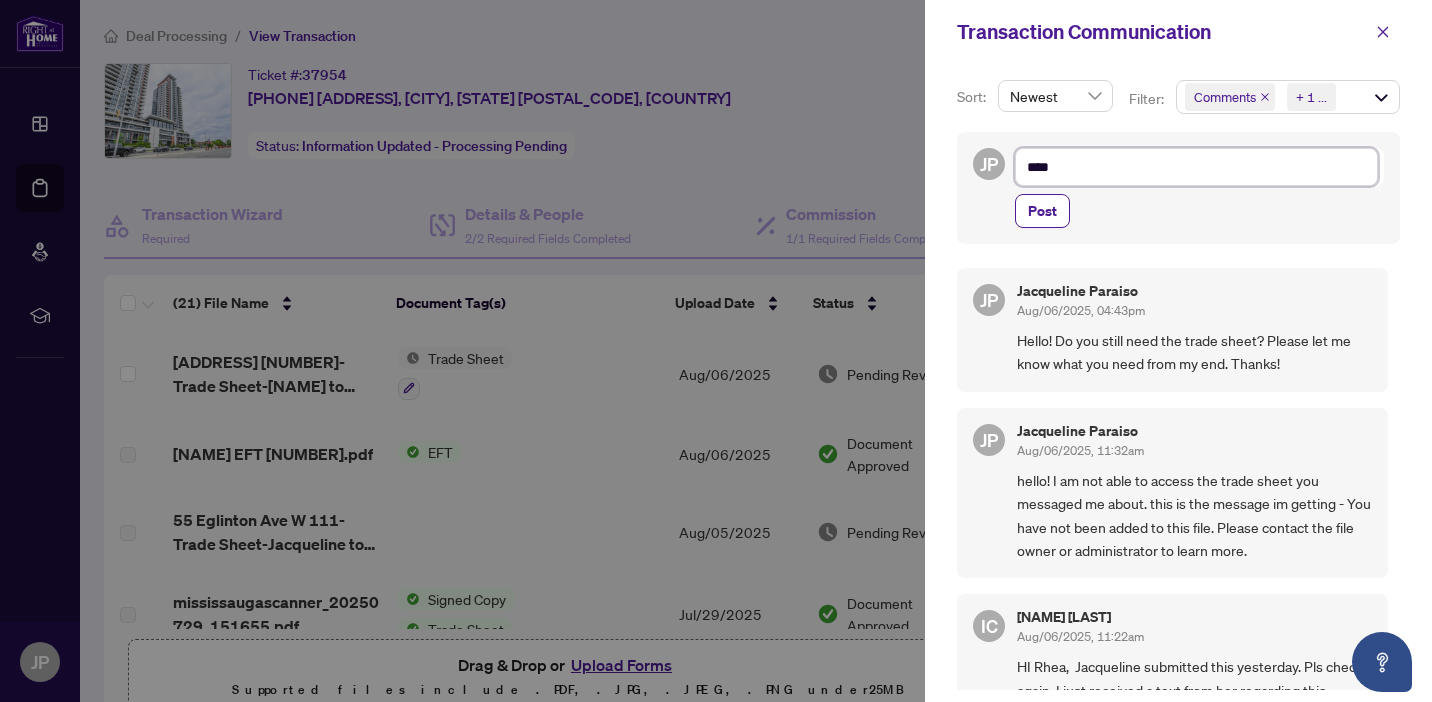 type on "***" 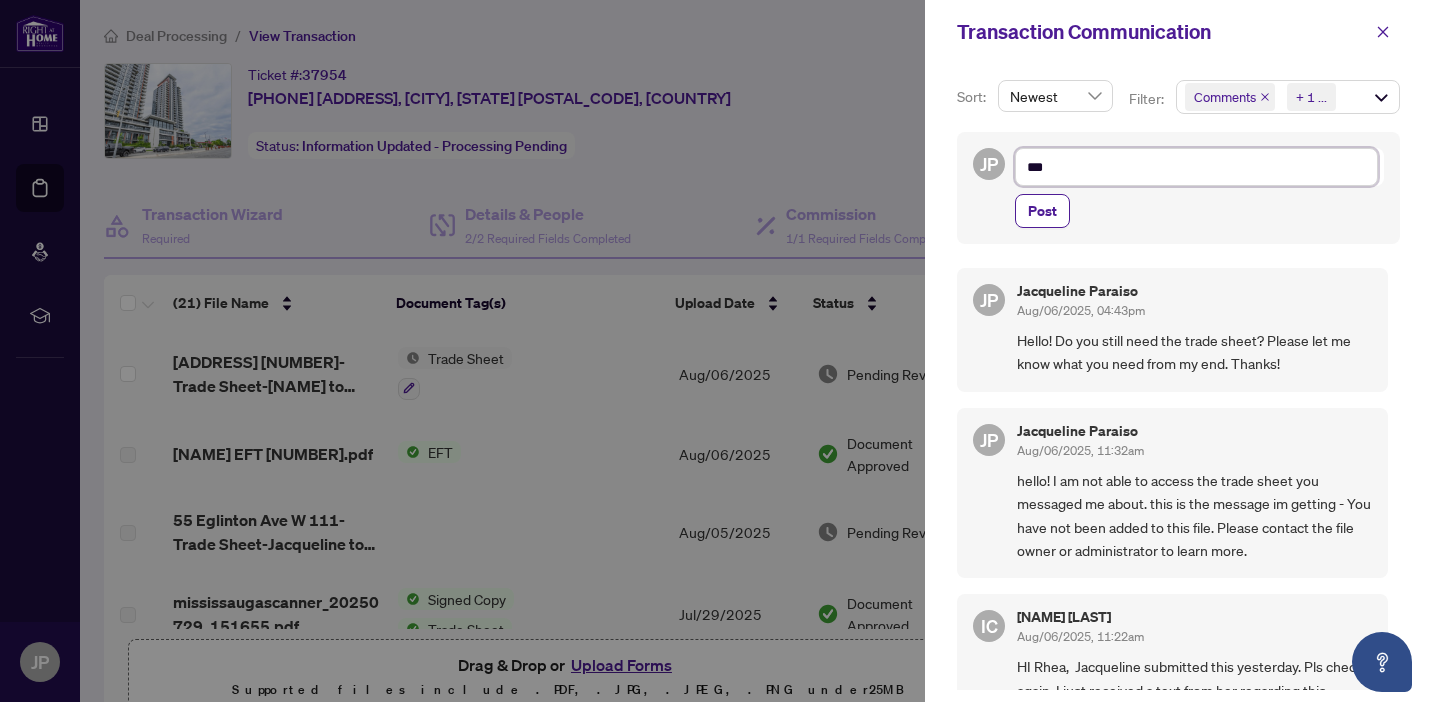 type on "**" 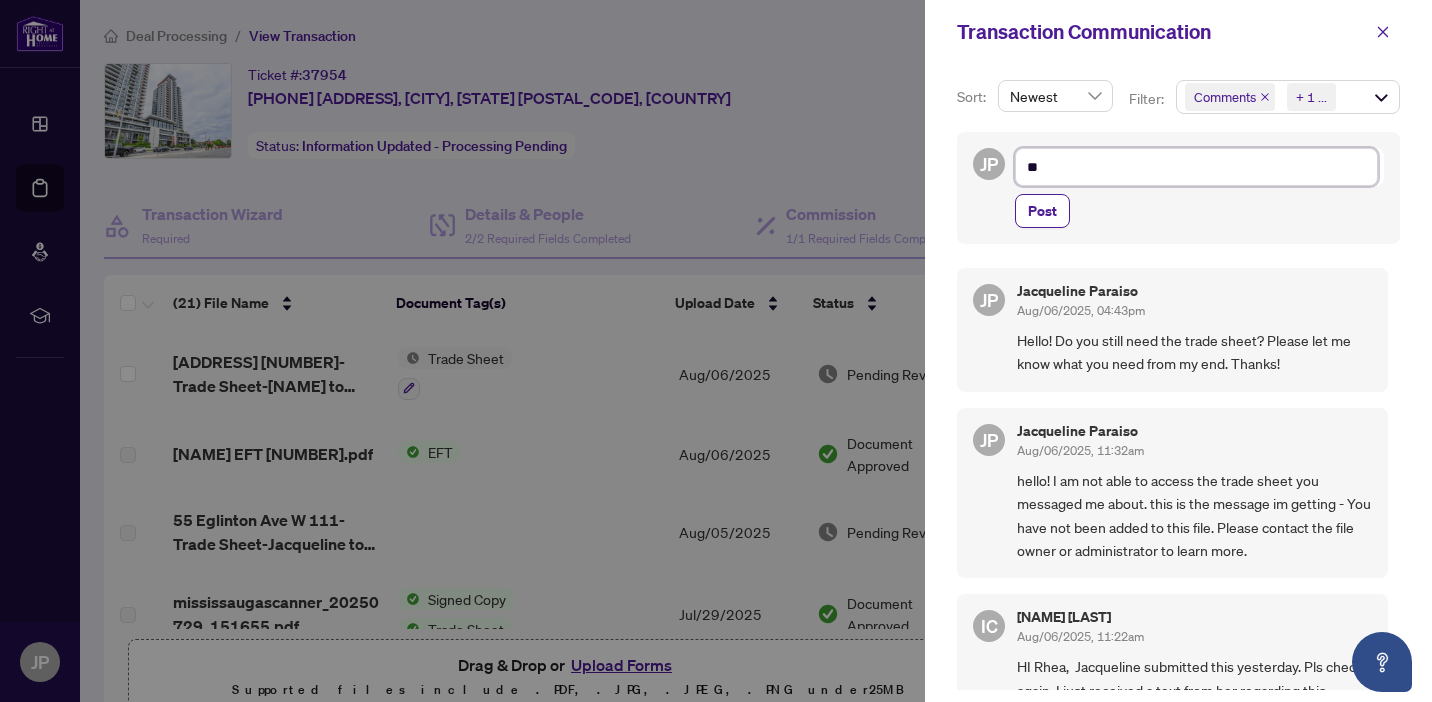 type on "*" 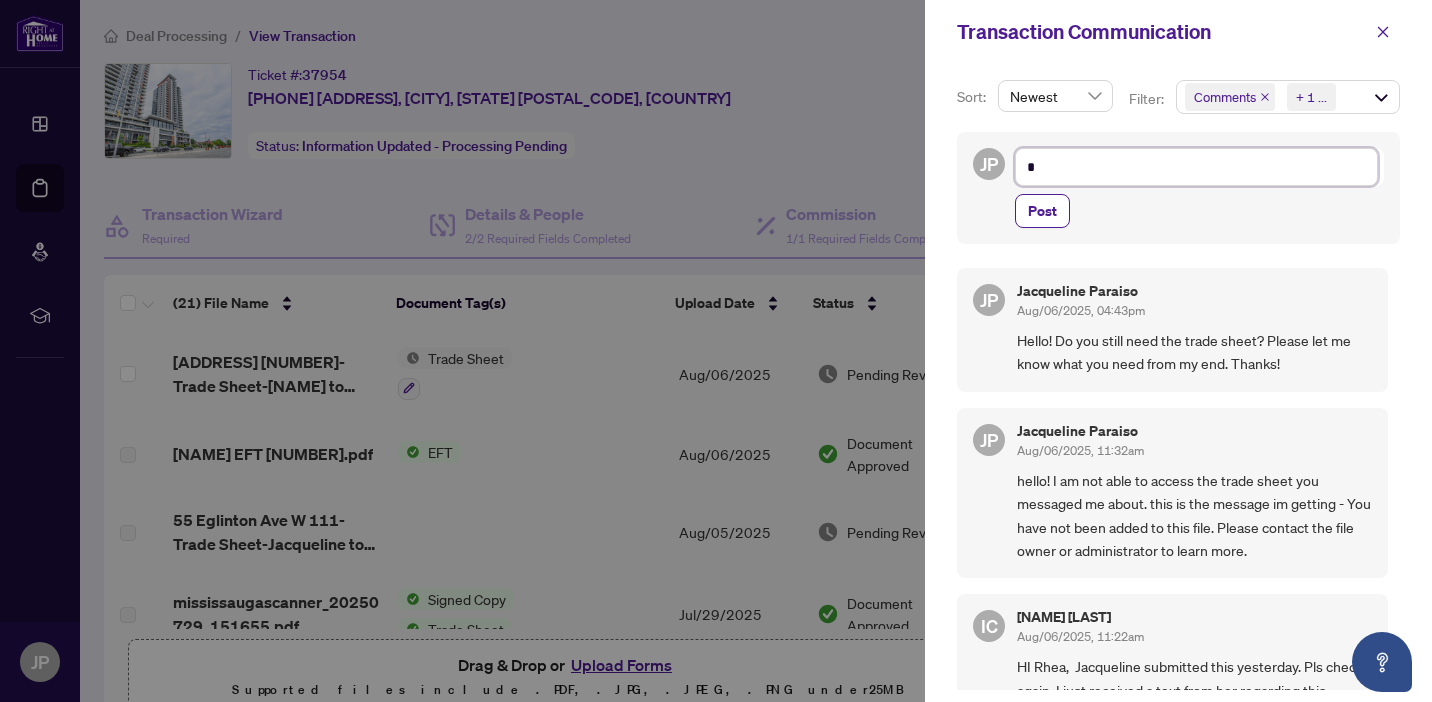 type 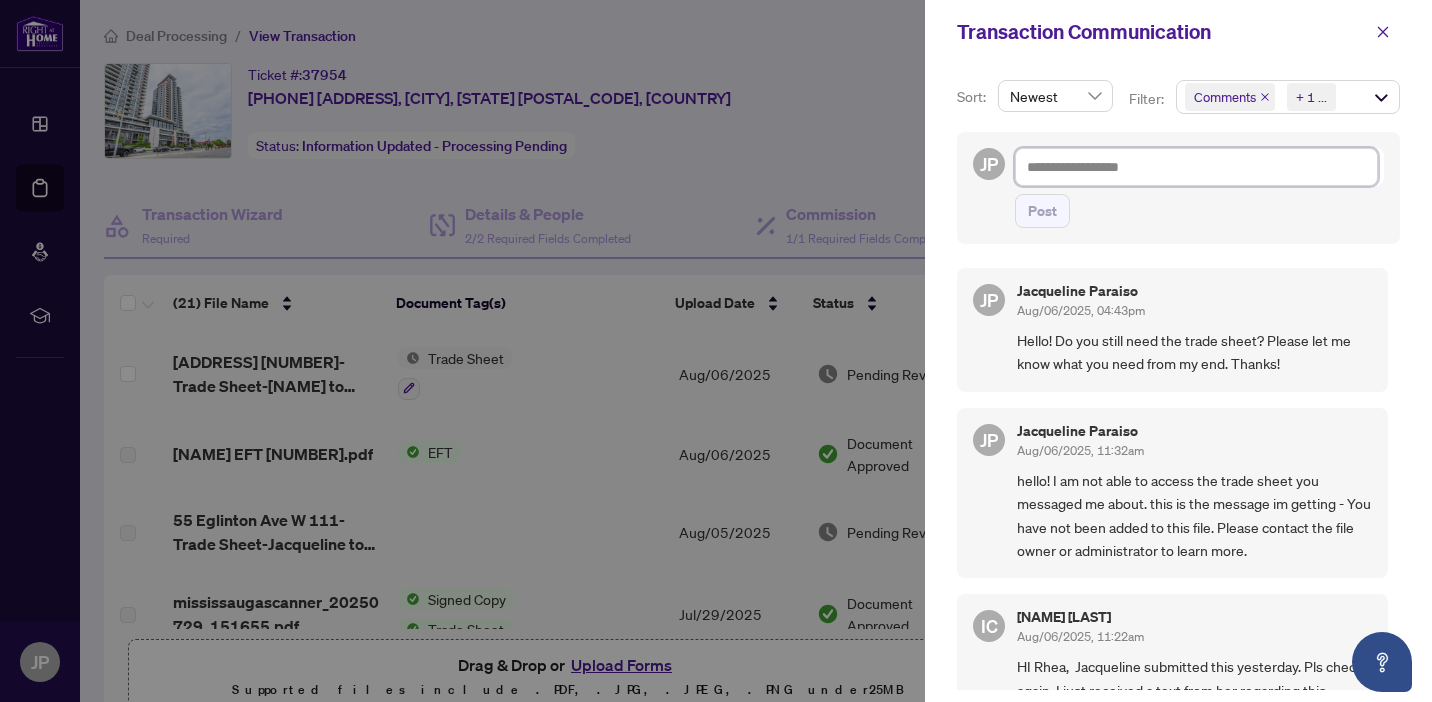 type on "*" 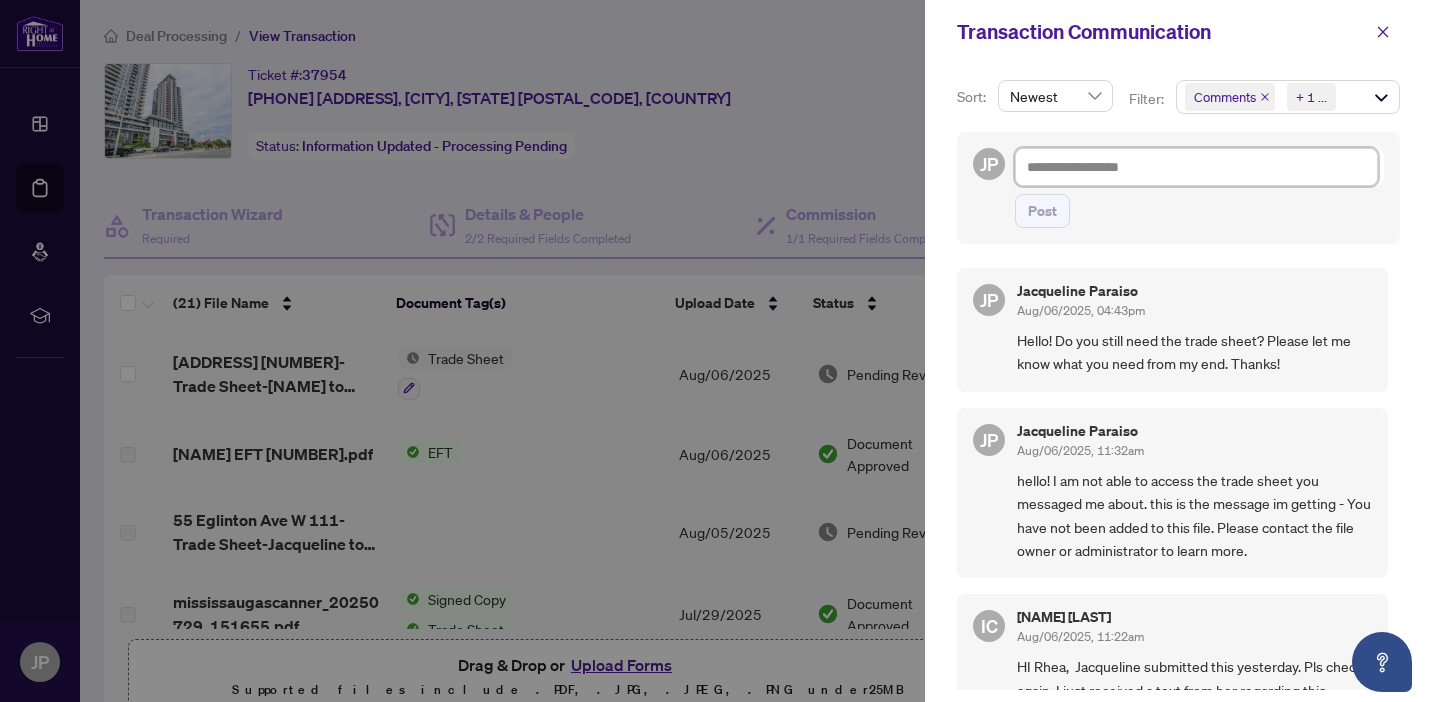 type on "*" 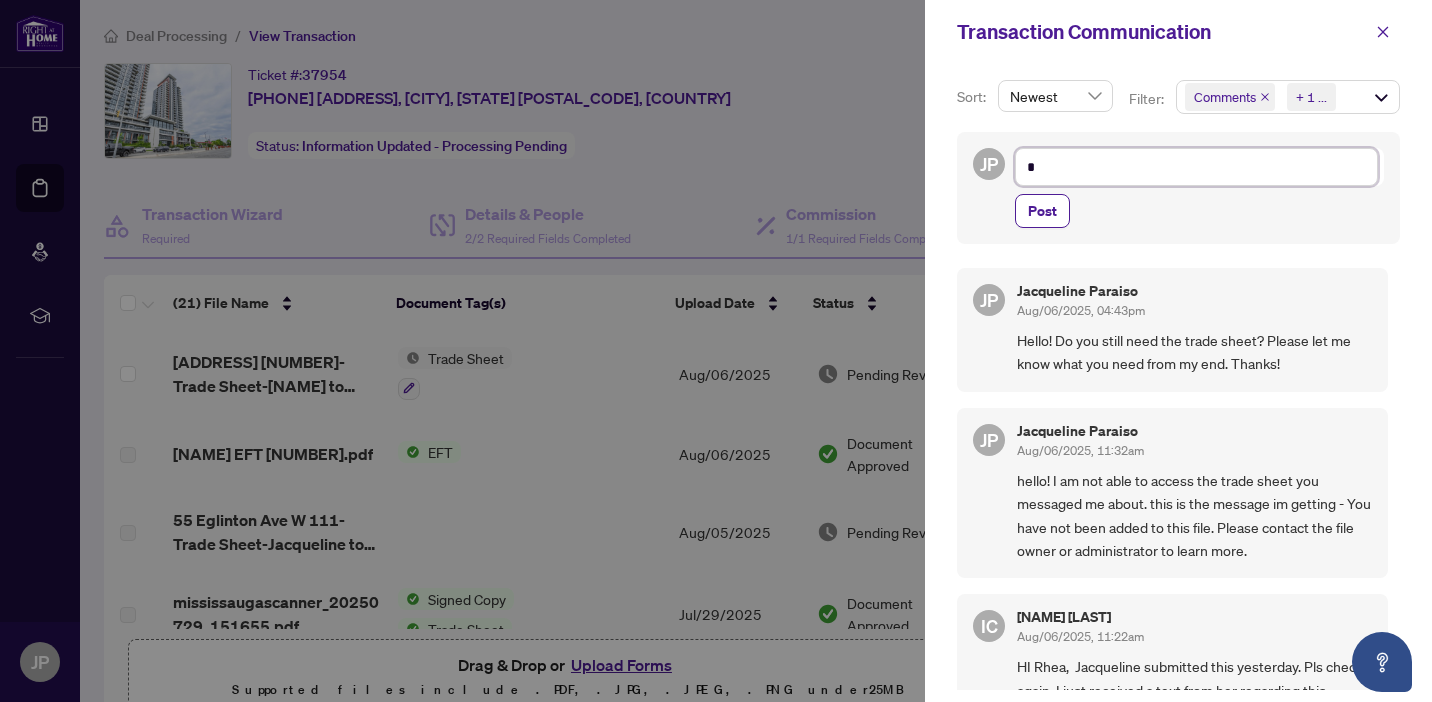 type on "**" 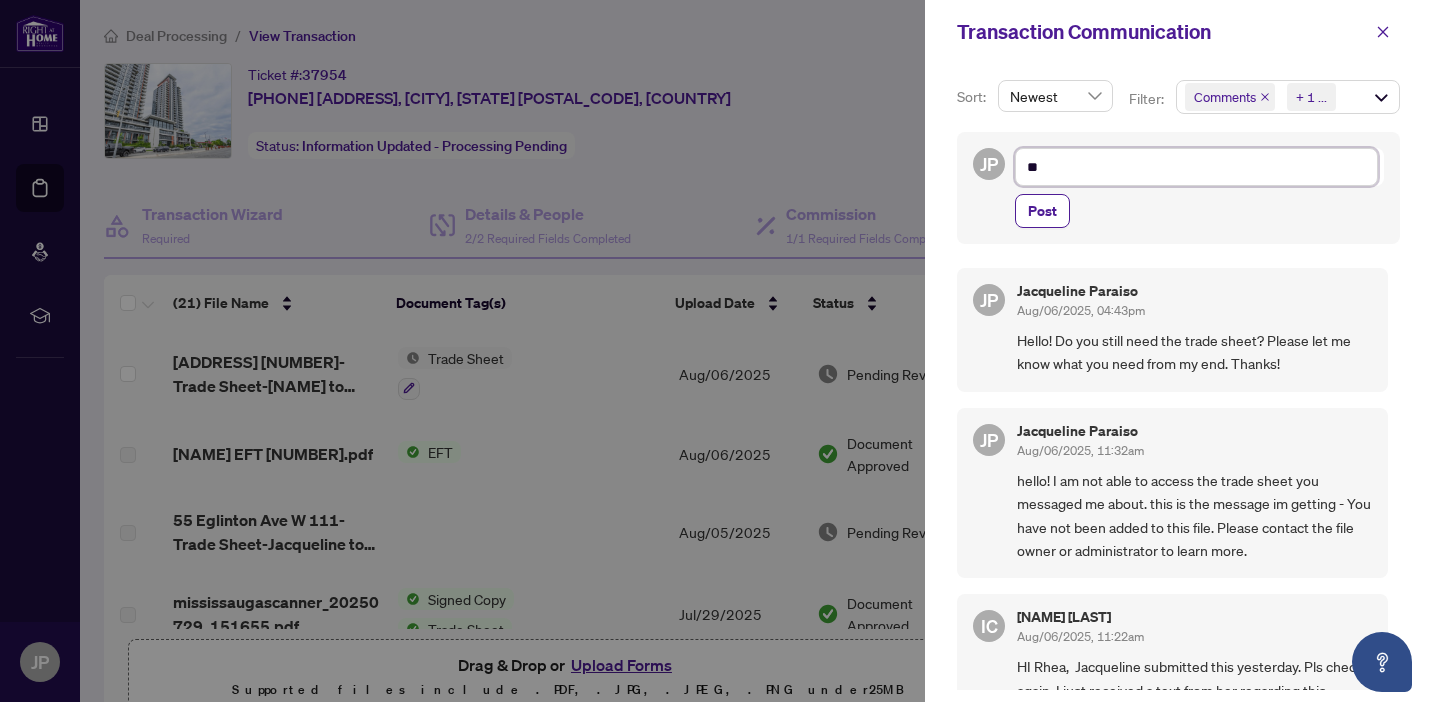 type on "***" 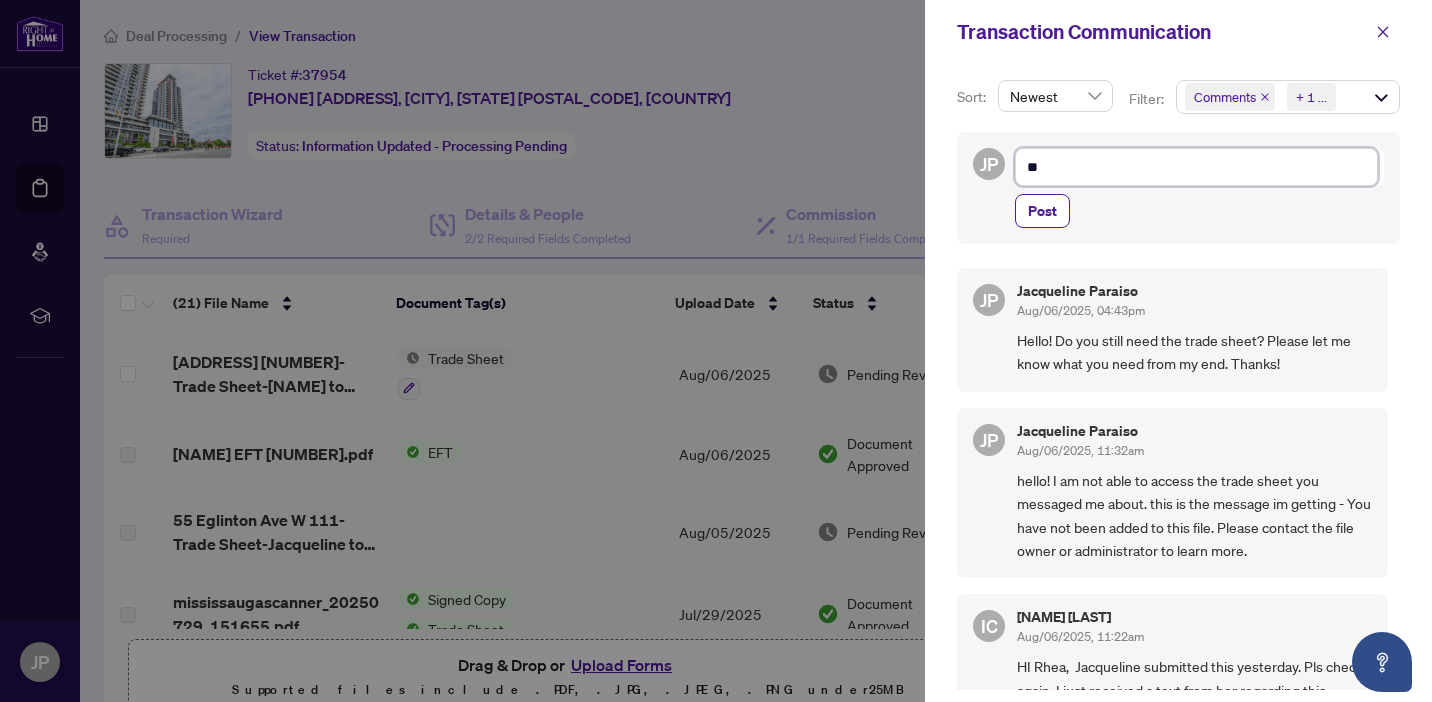type on "***" 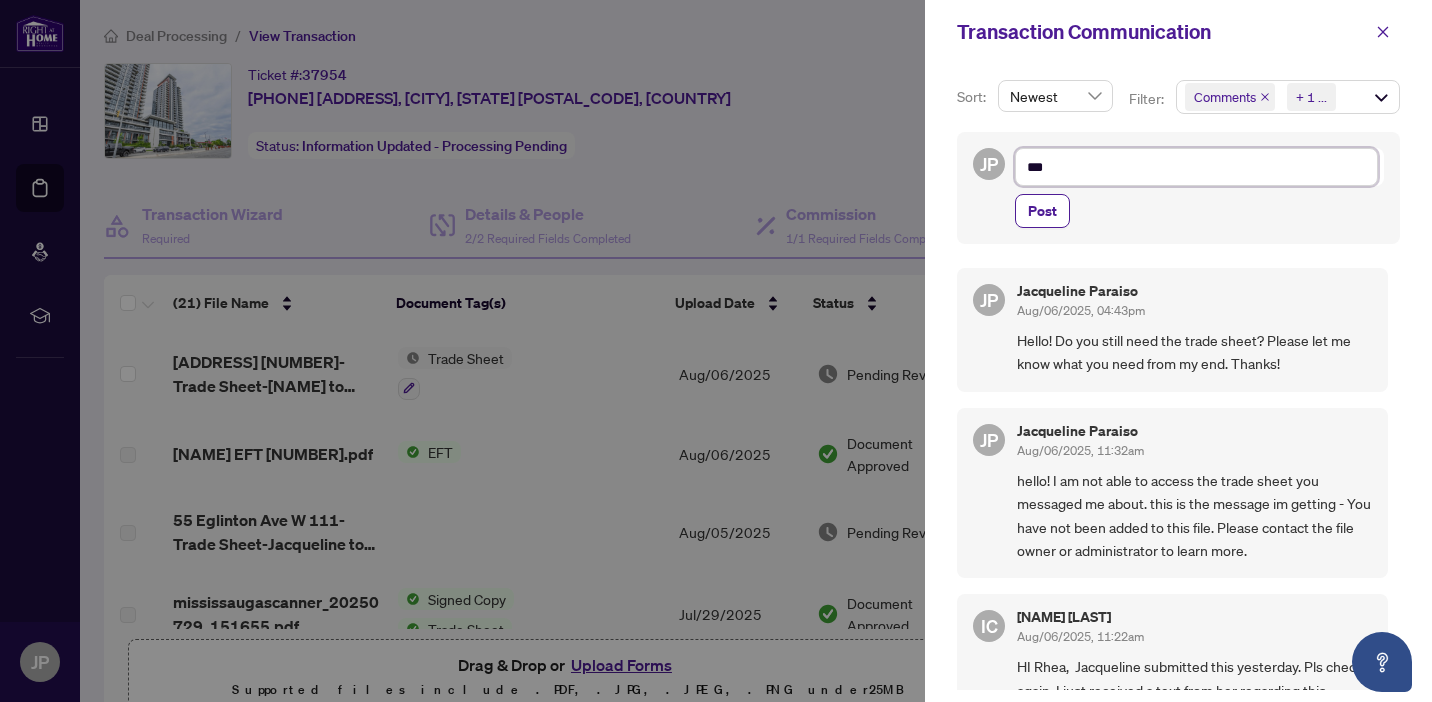 type on "****" 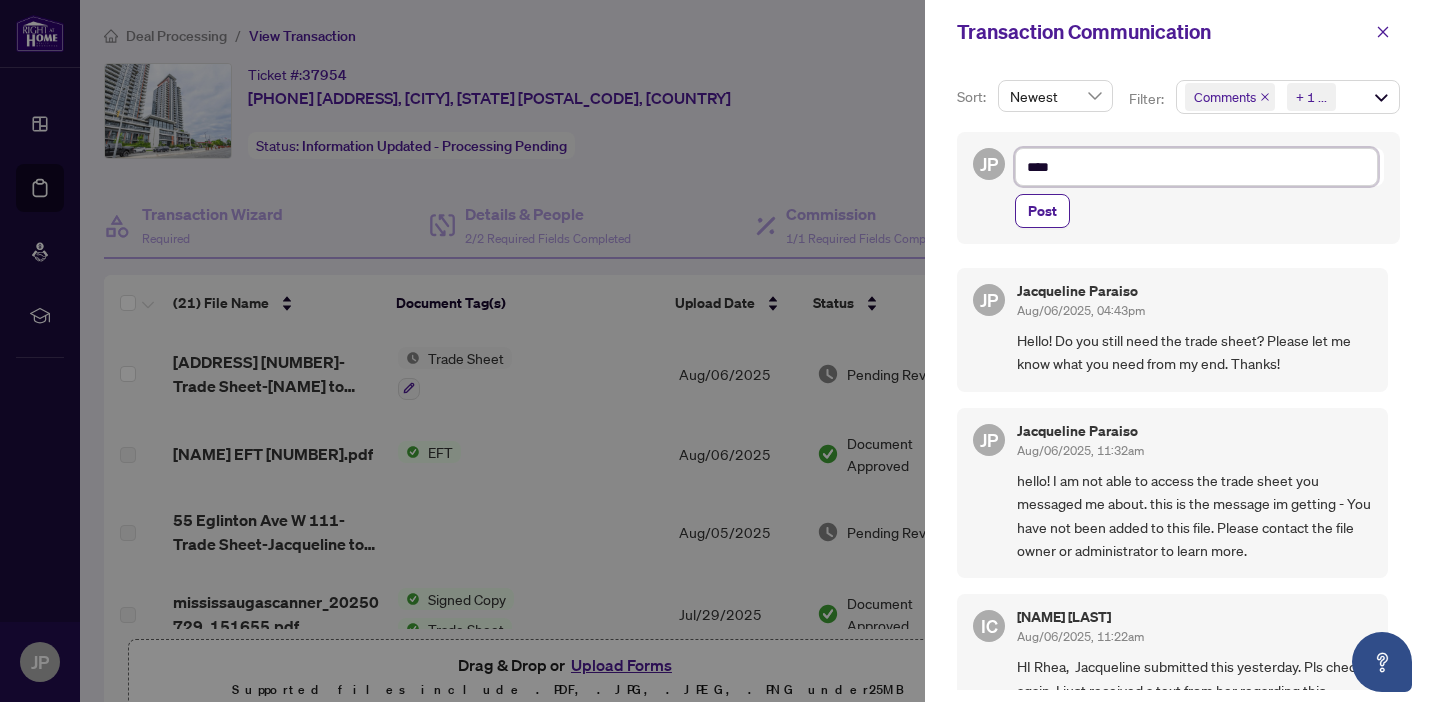 type on "*****" 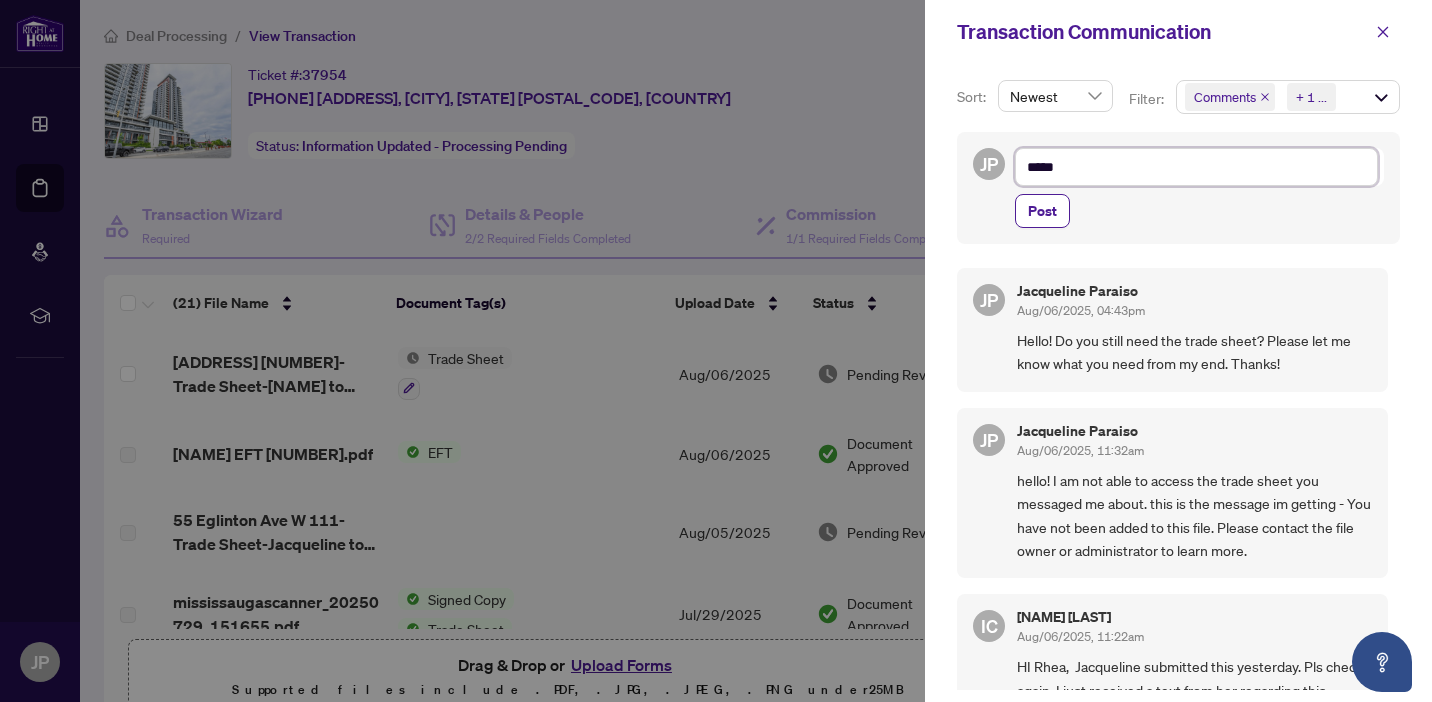 type on "*****" 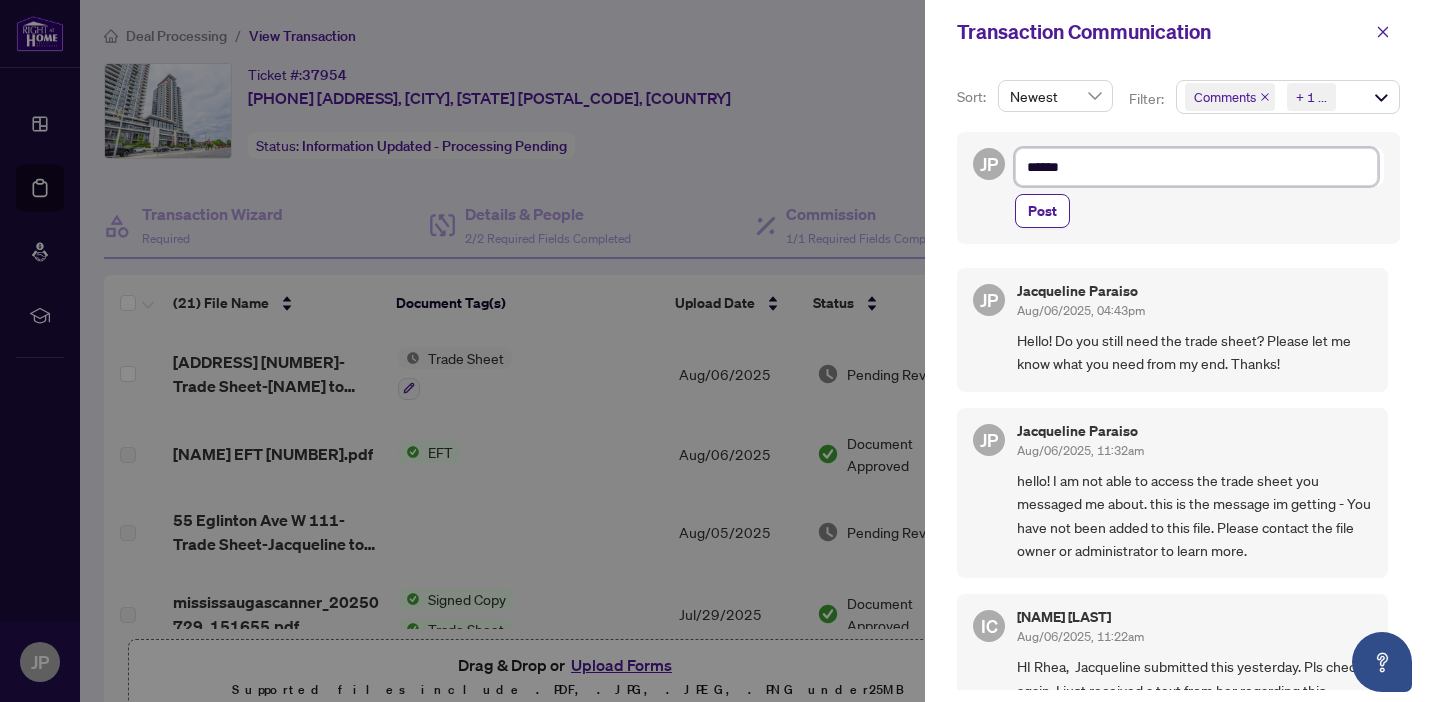 type on "******" 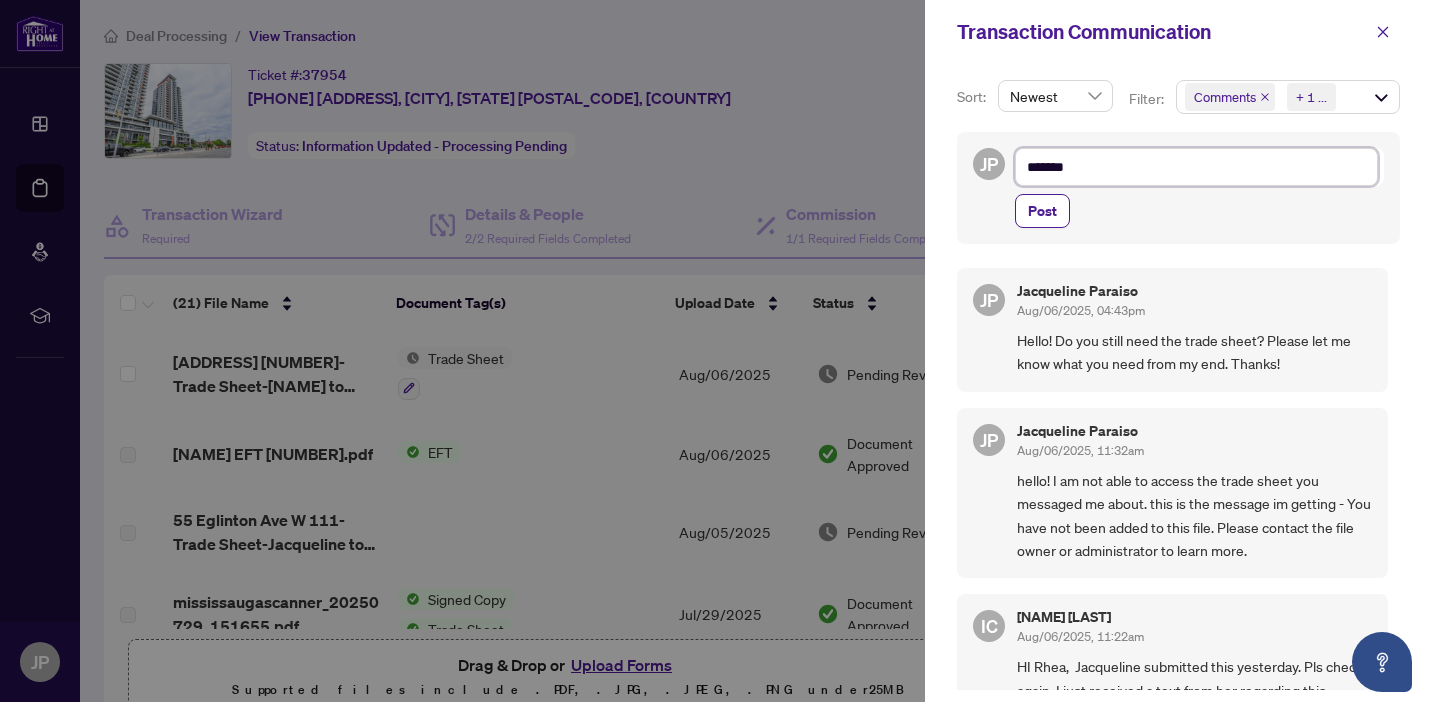 type on "******" 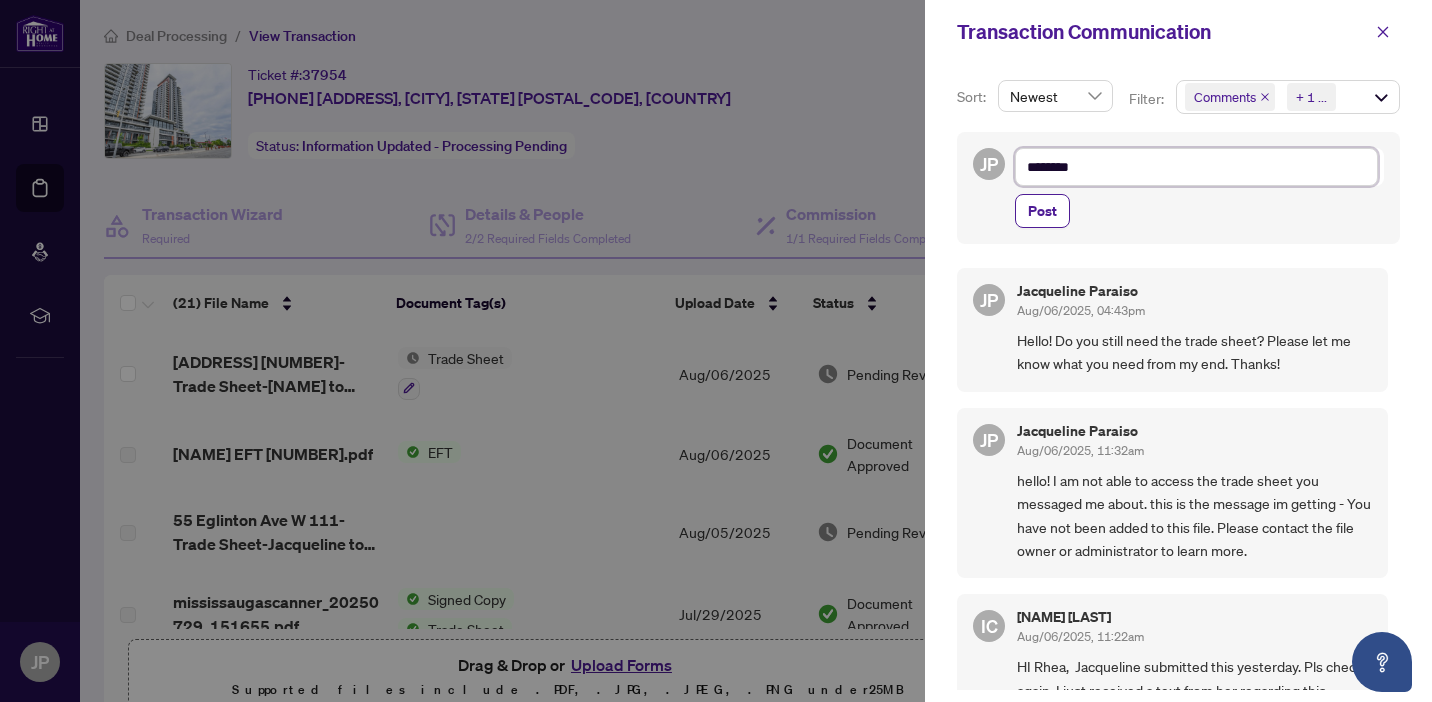 type on "******" 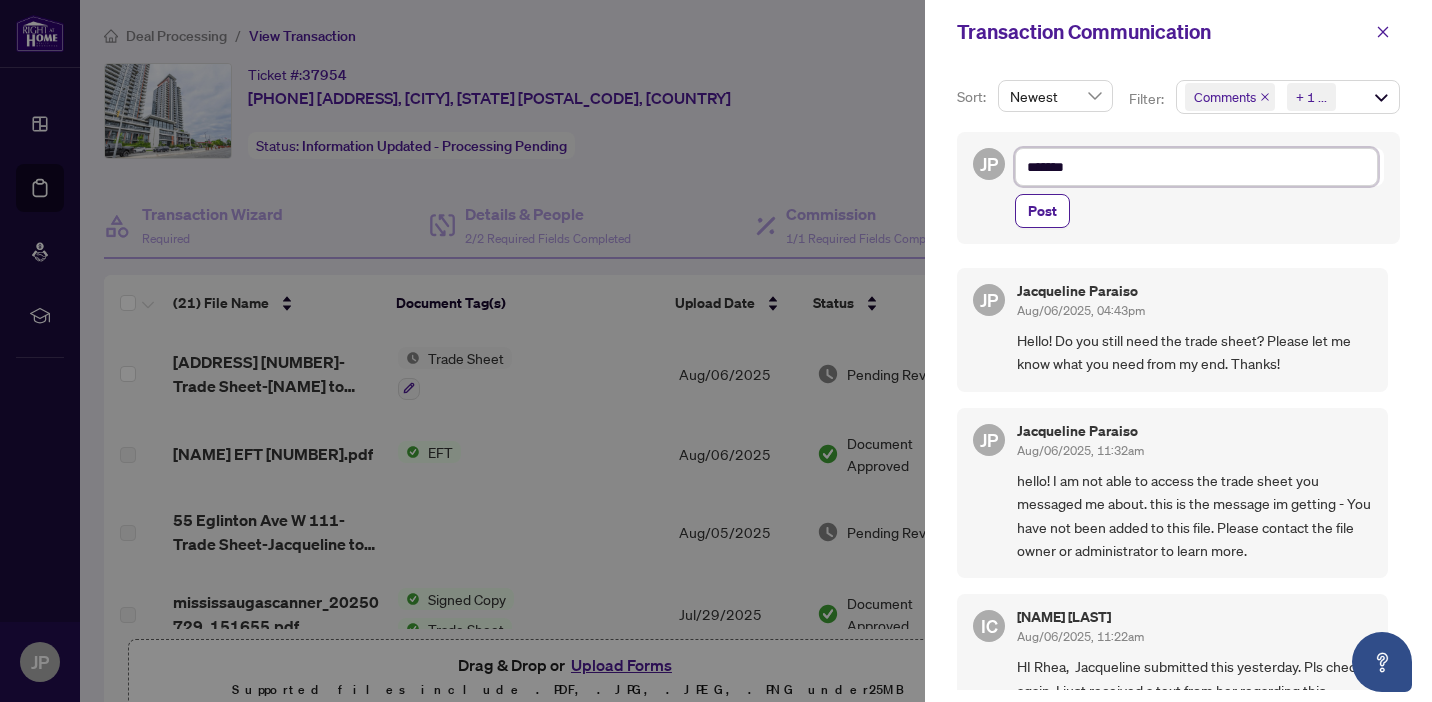 type on "******" 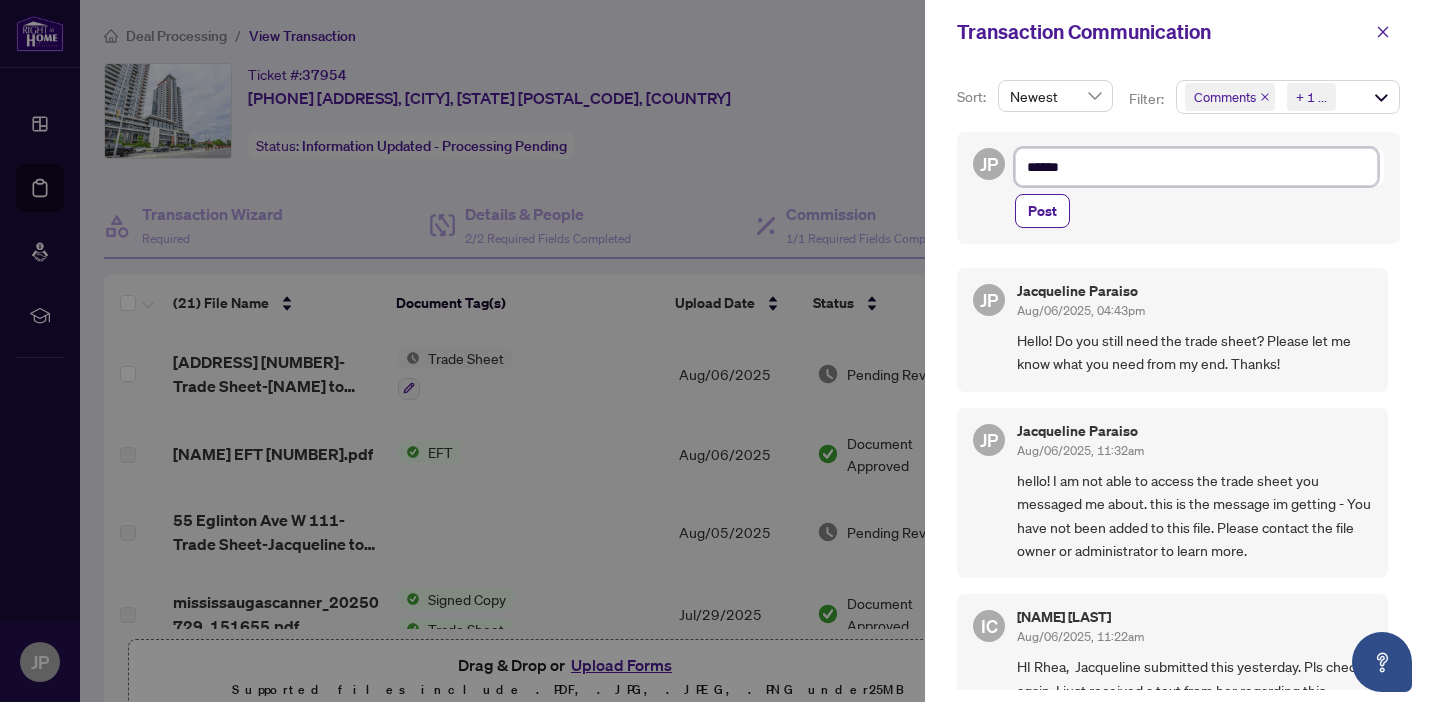 type on "******" 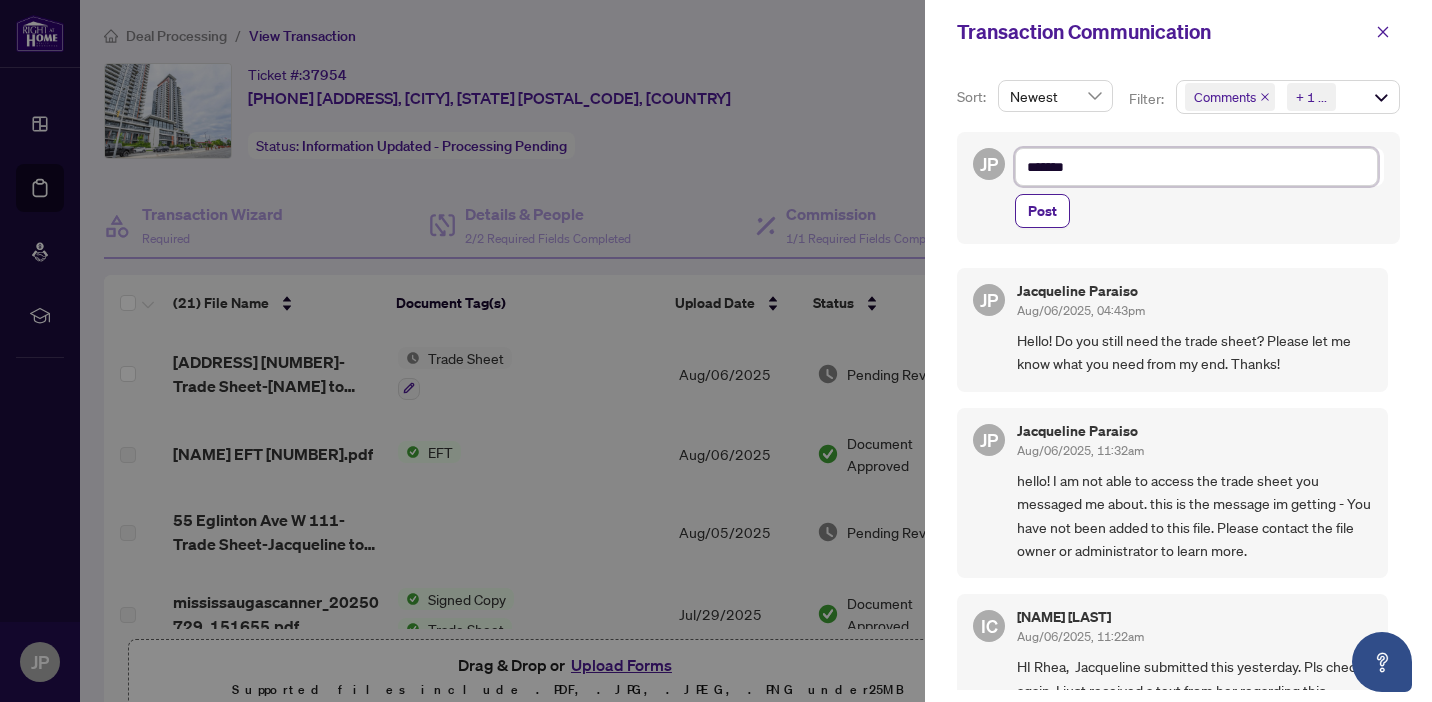 type on "********" 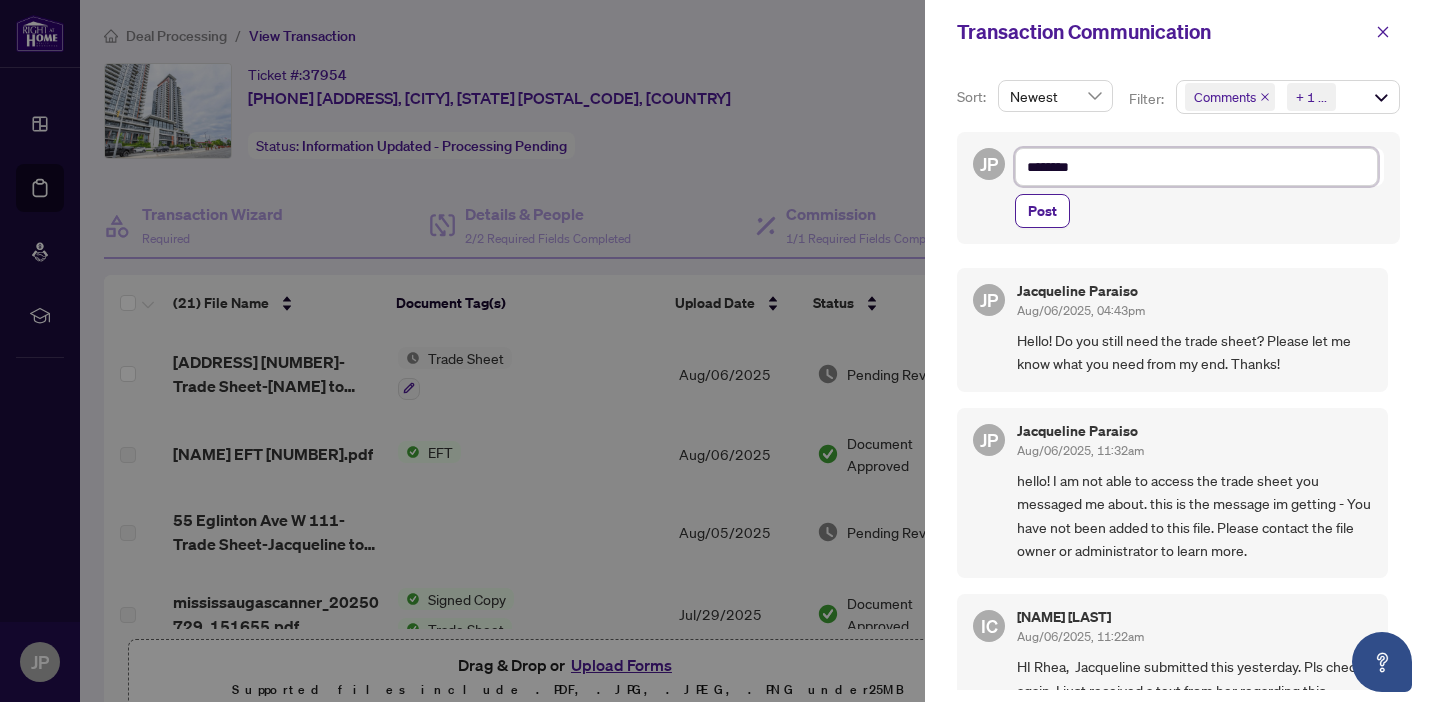 type on "********" 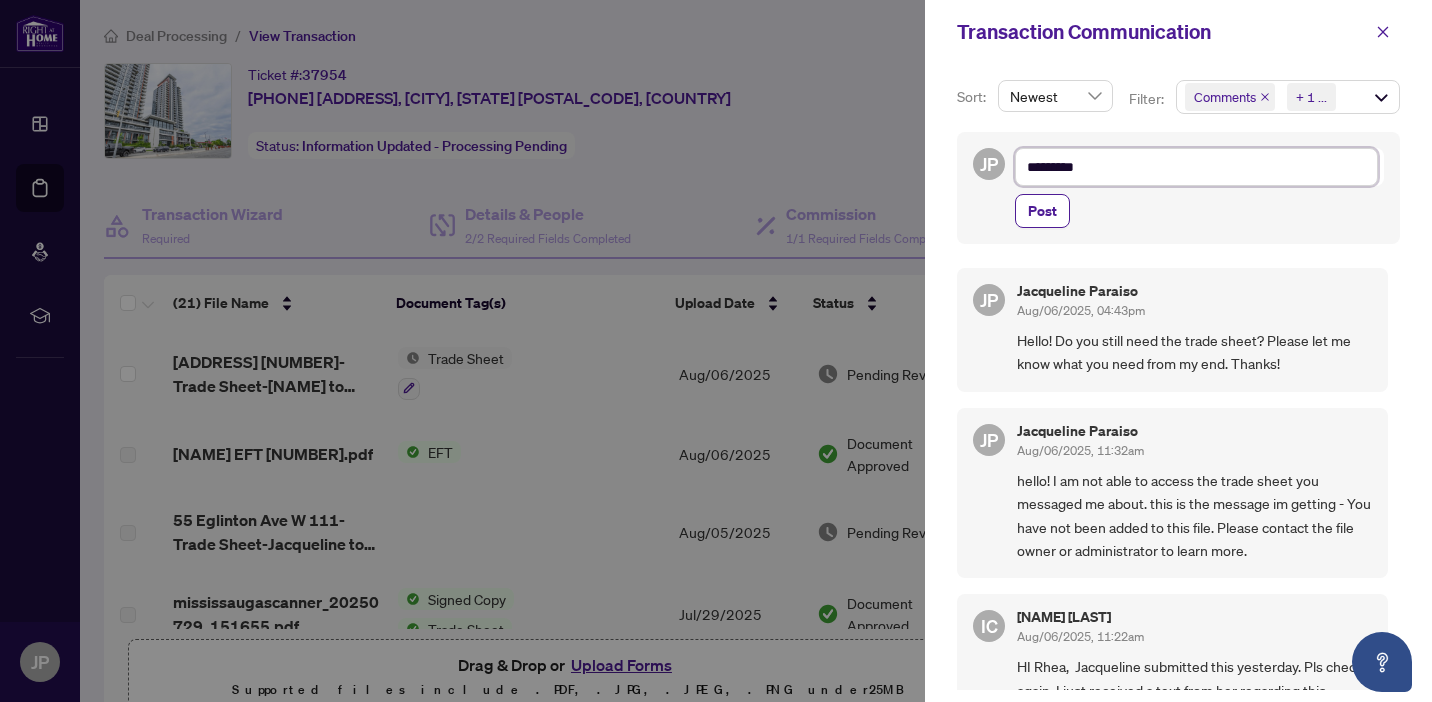 type on "**********" 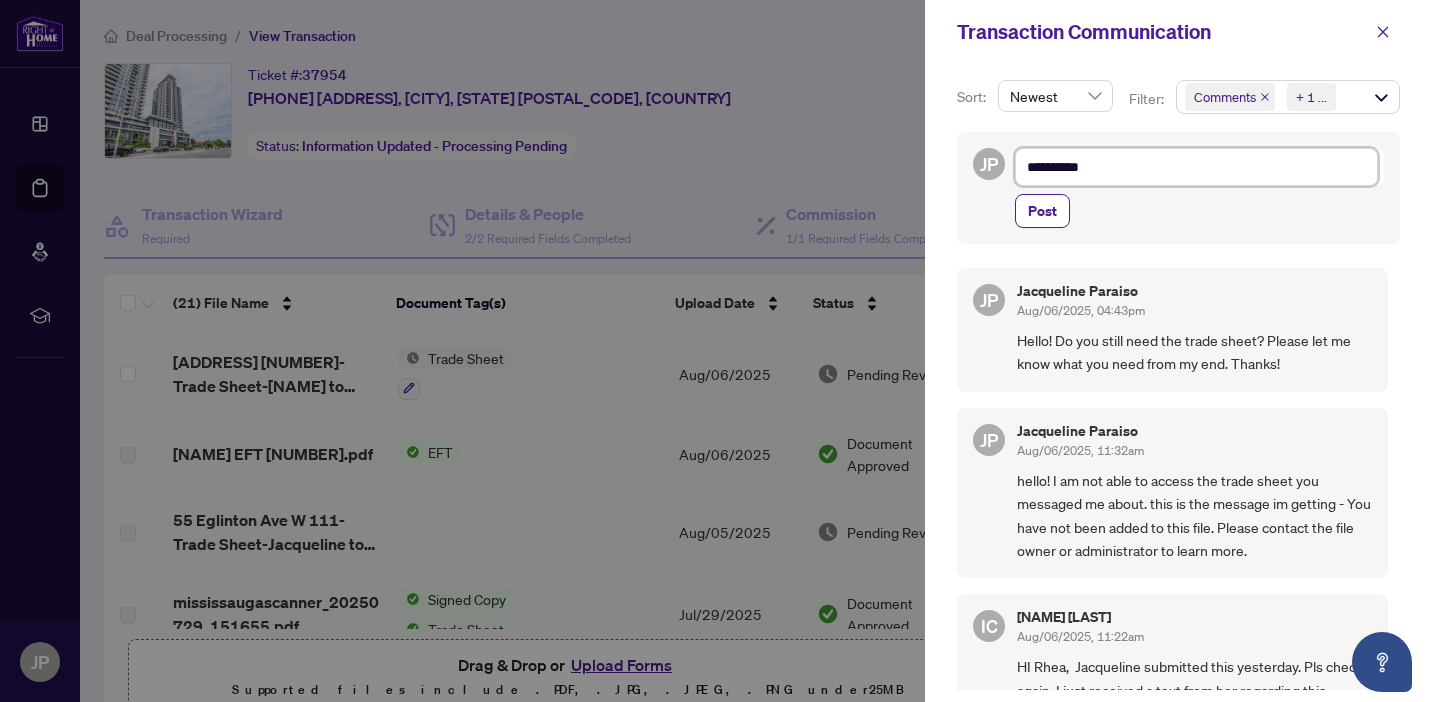 type on "**********" 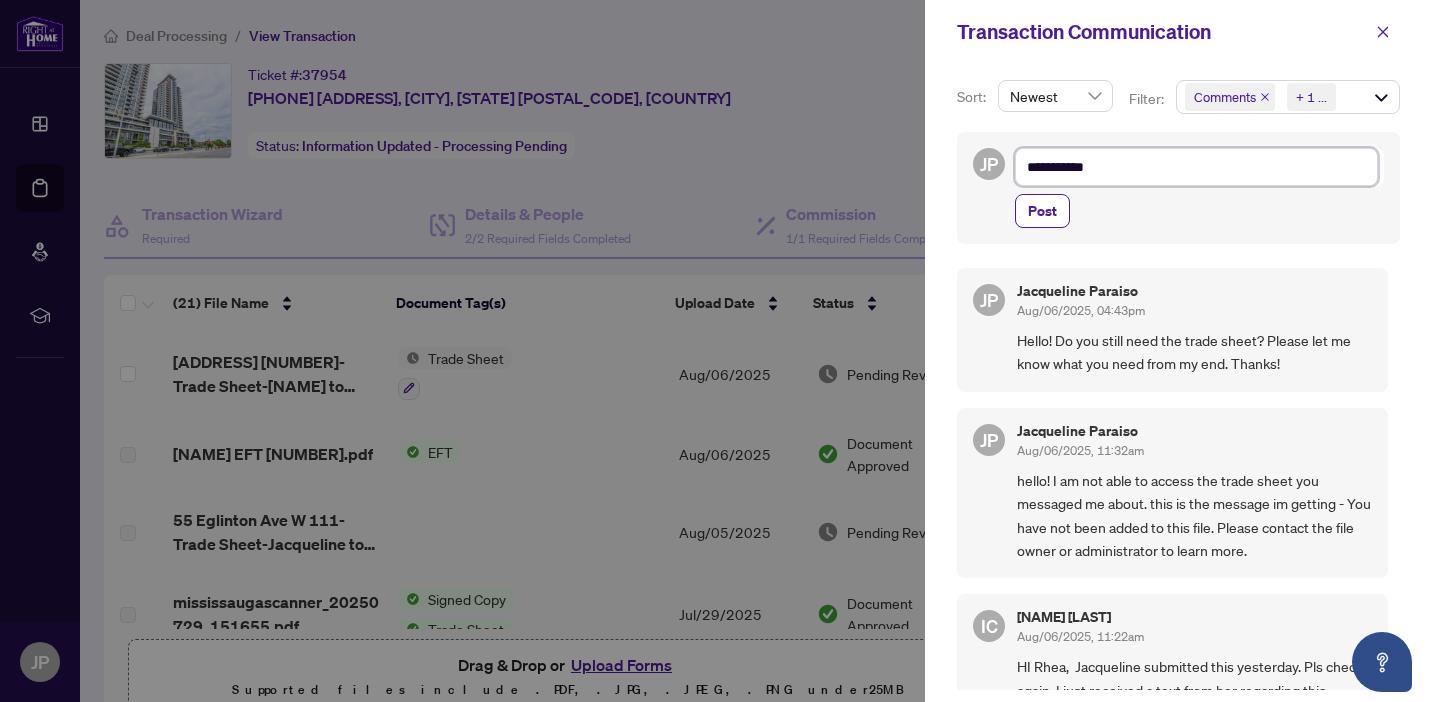 type on "**********" 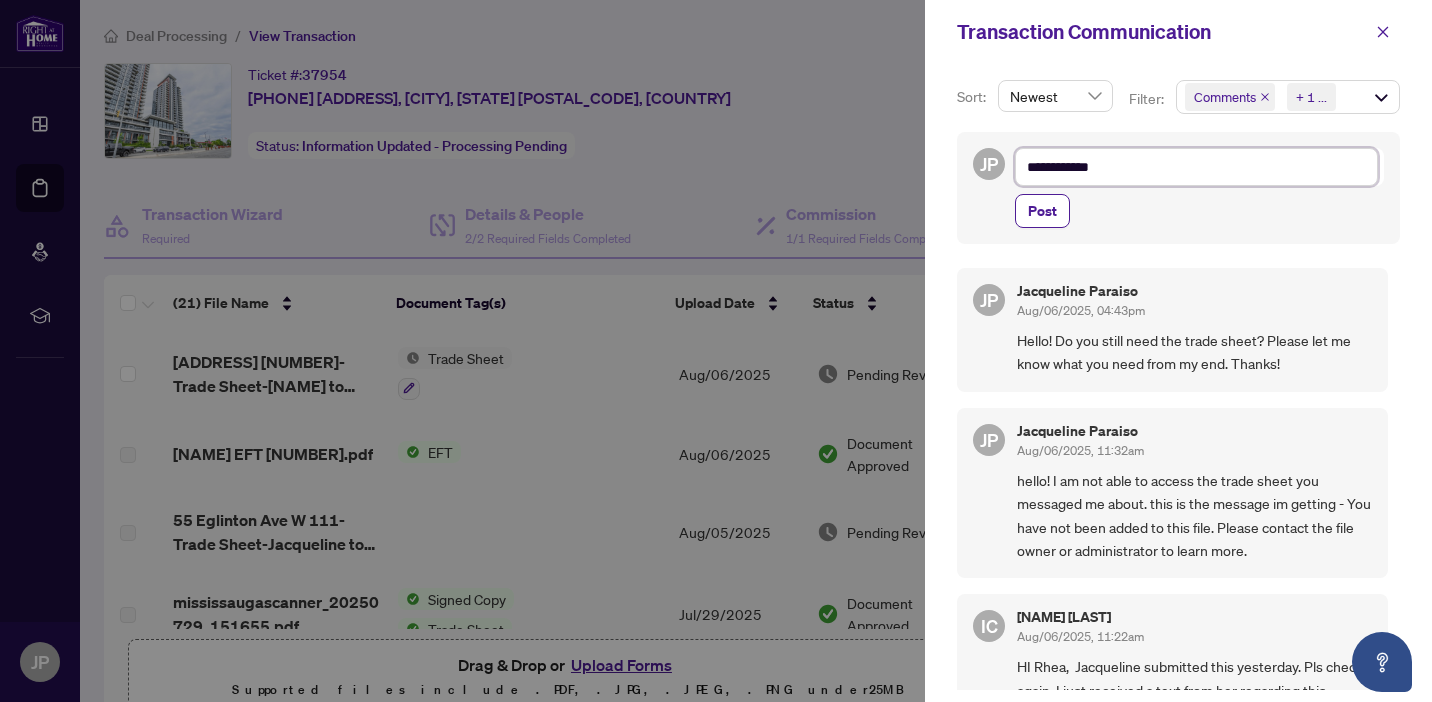 type on "**********" 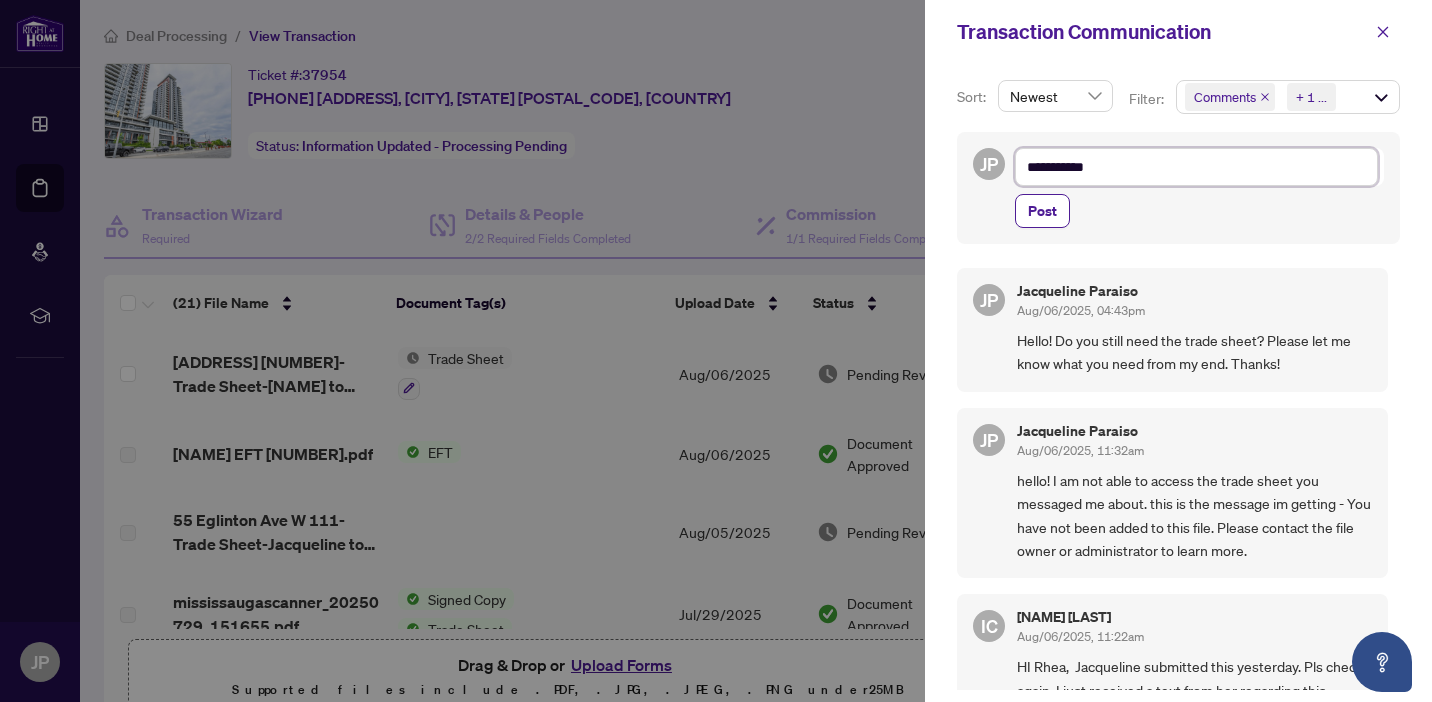 type on "**********" 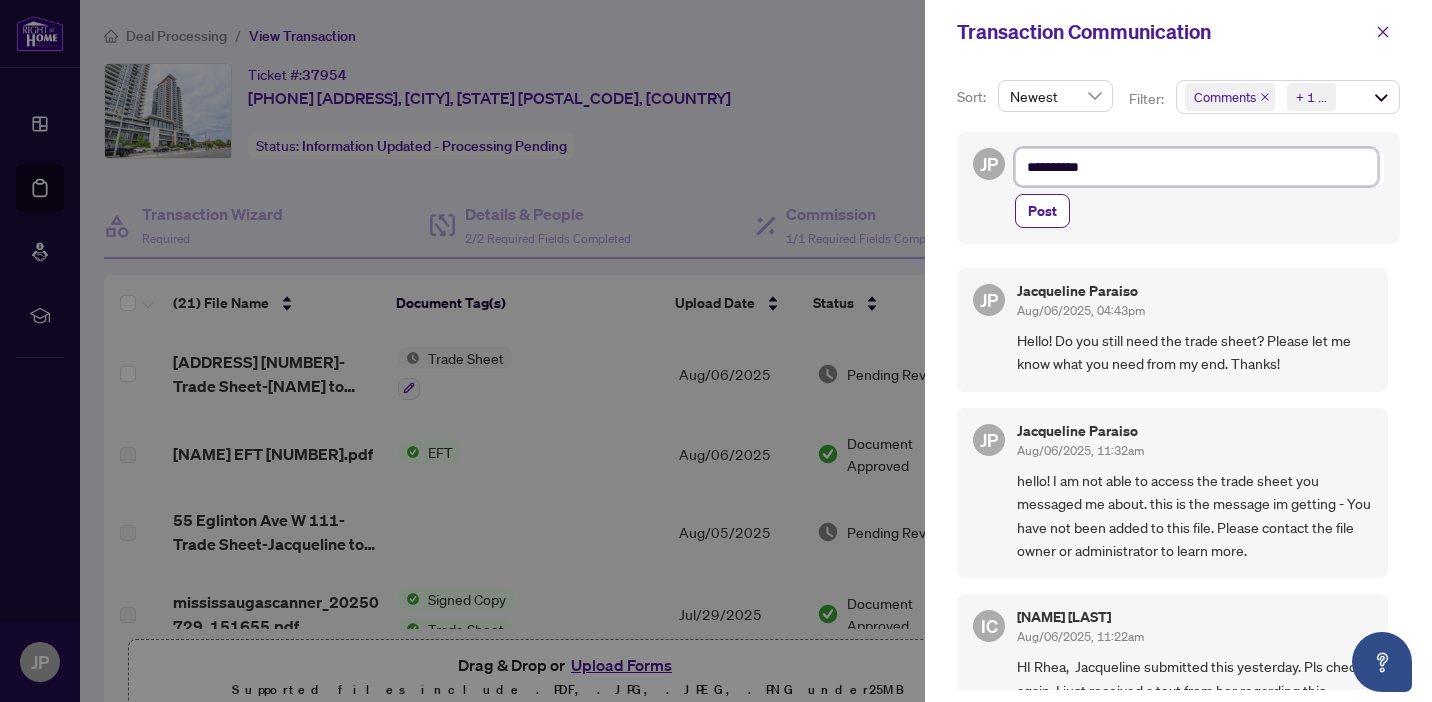 type on "********" 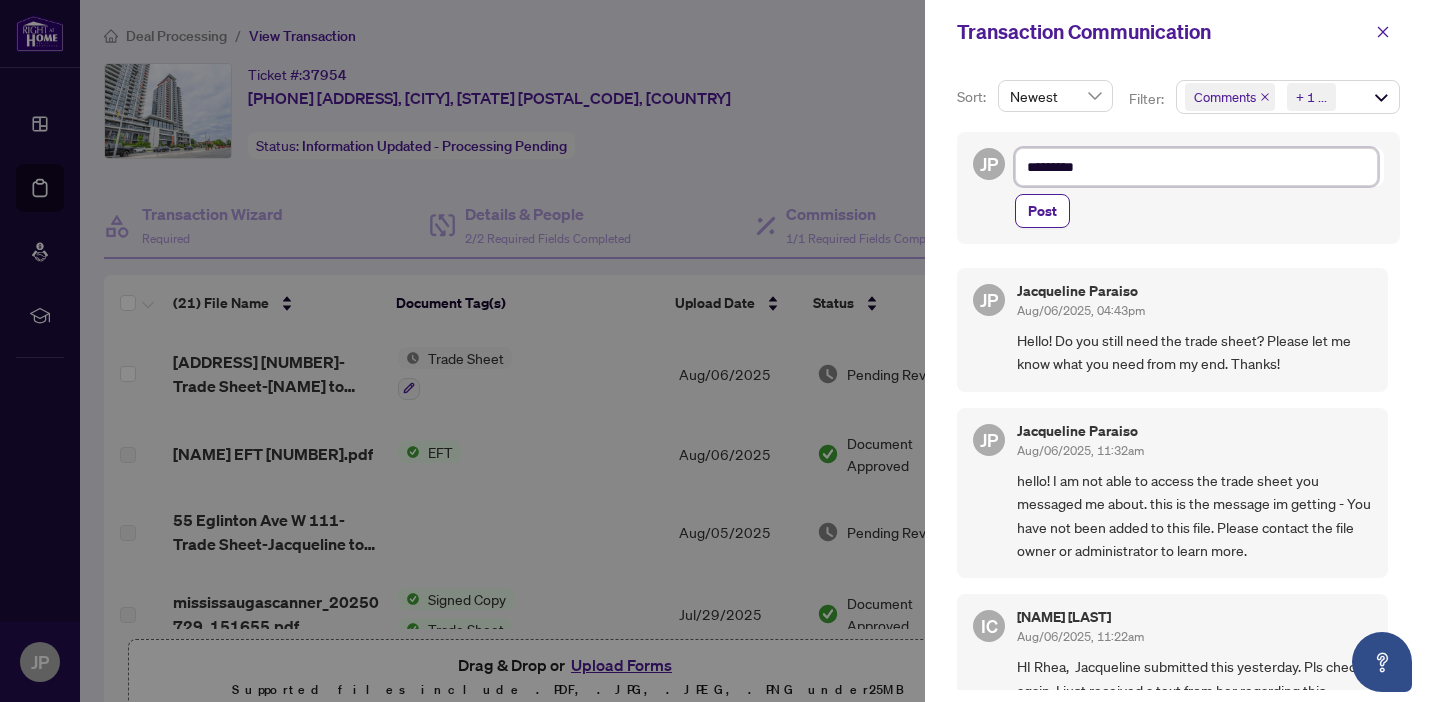 type on "********" 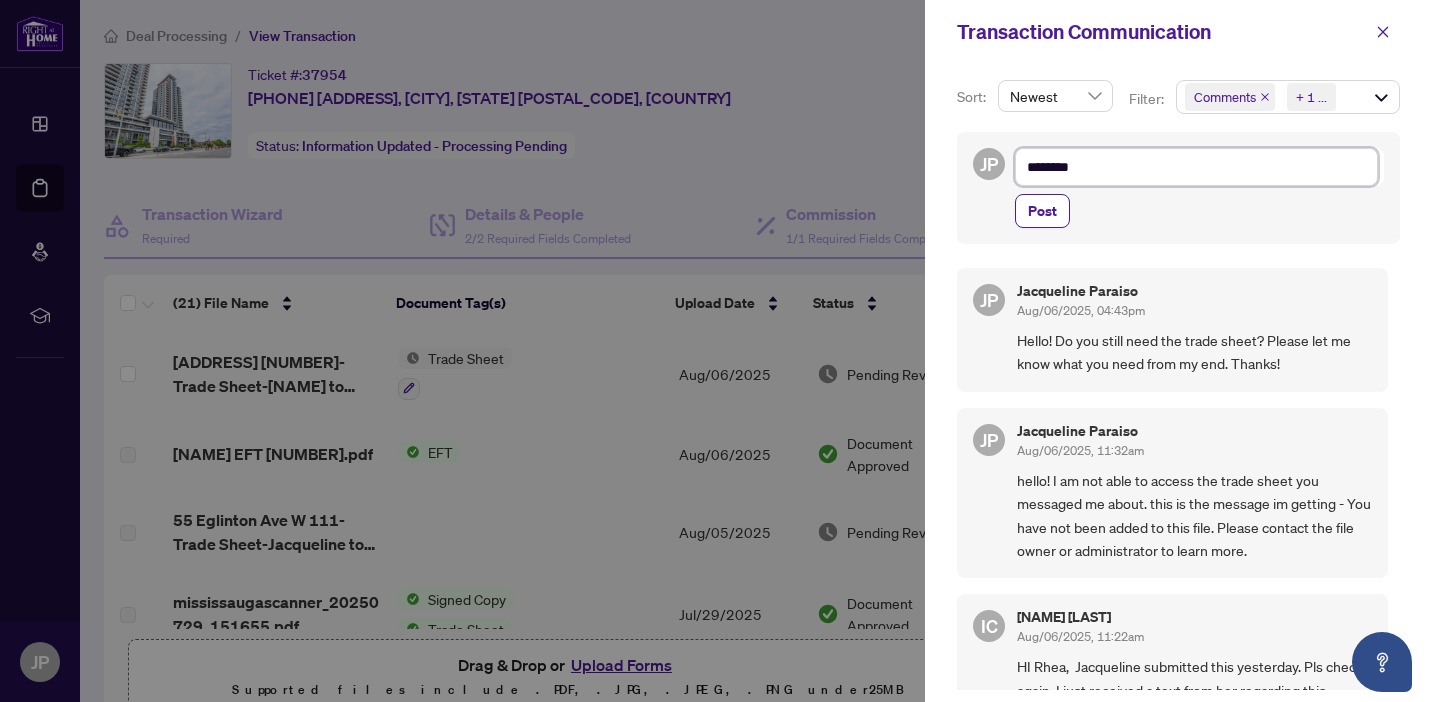 type on "******" 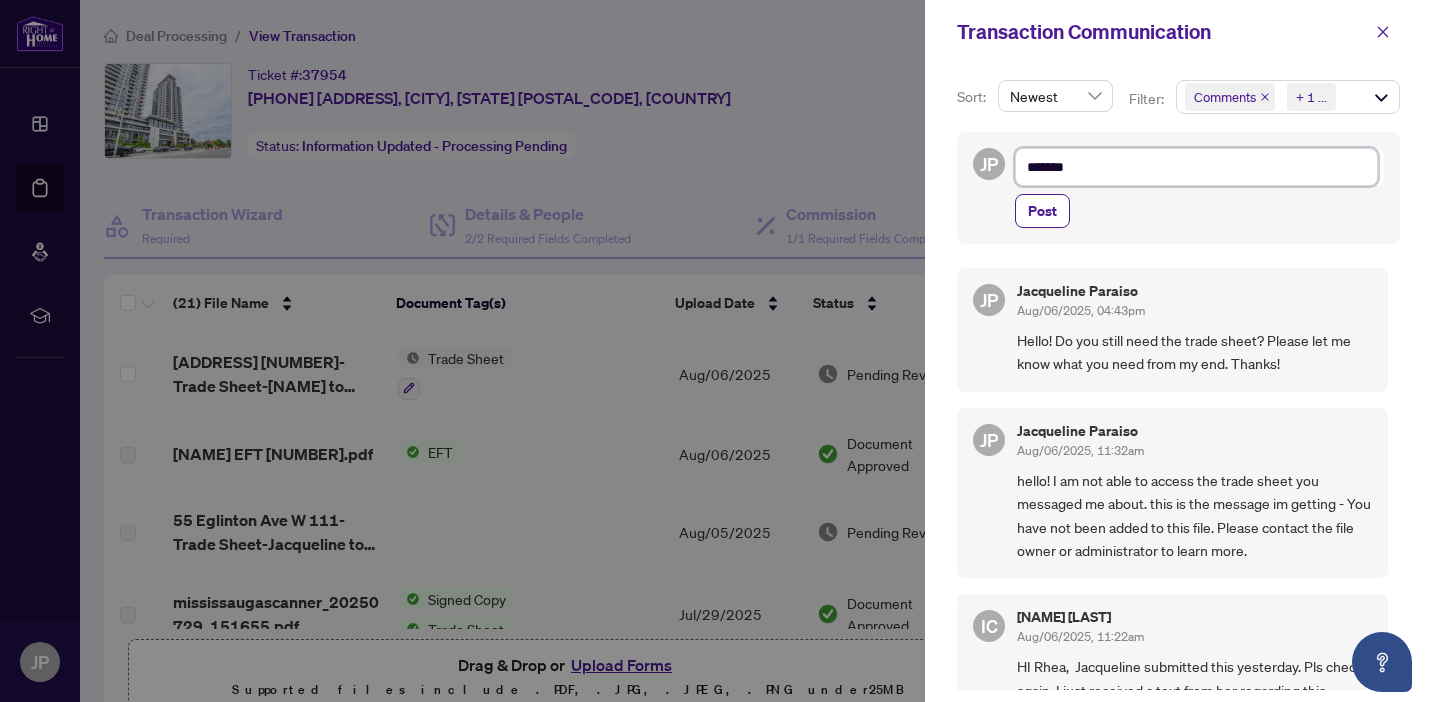 type on "******" 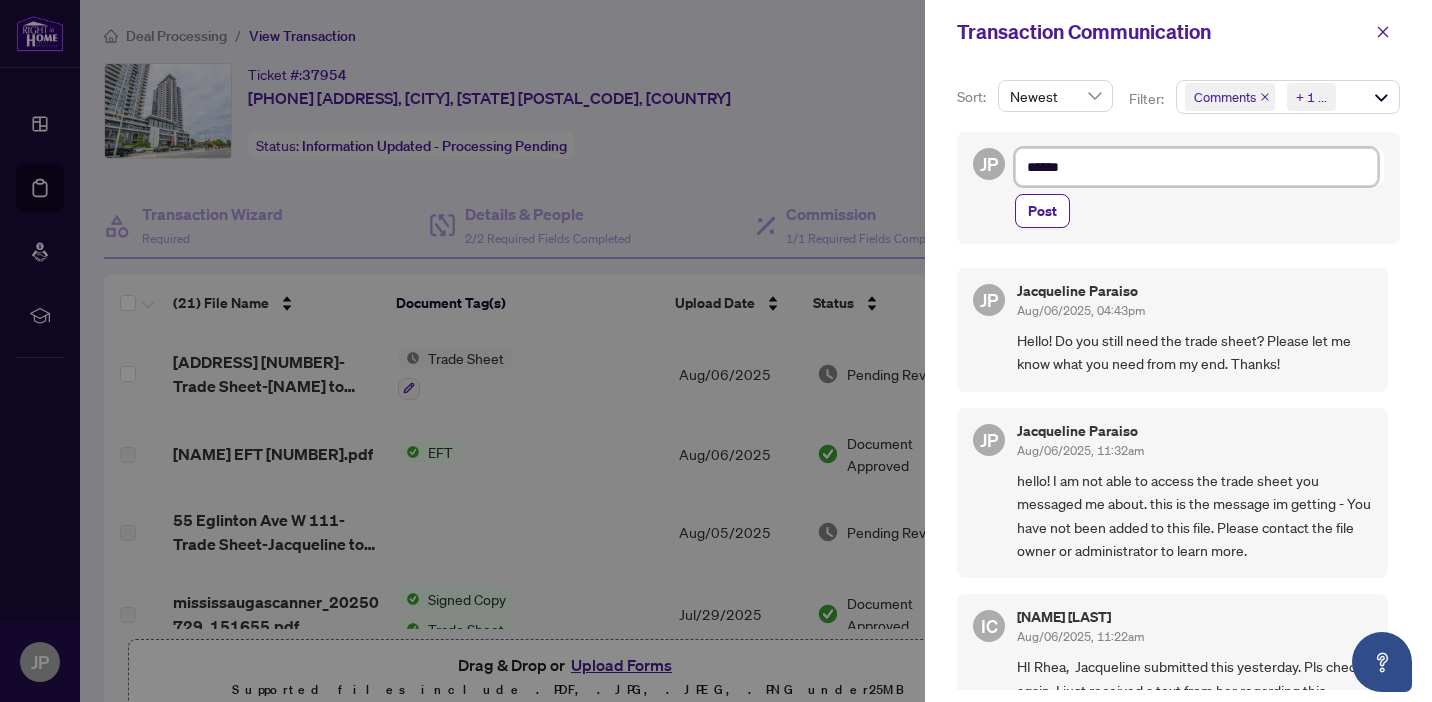 type on "*****" 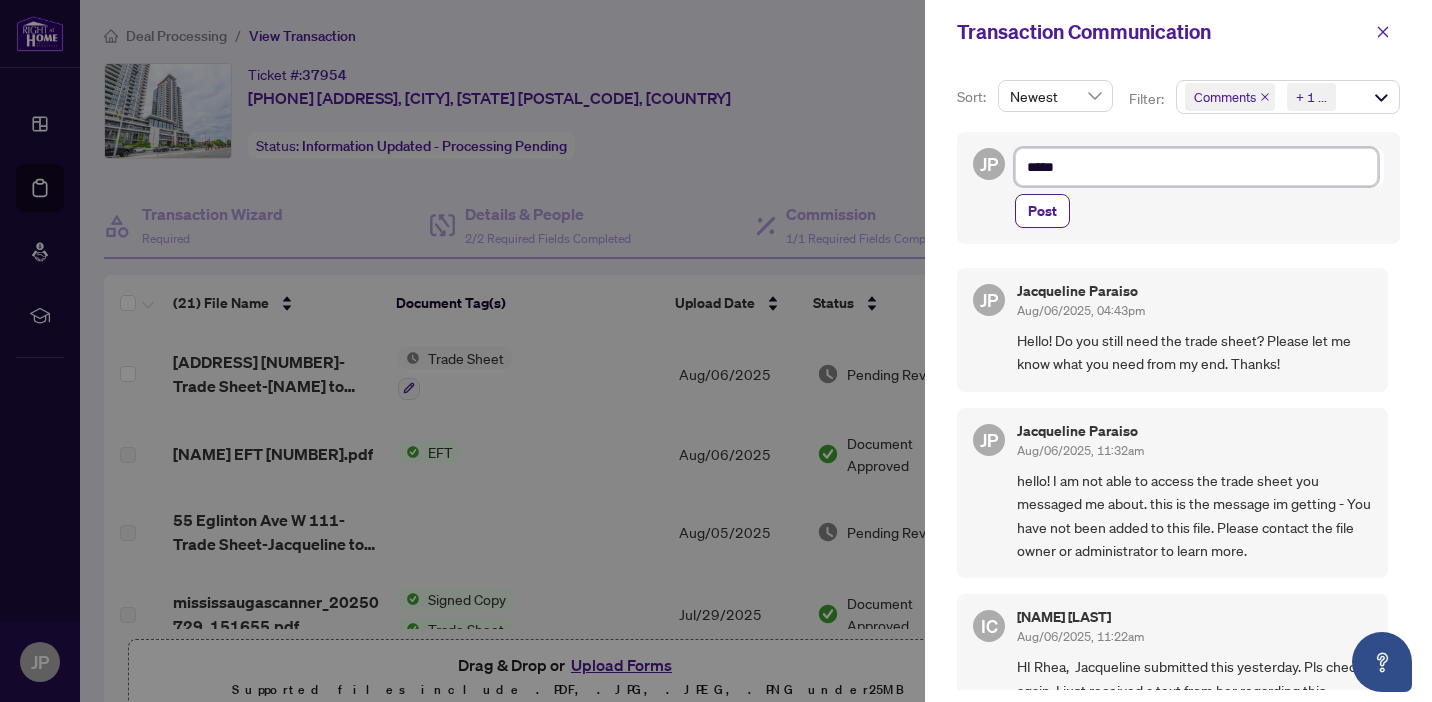 type on "*****" 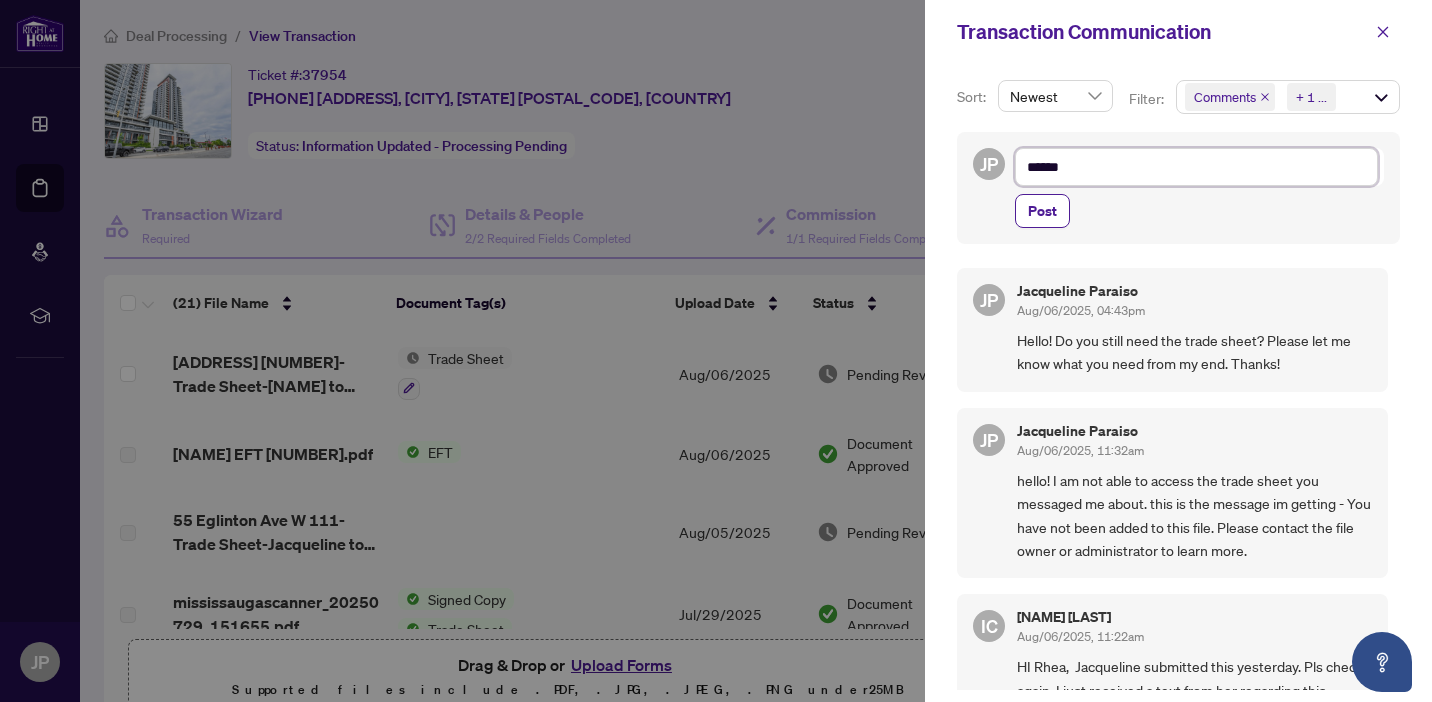 type on "*******" 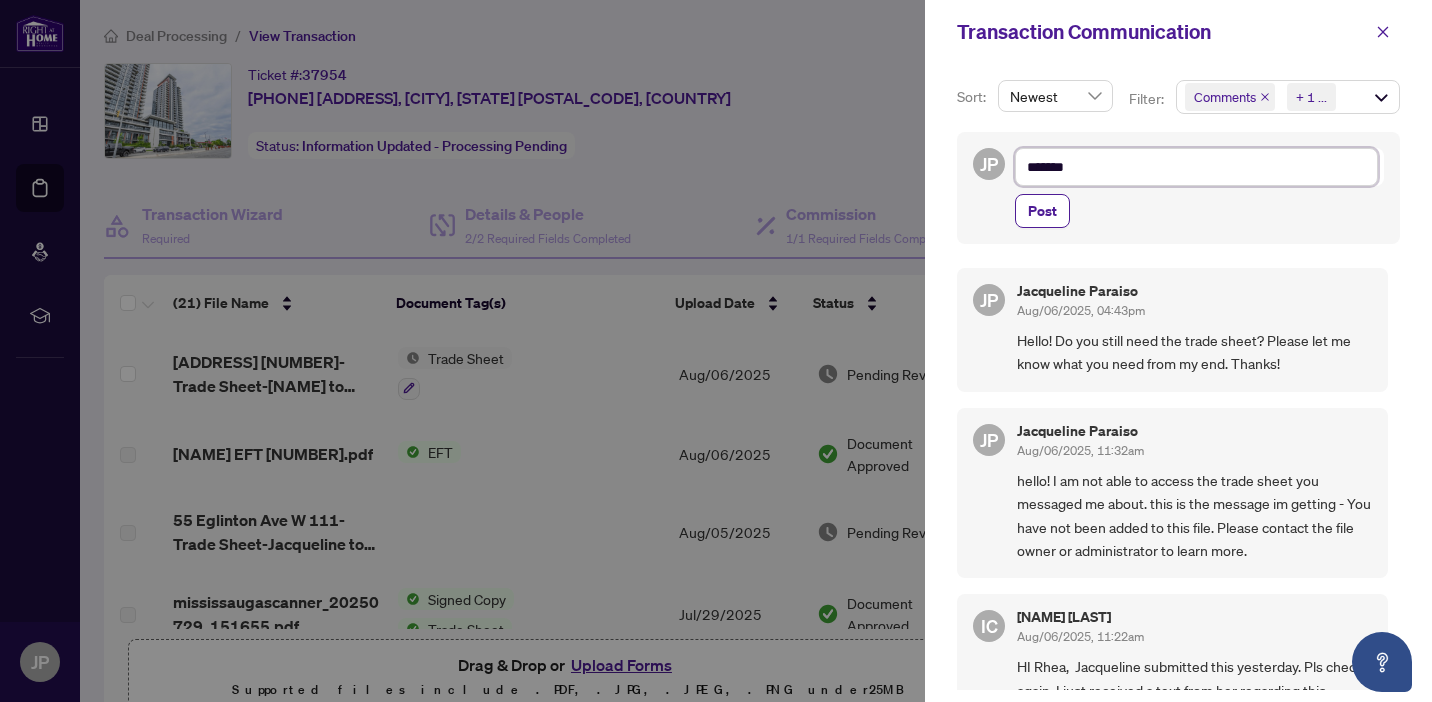 type on "********" 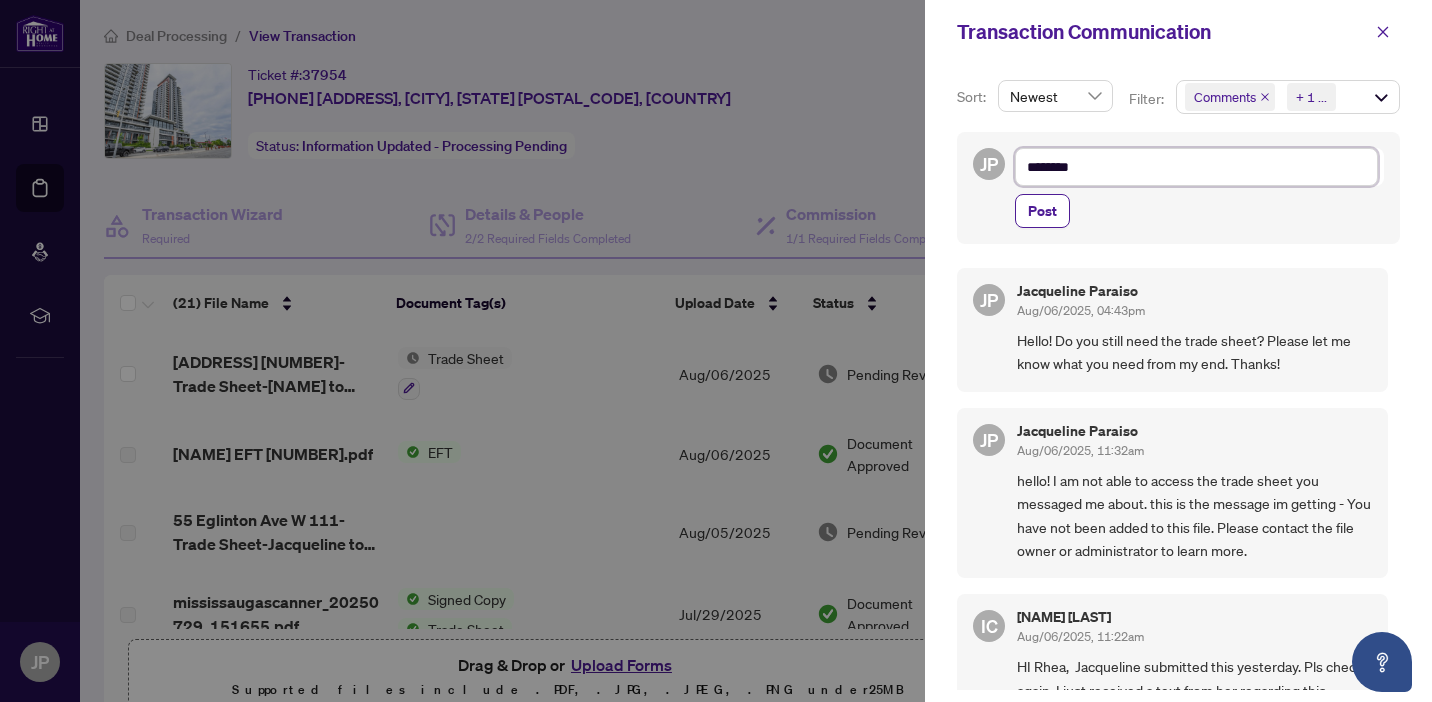 type on "*********" 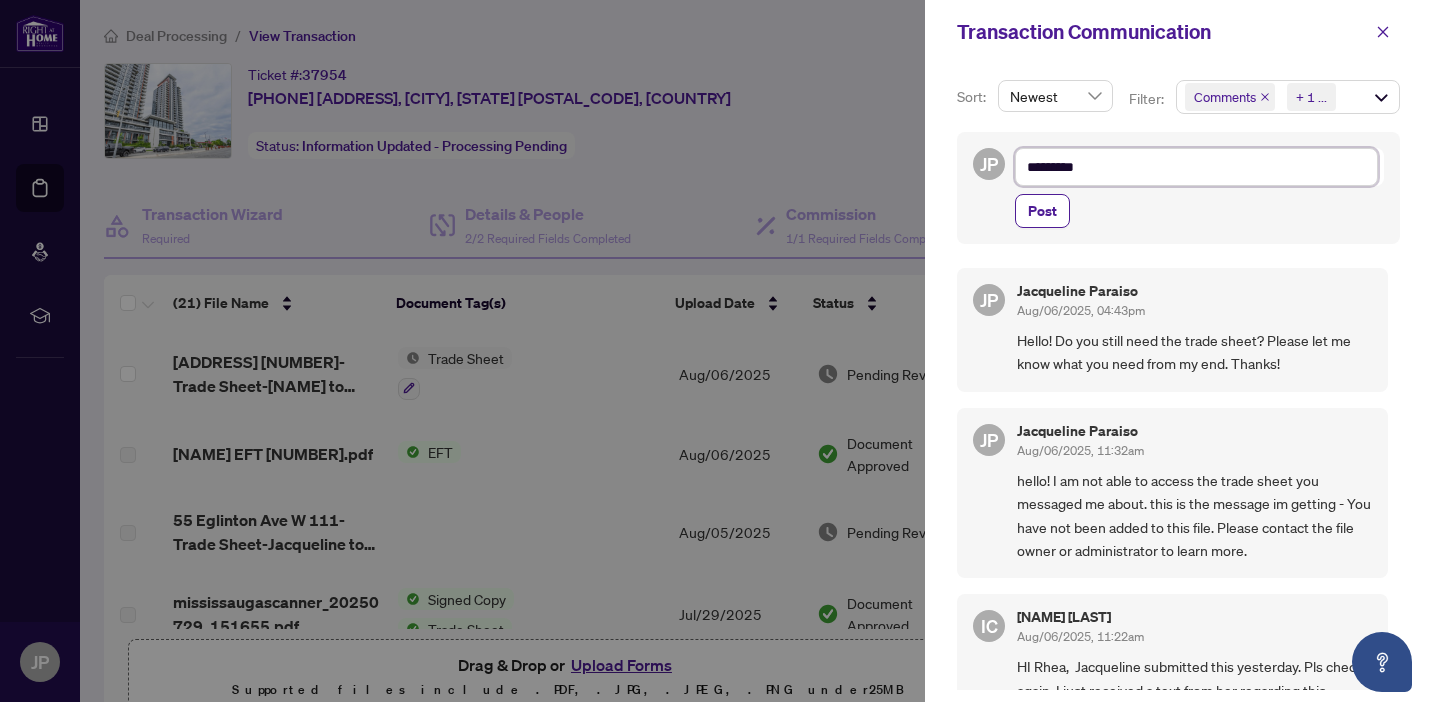 type on "**********" 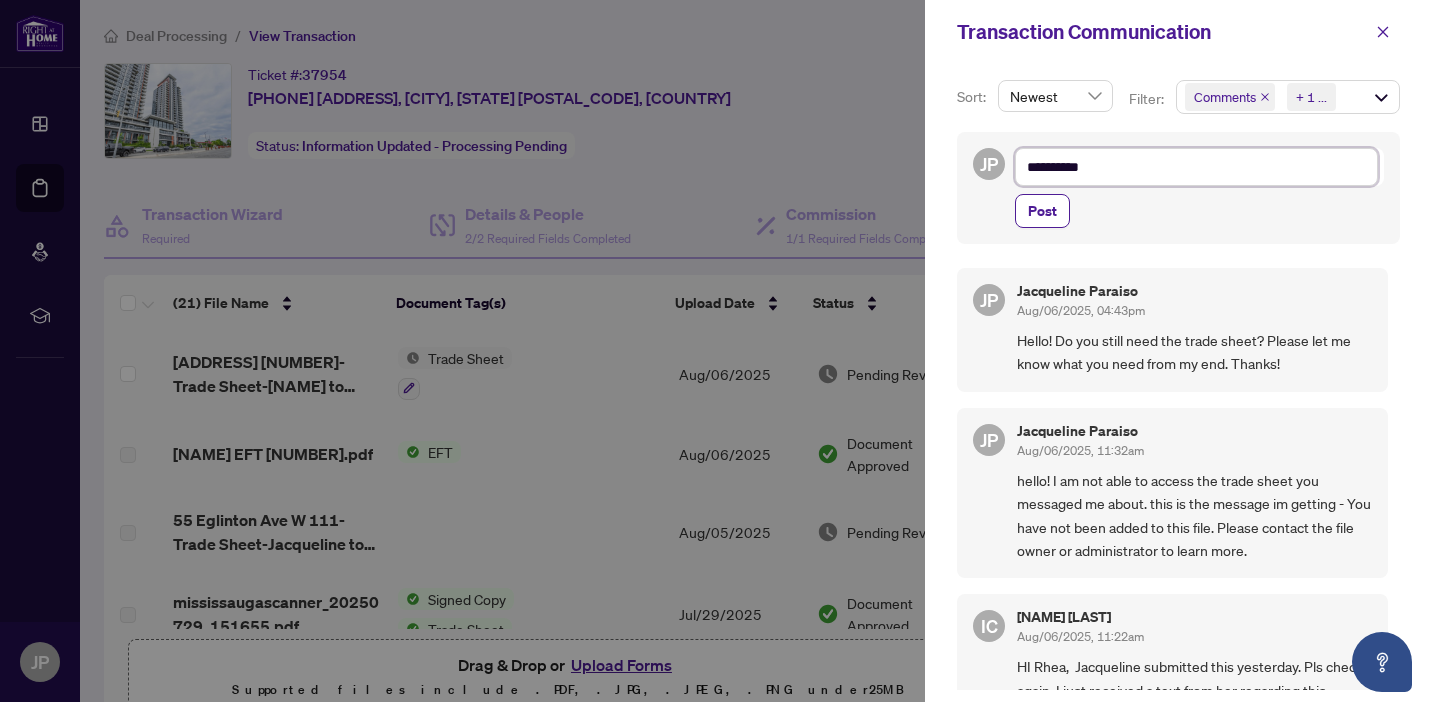 type on "**********" 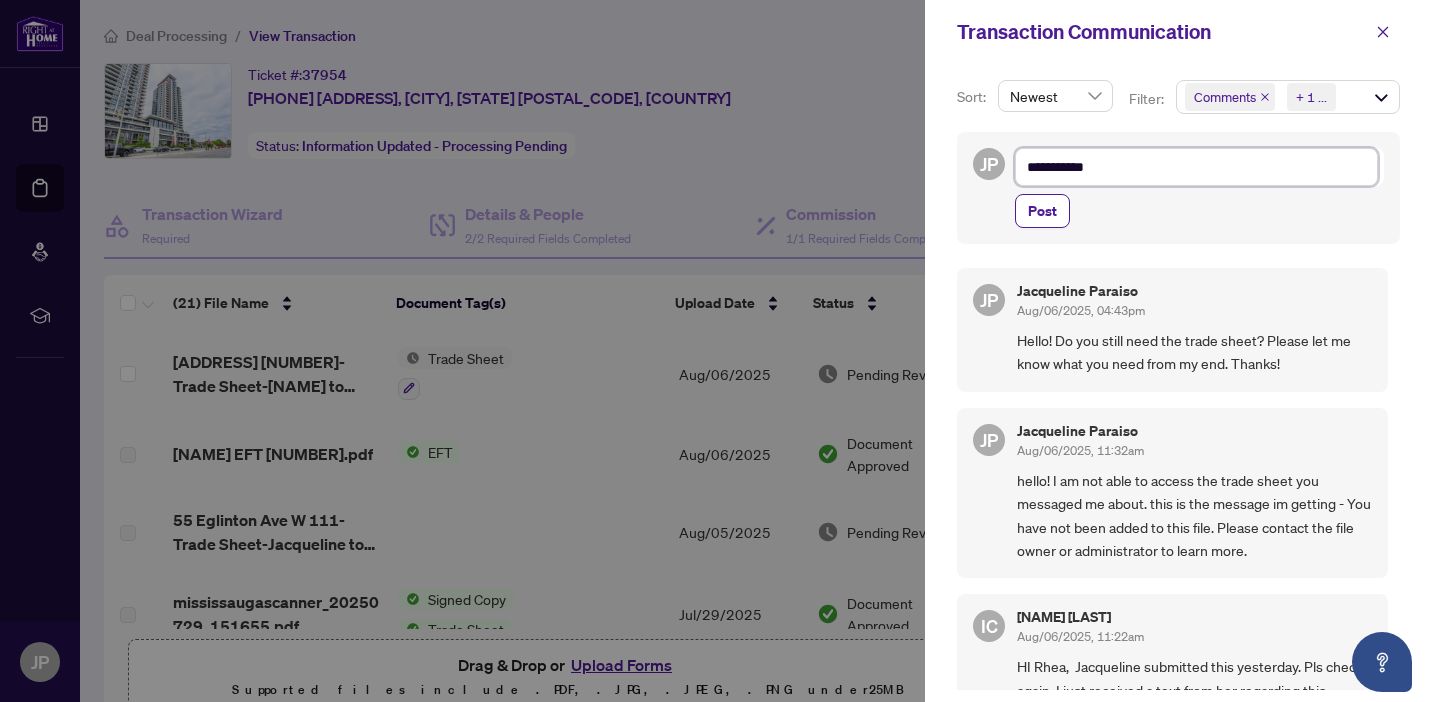 type on "**********" 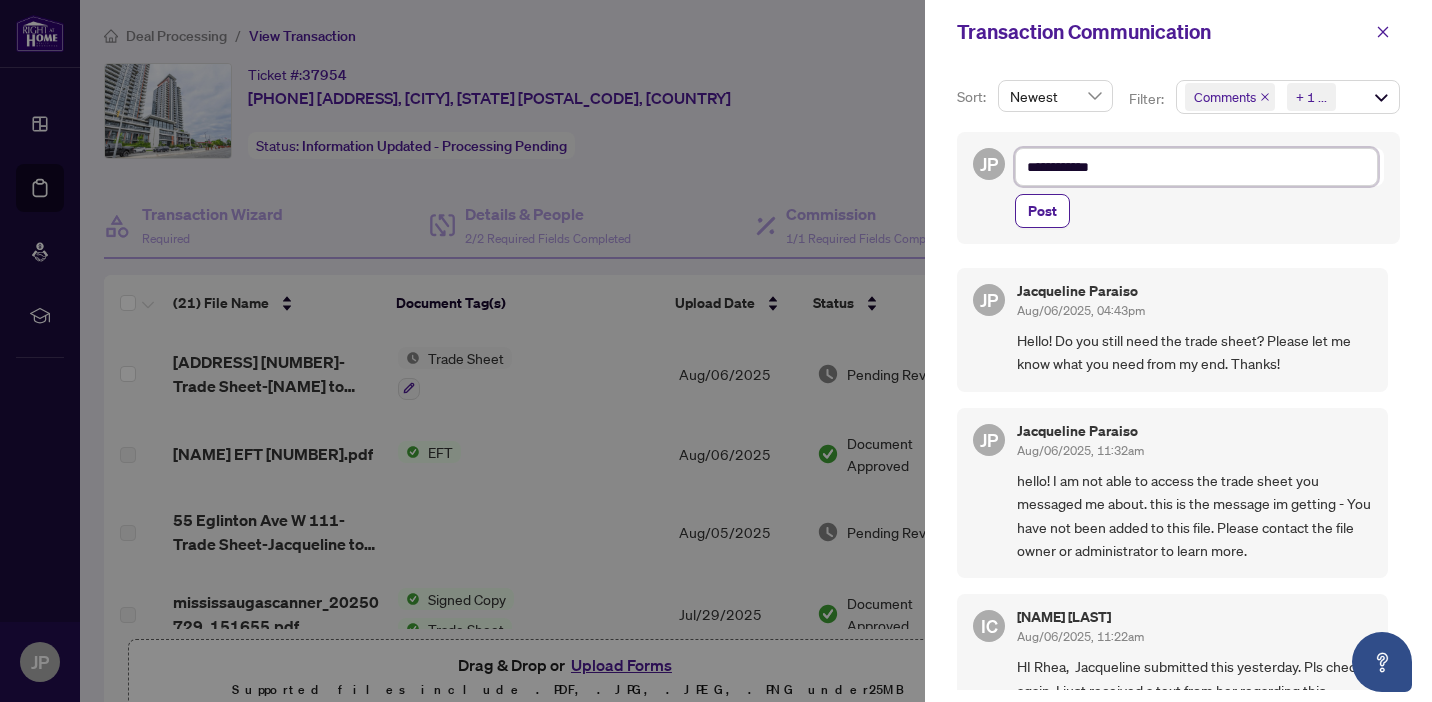 type on "**********" 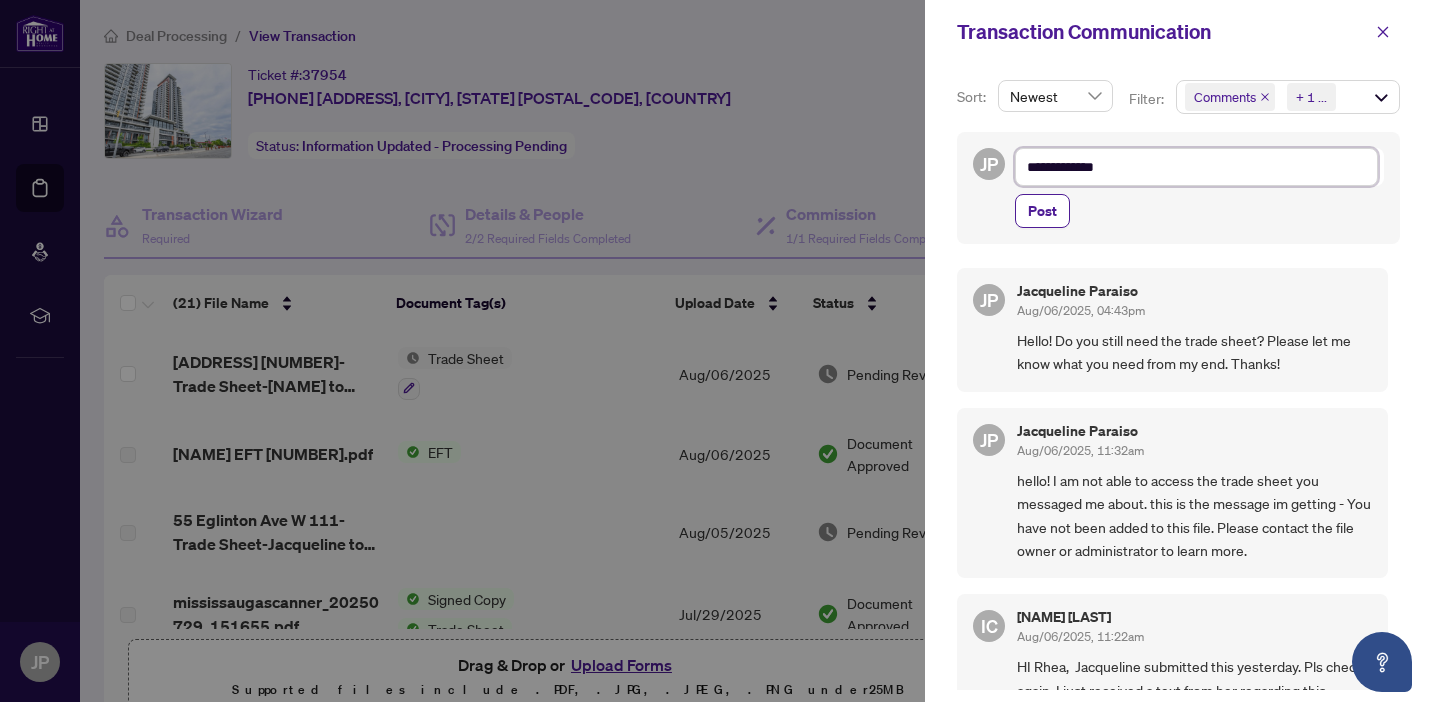 type on "**********" 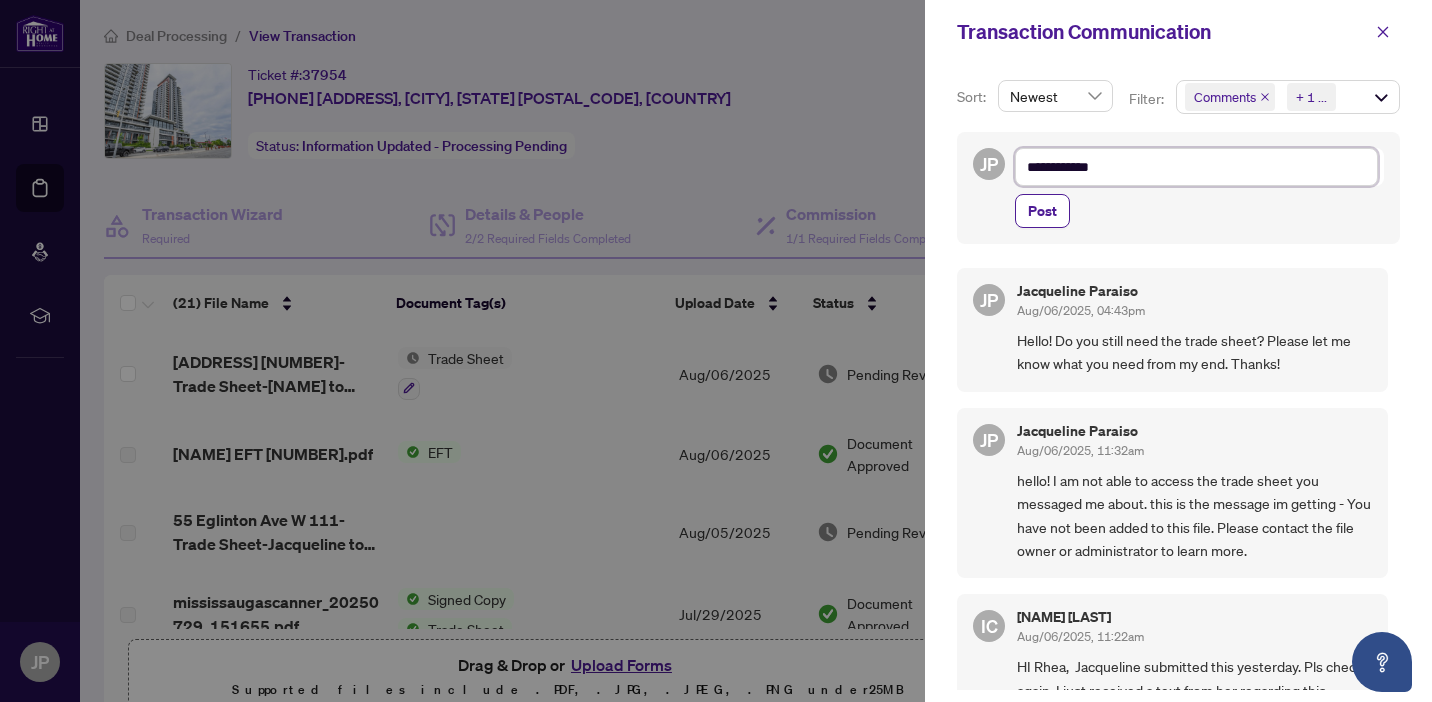 type on "**********" 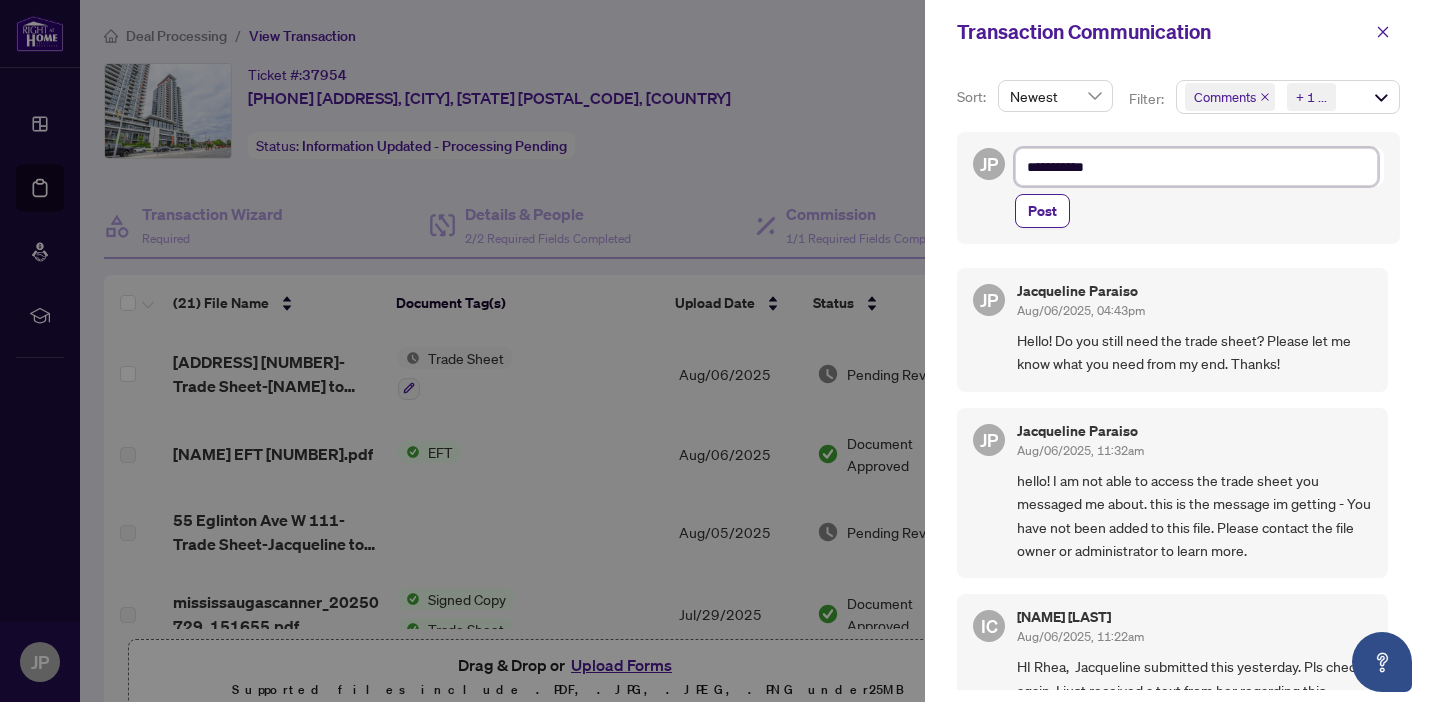 type on "**********" 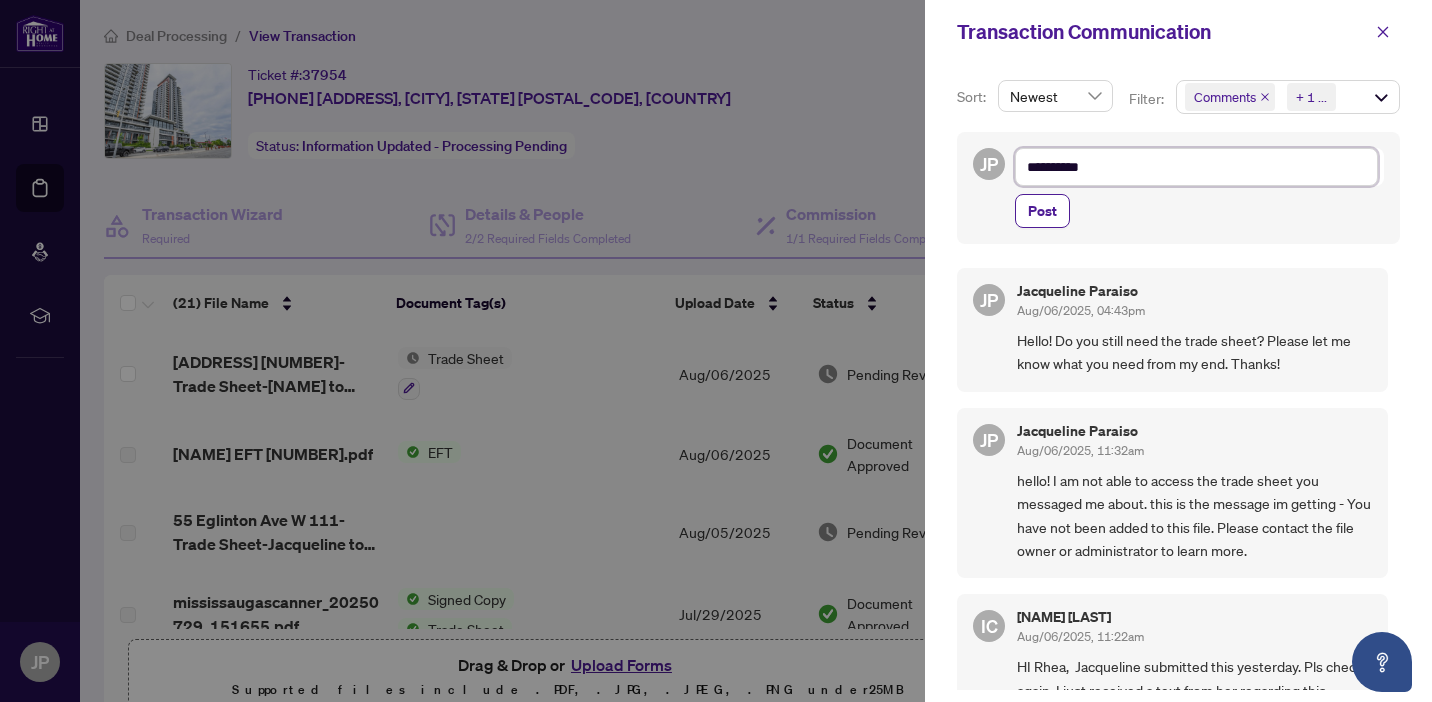 type on "*********" 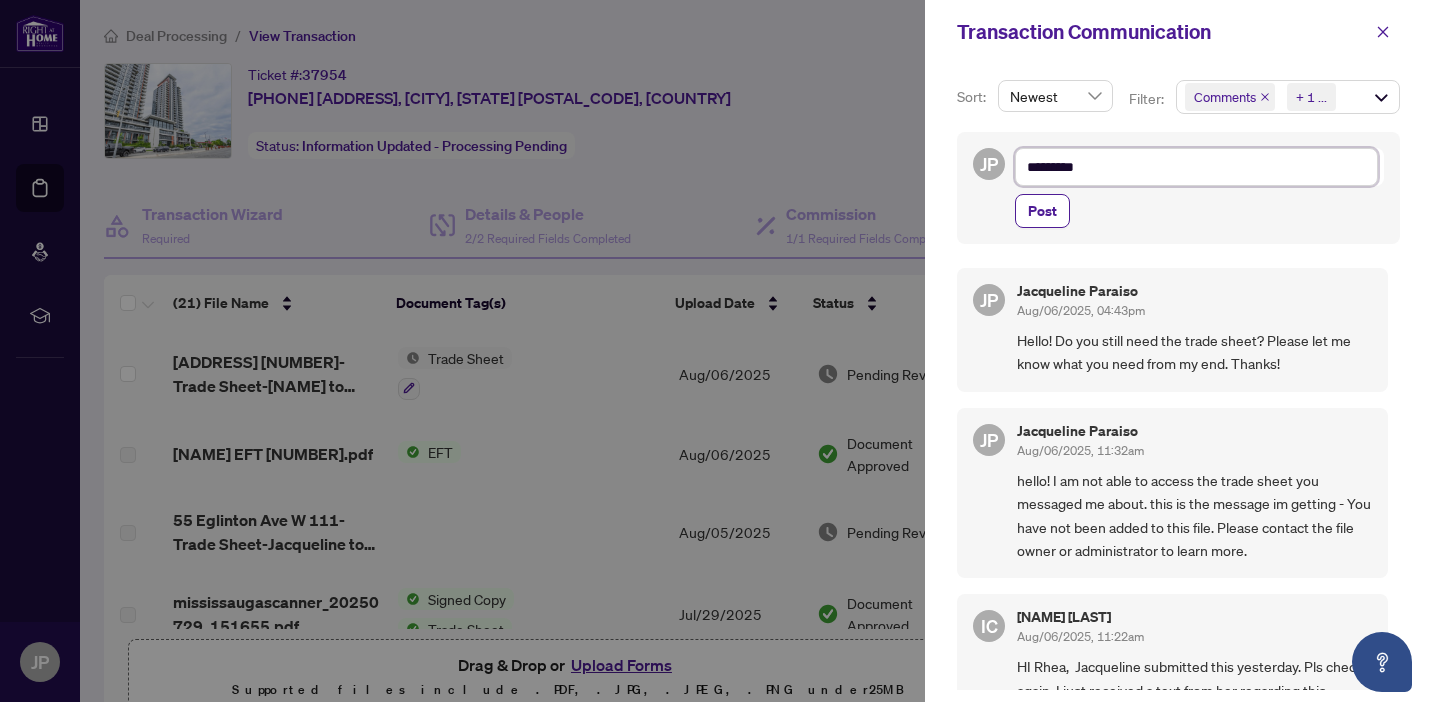 type on "********" 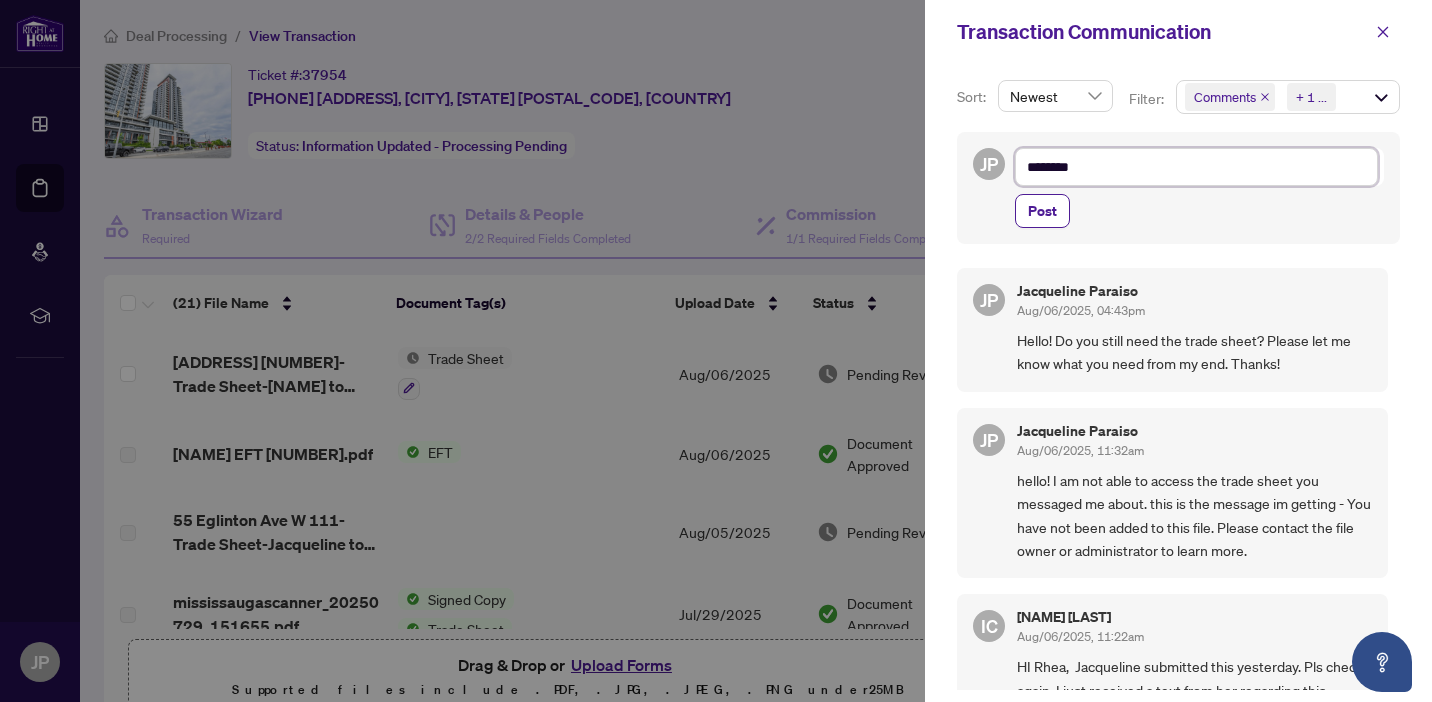 type on "*******" 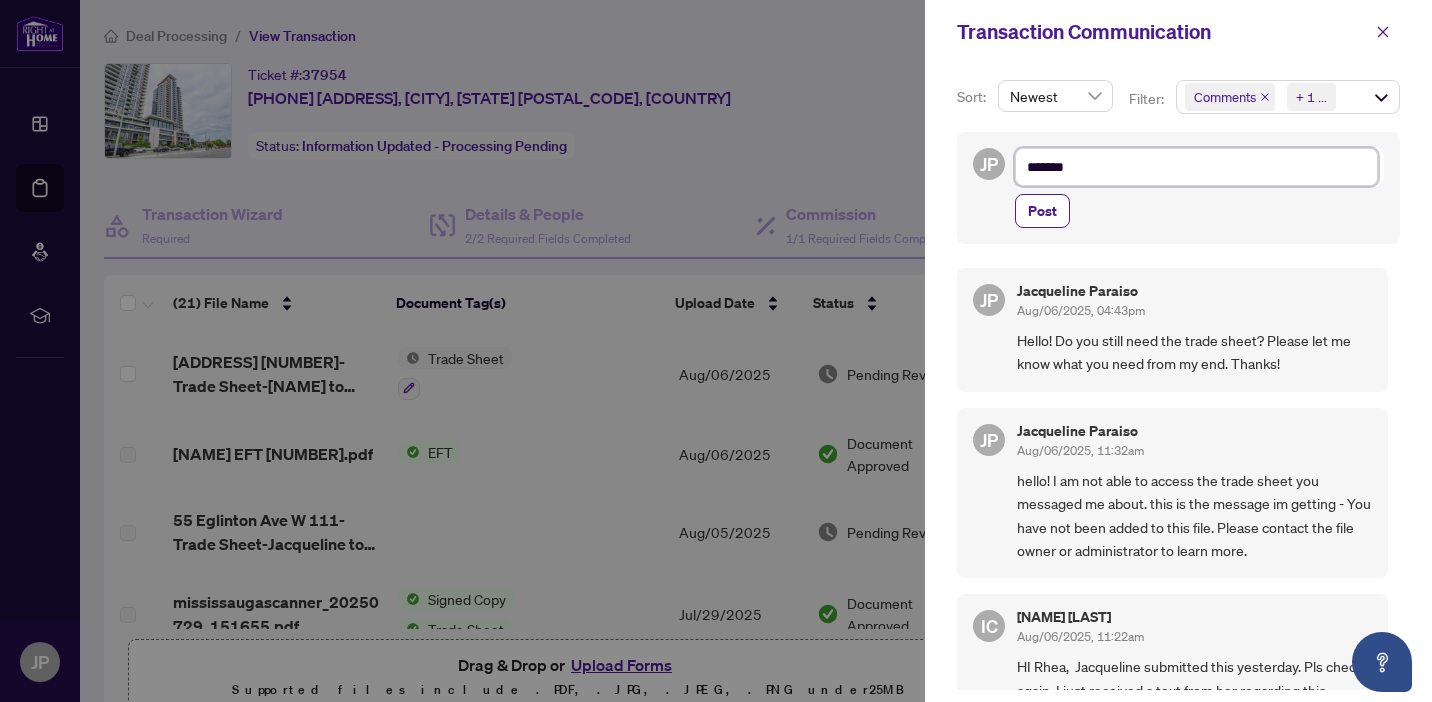 type on "*****" 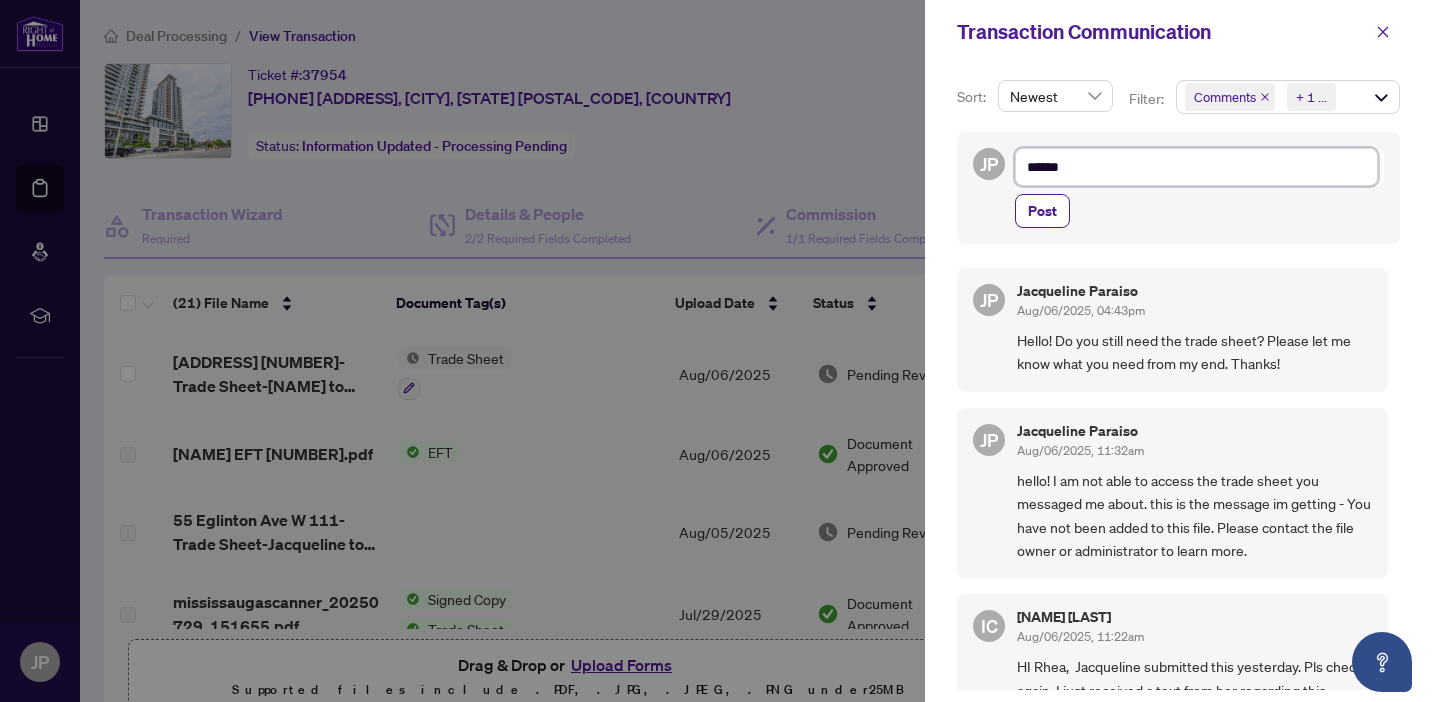 type on "*****" 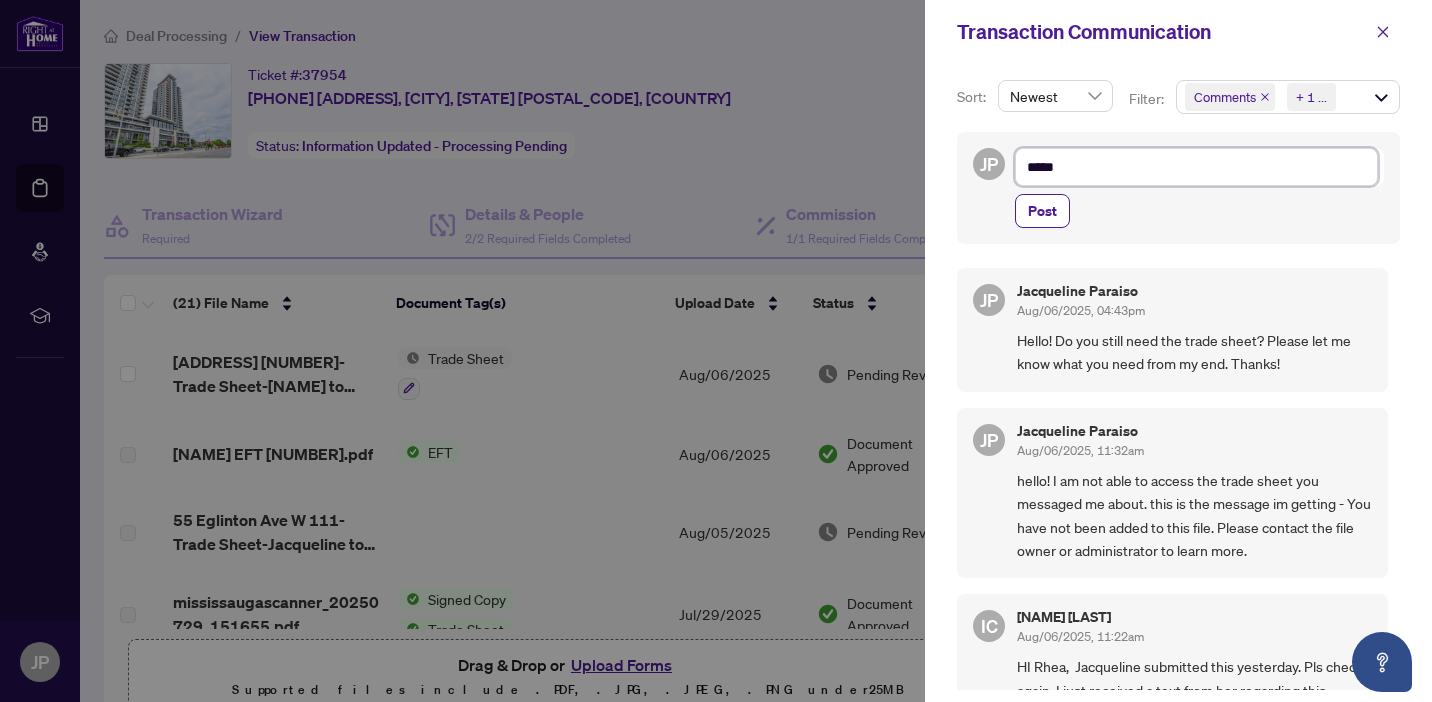 type on "******" 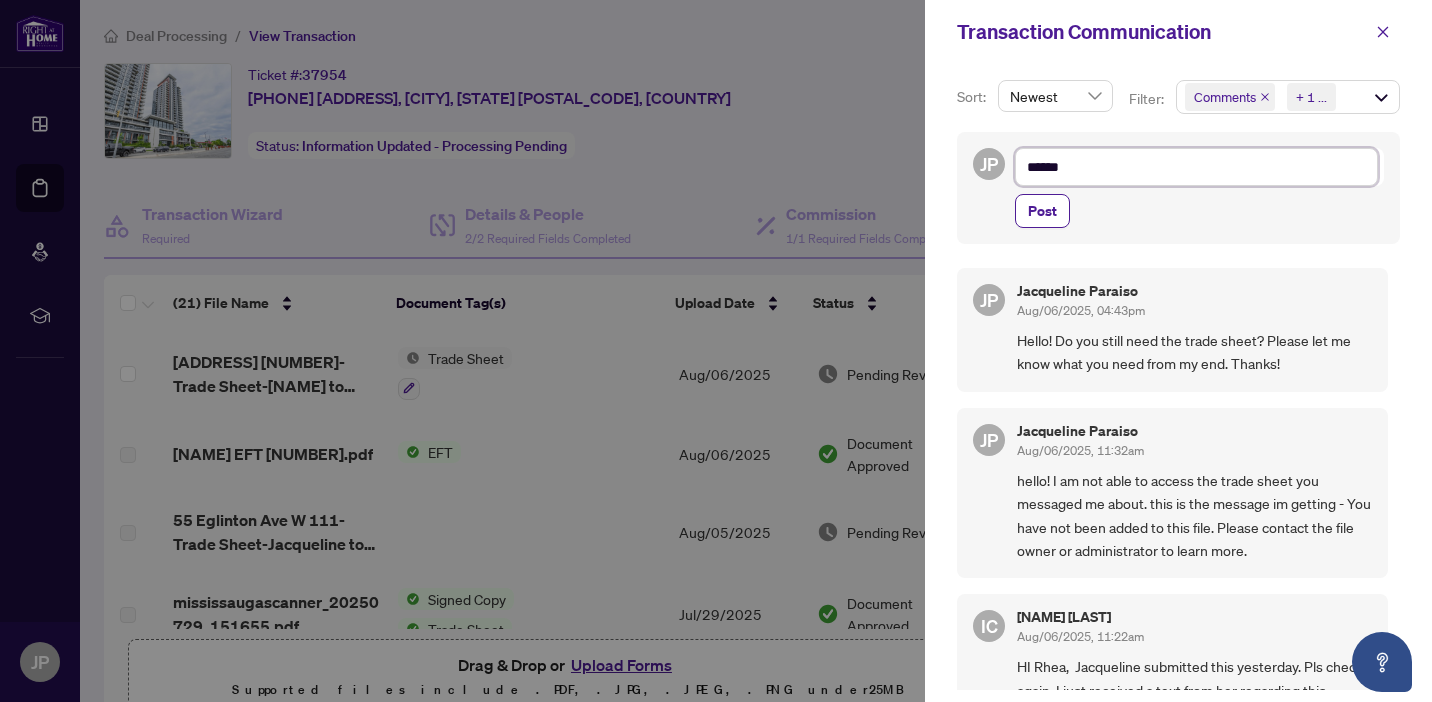 type on "******" 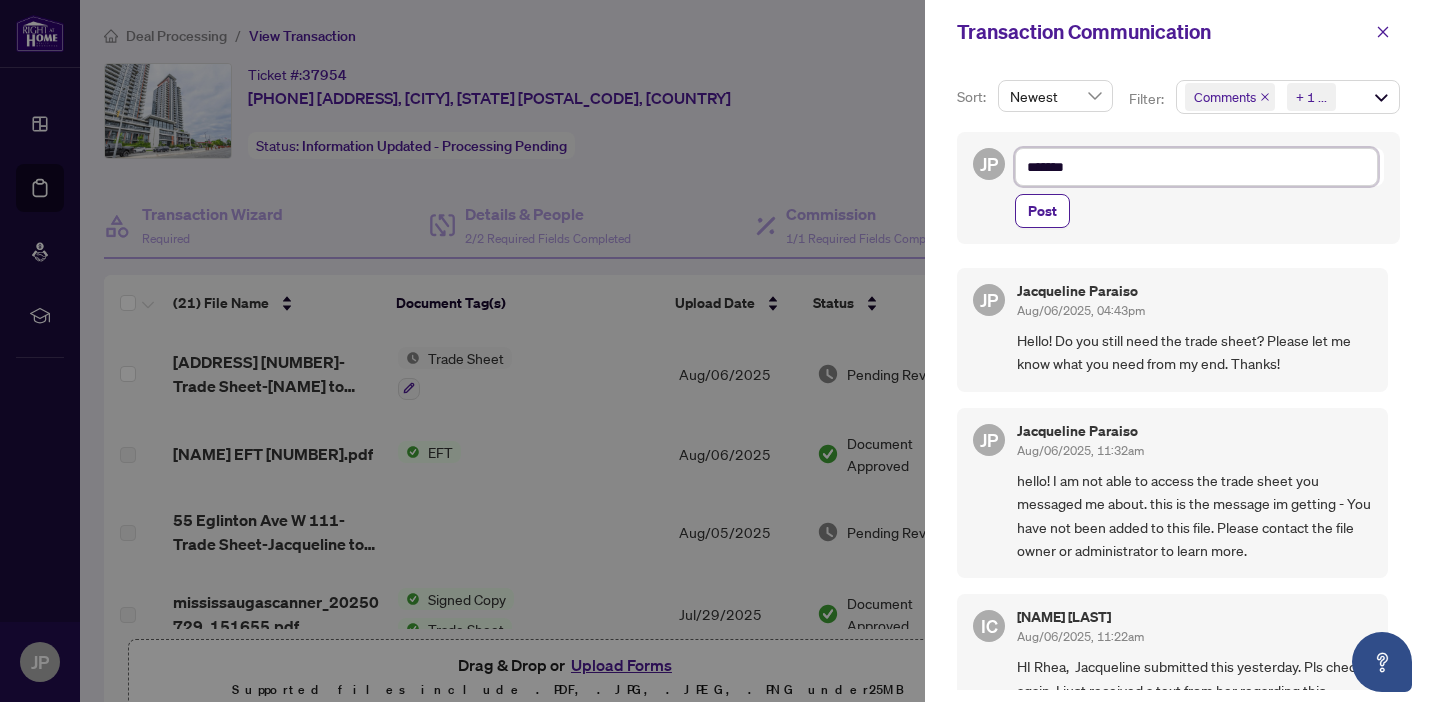 type on "********" 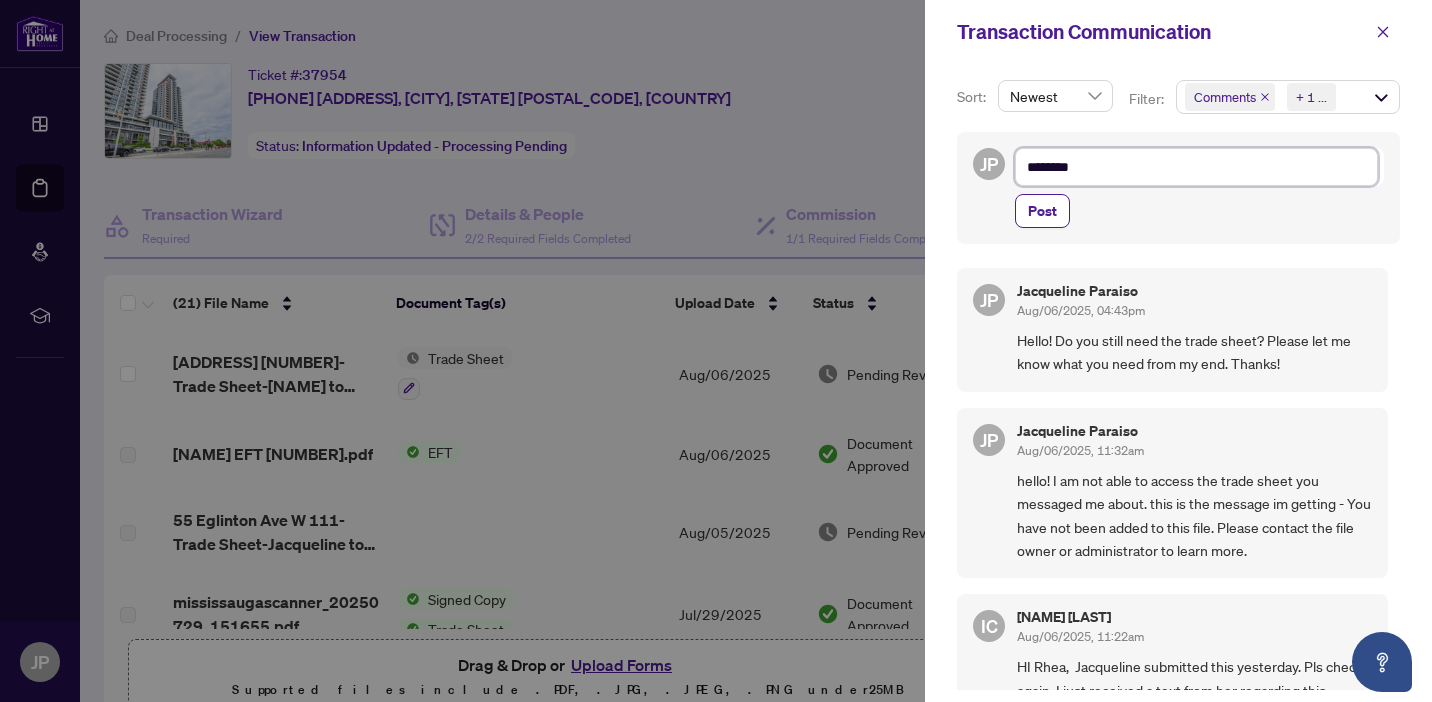 type on "********" 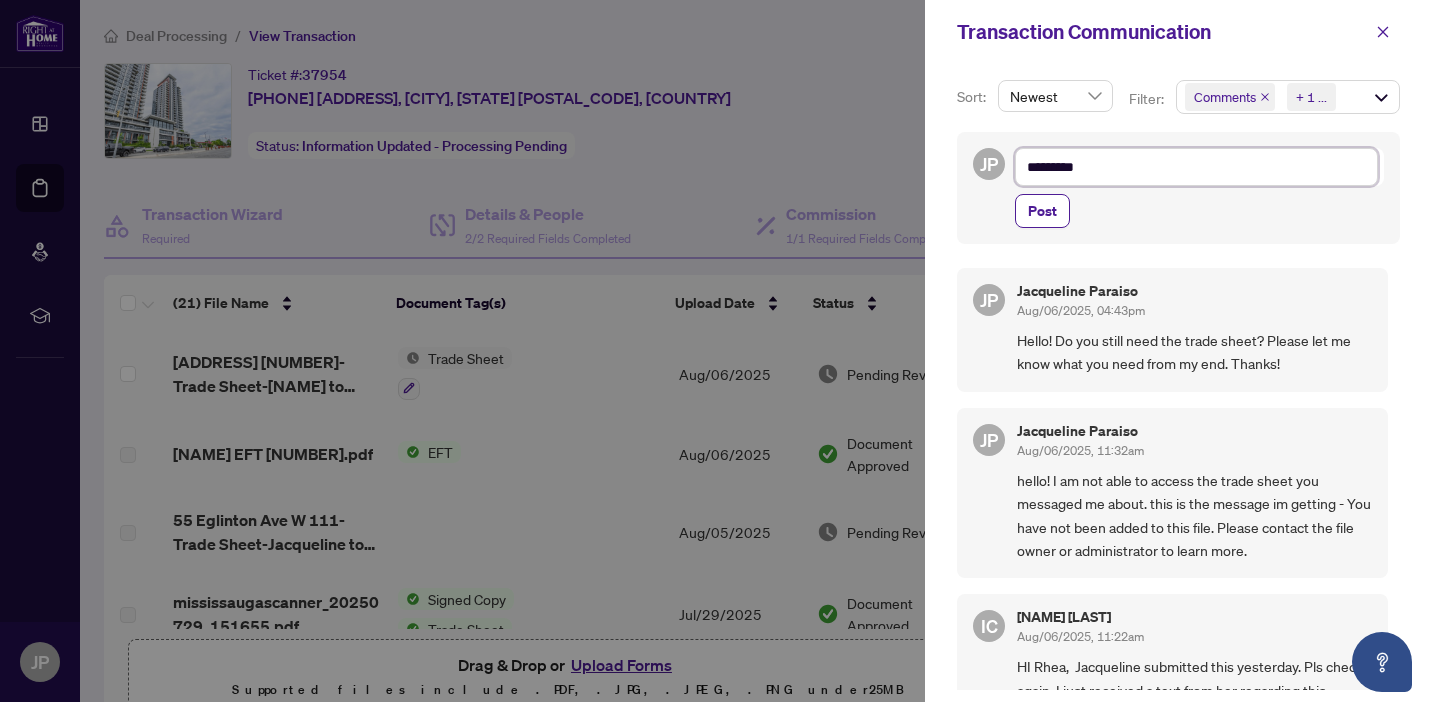 type on "**********" 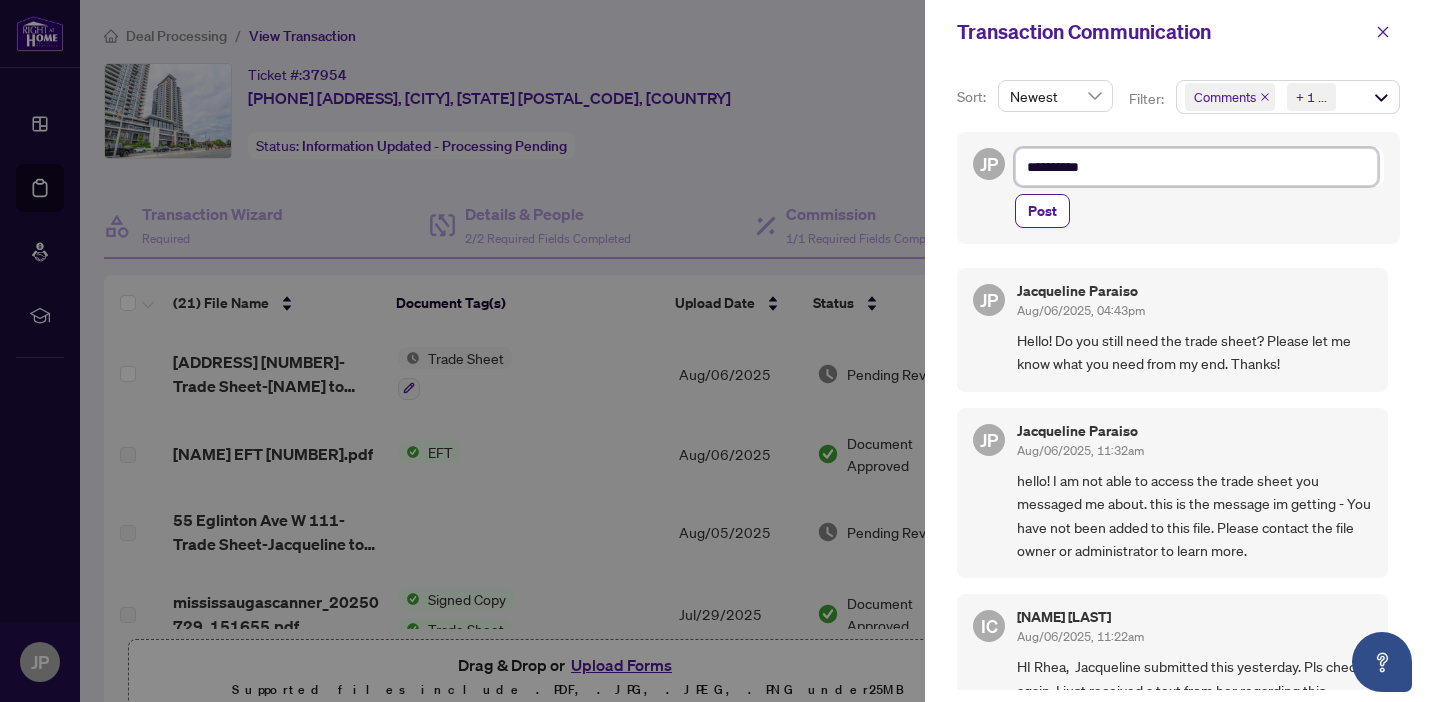 type on "**********" 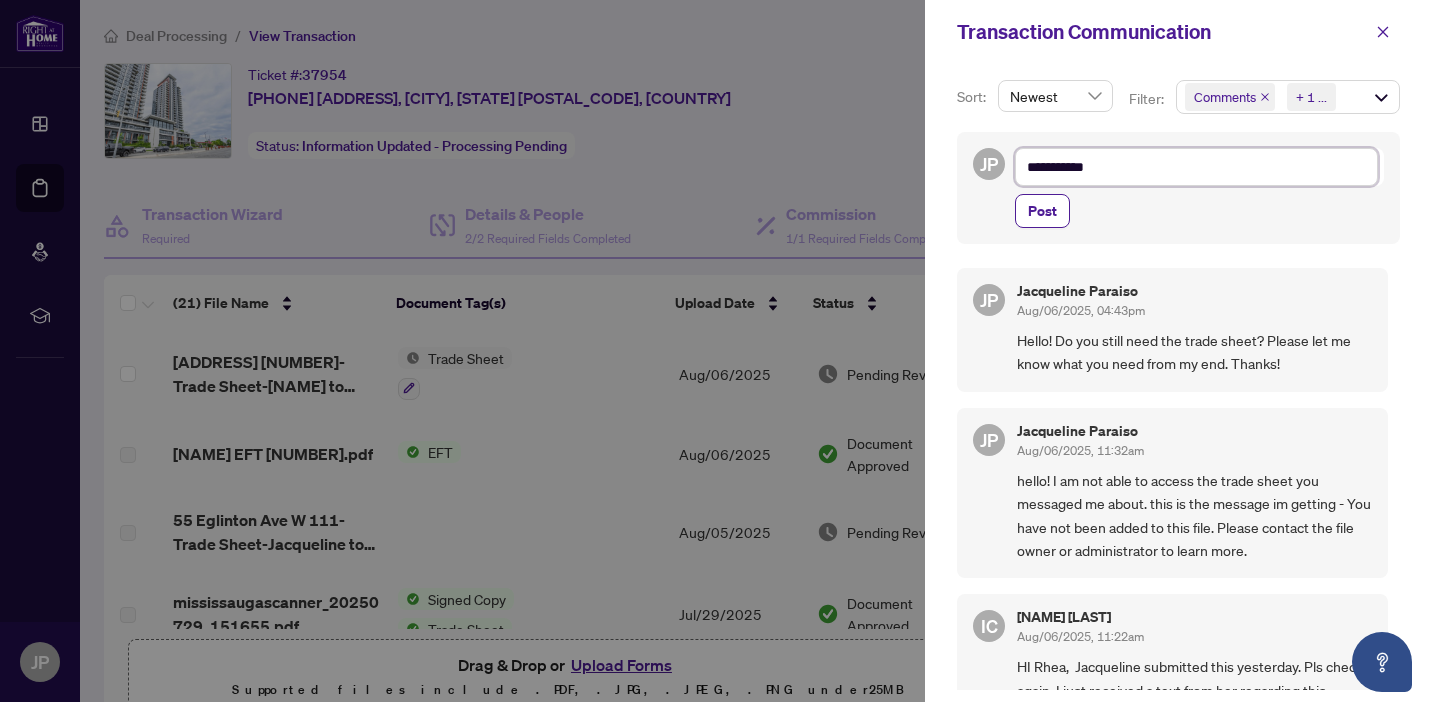 type on "**********" 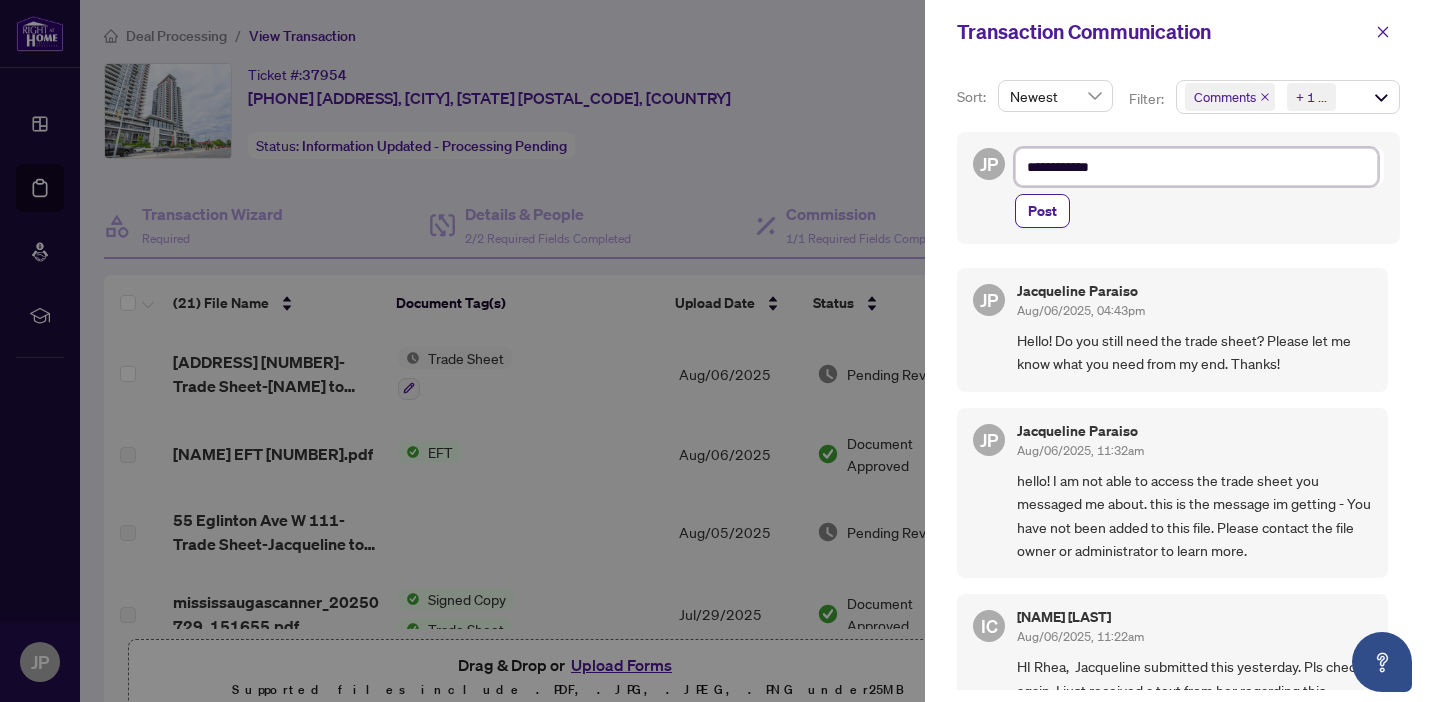 type on "**********" 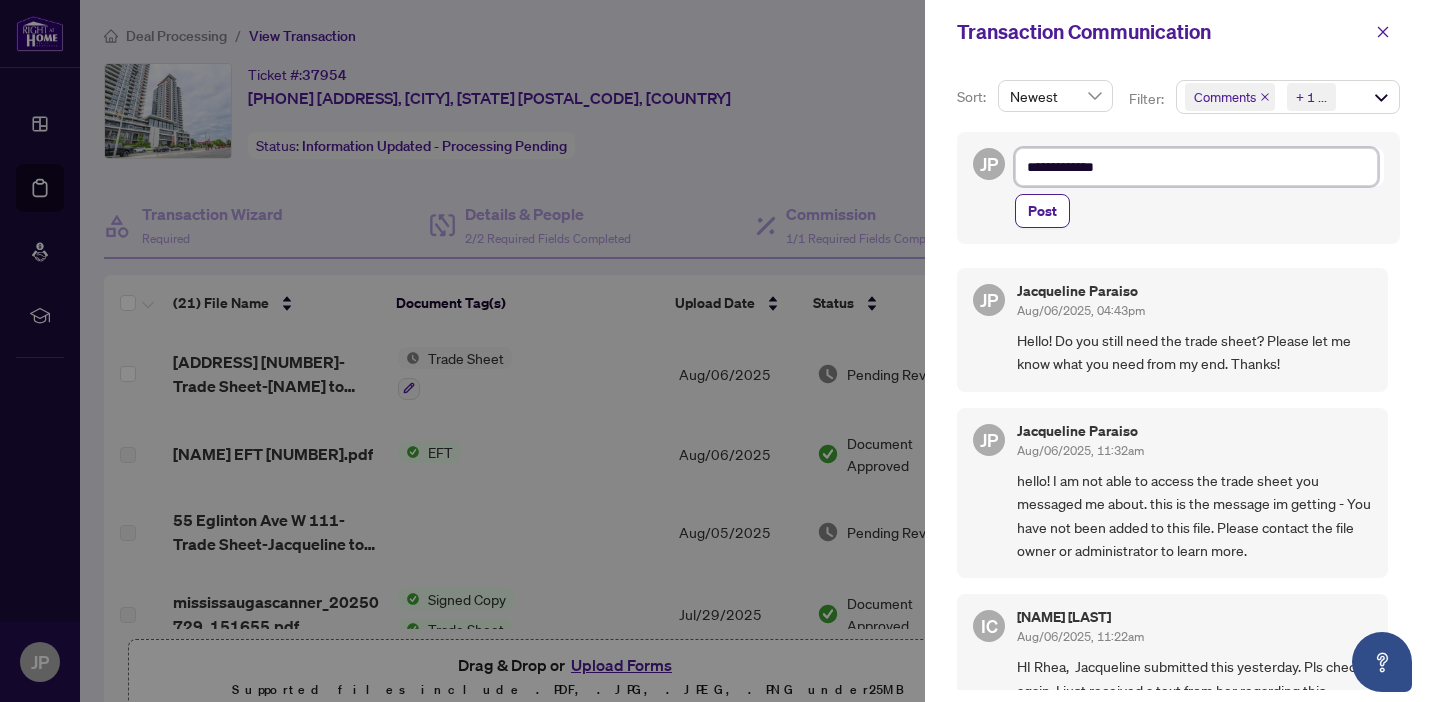 type on "**********" 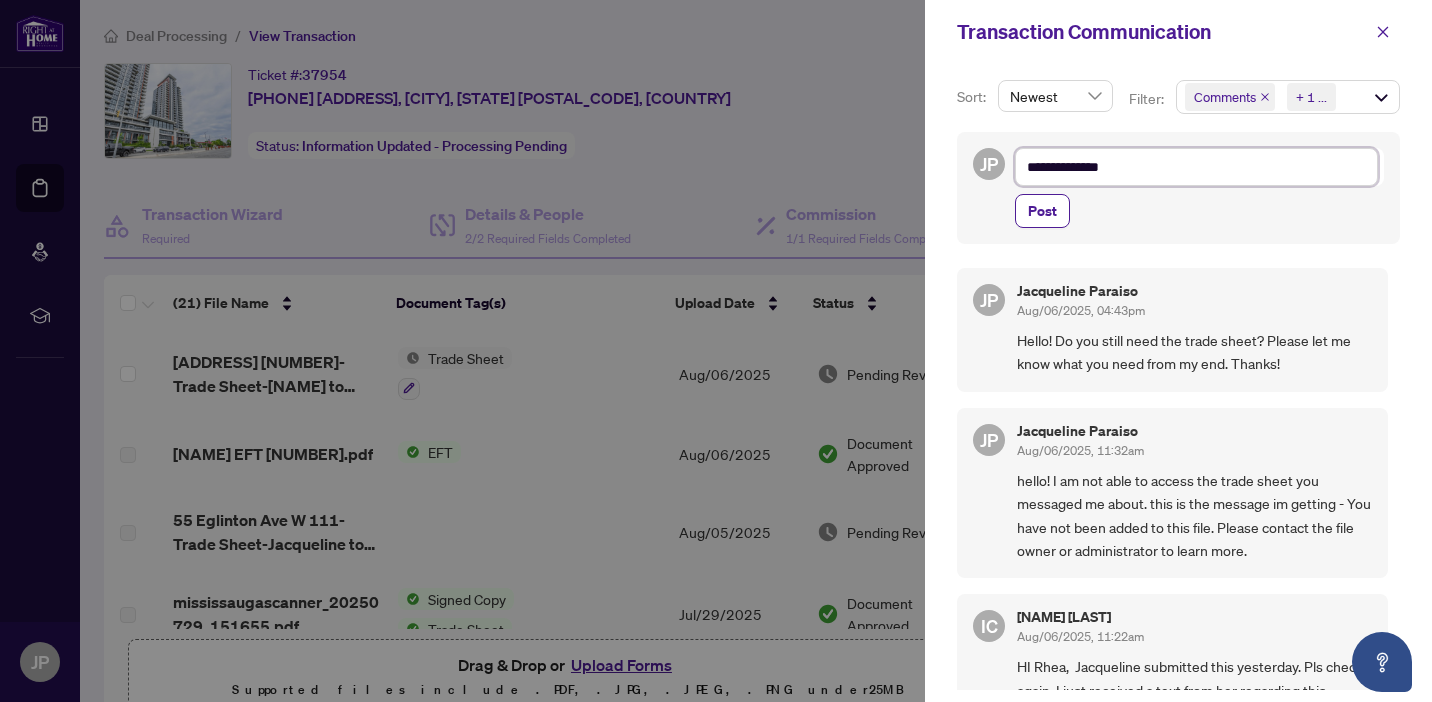 type on "**********" 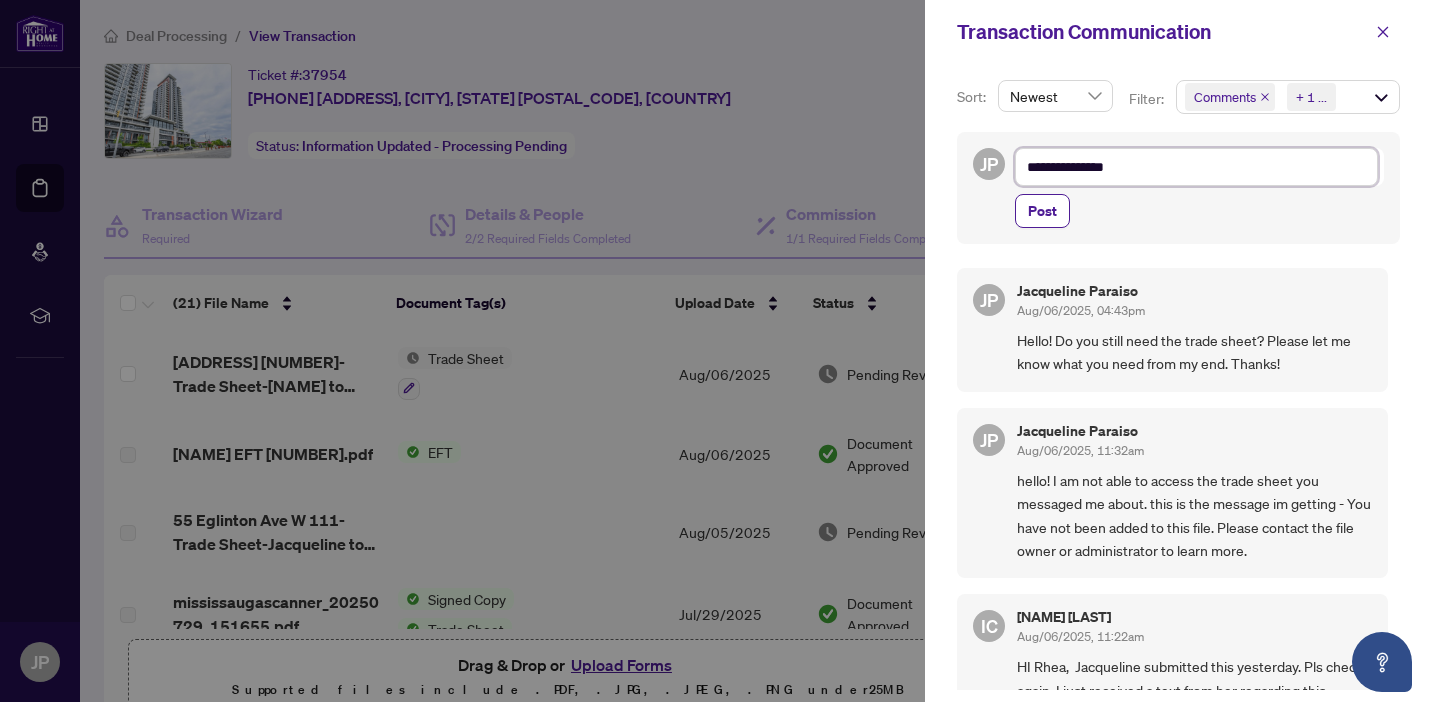 type on "**********" 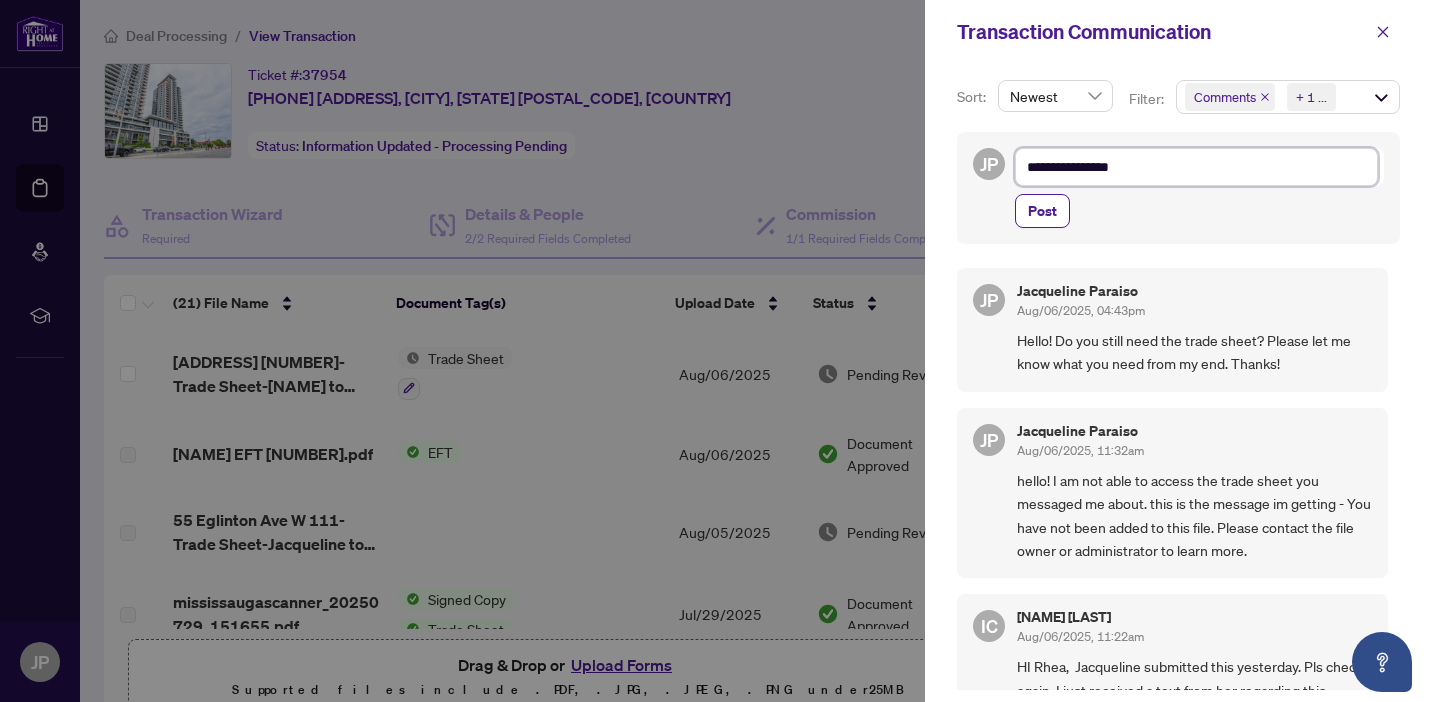 type on "**********" 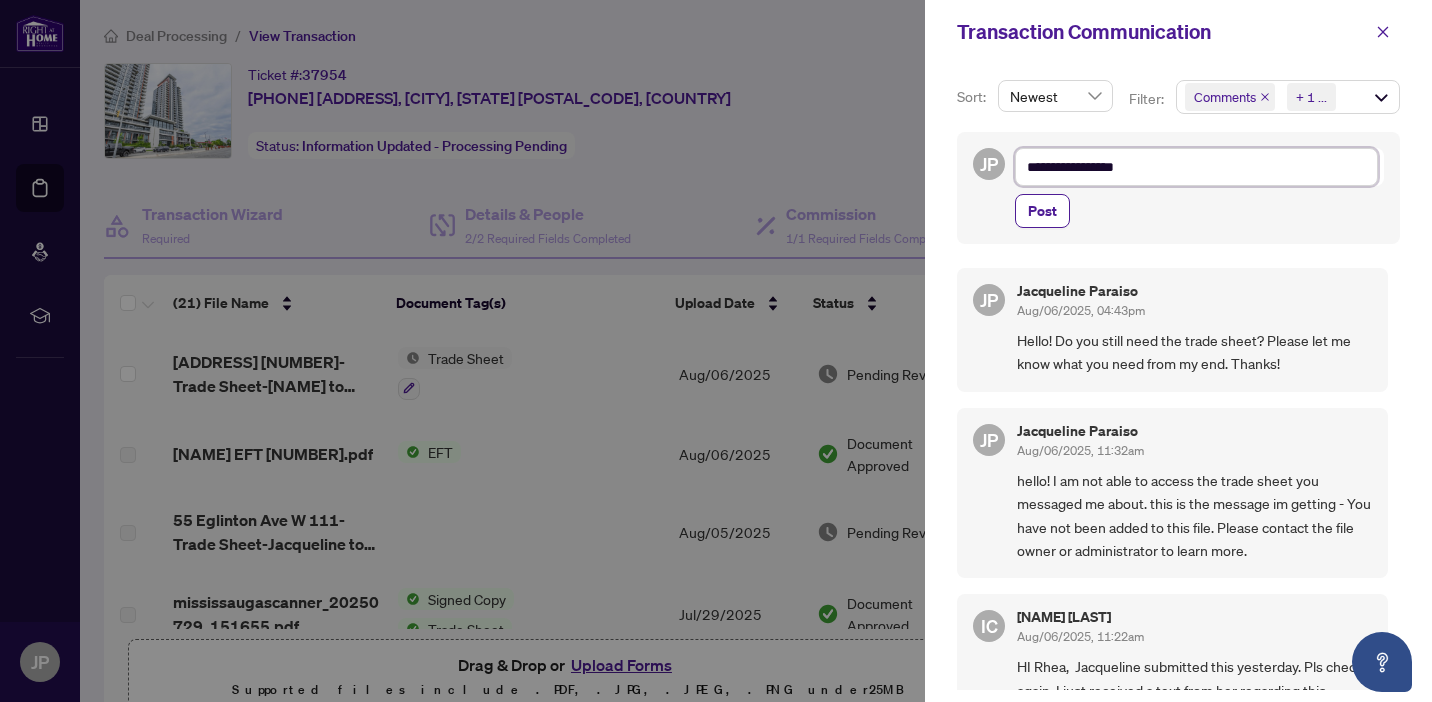 type on "**********" 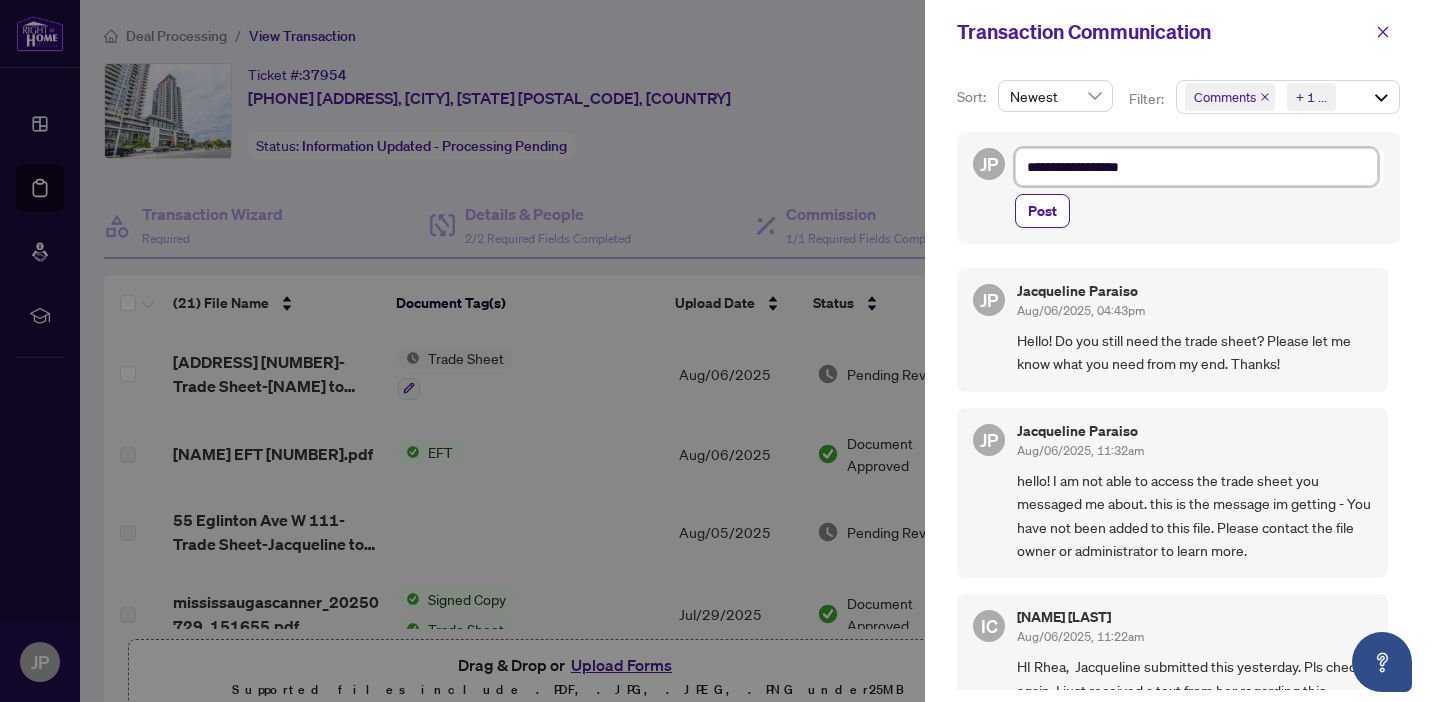 type on "**********" 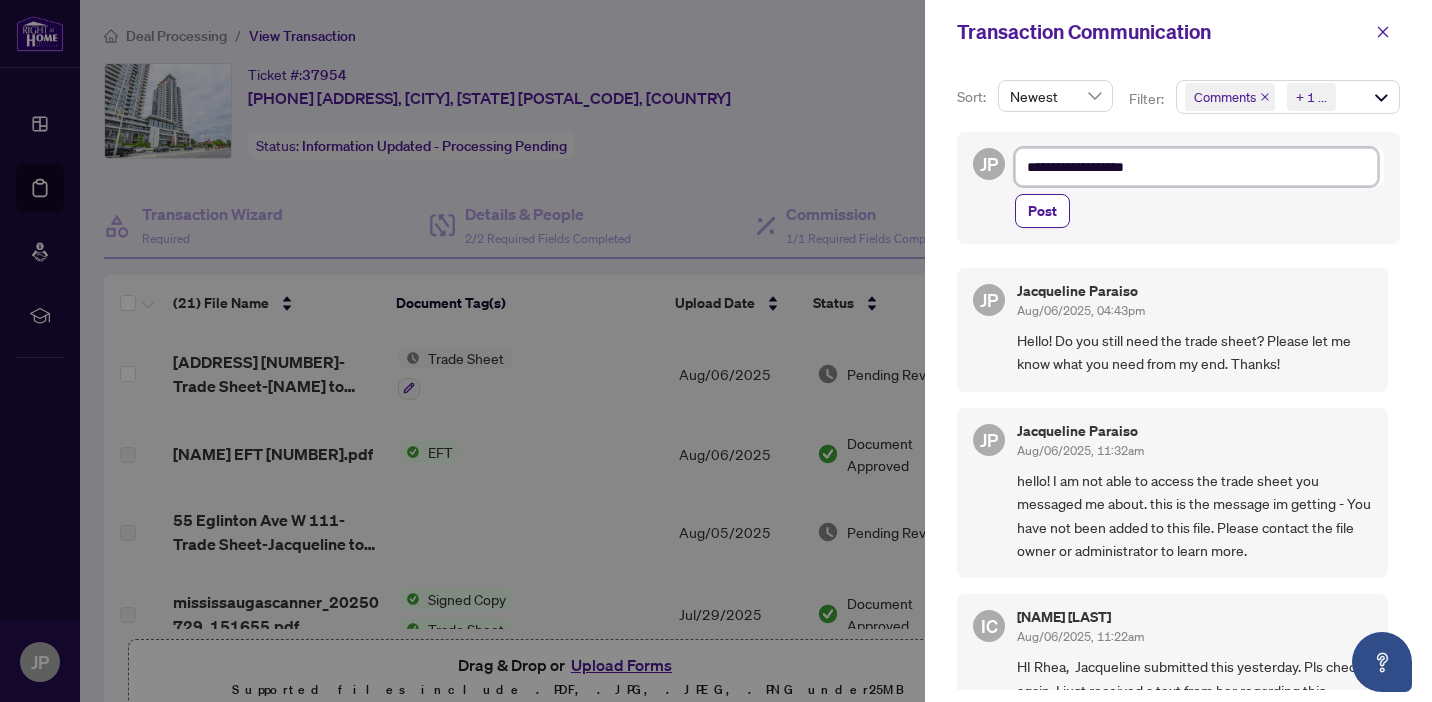 type on "**********" 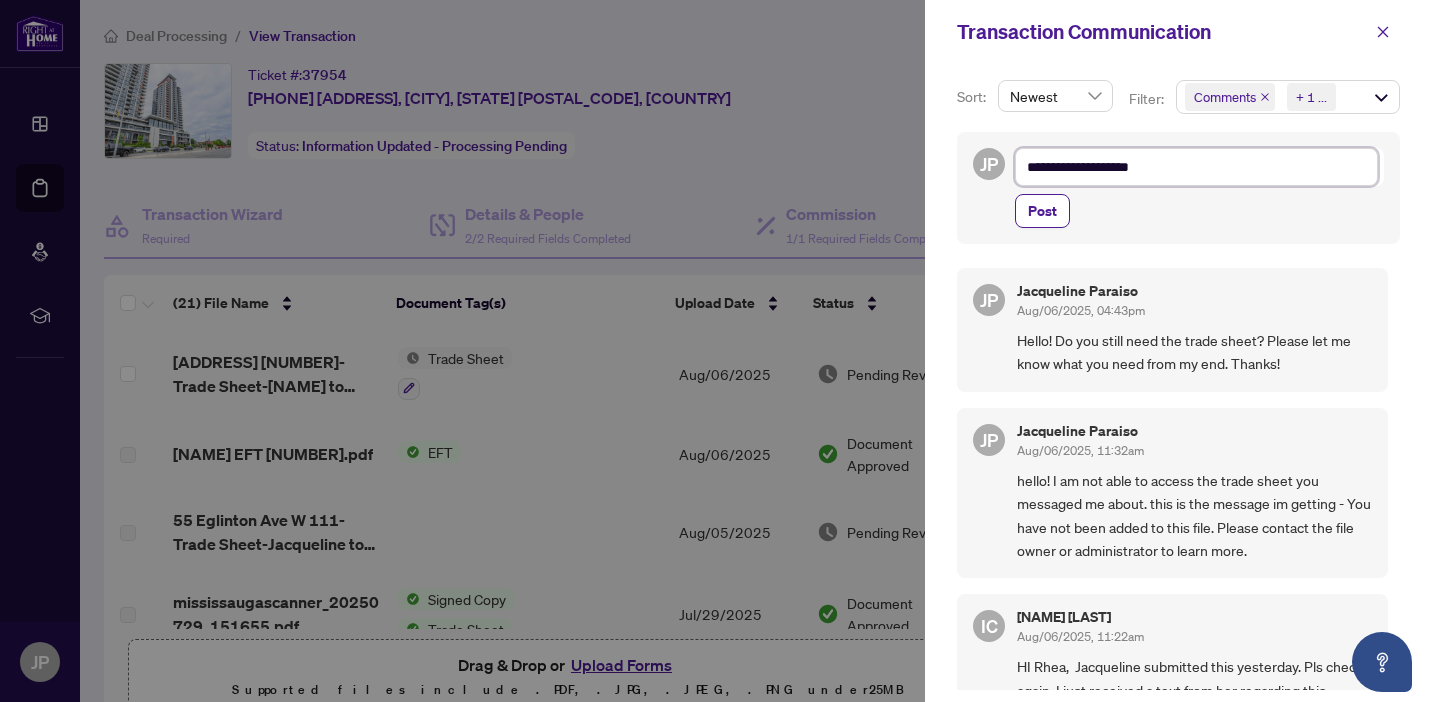 type on "**********" 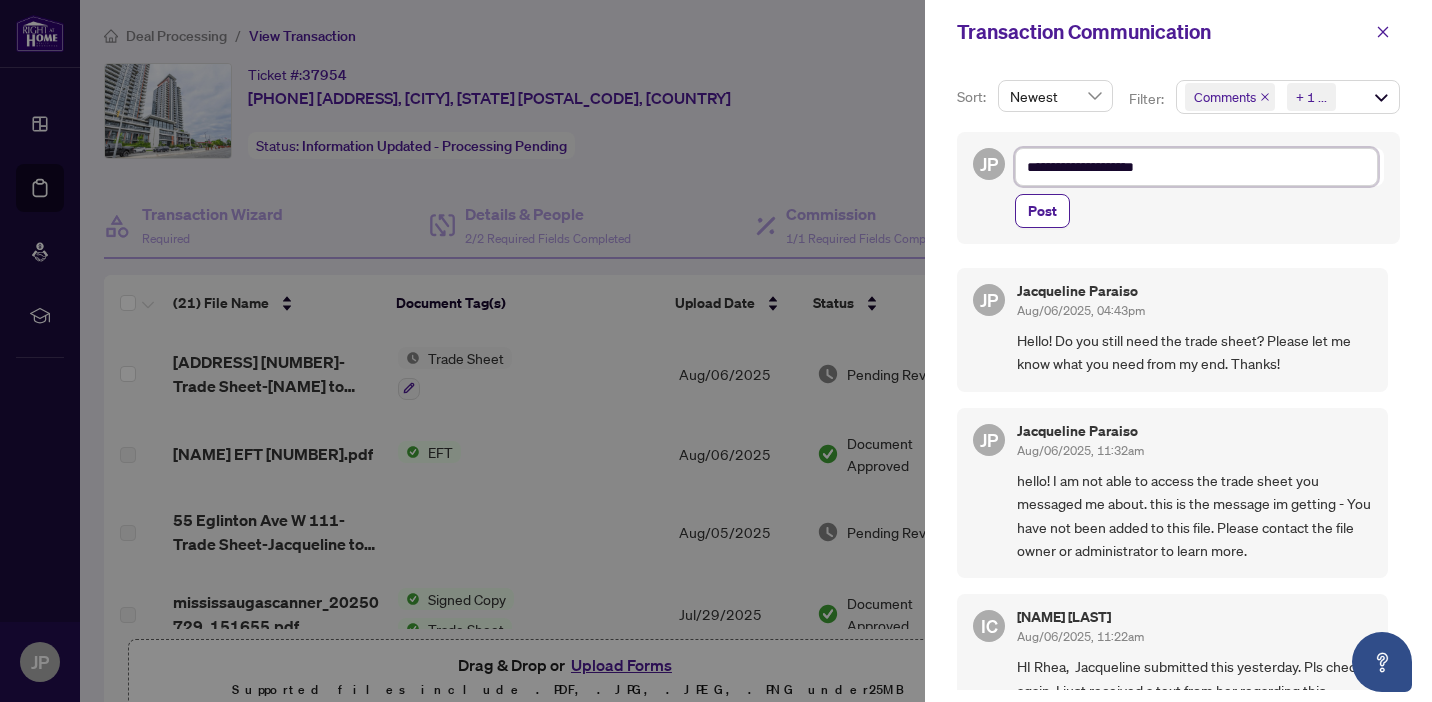 type on "**********" 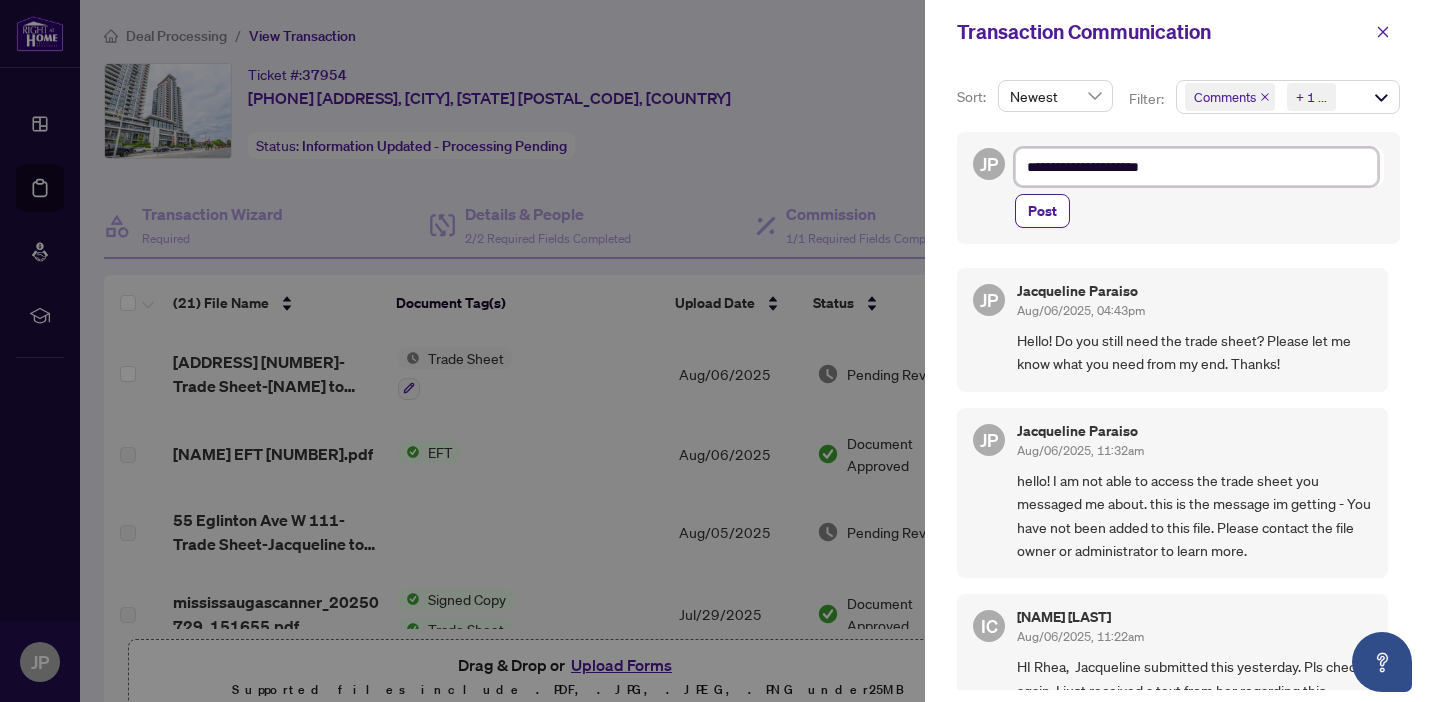 type on "**********" 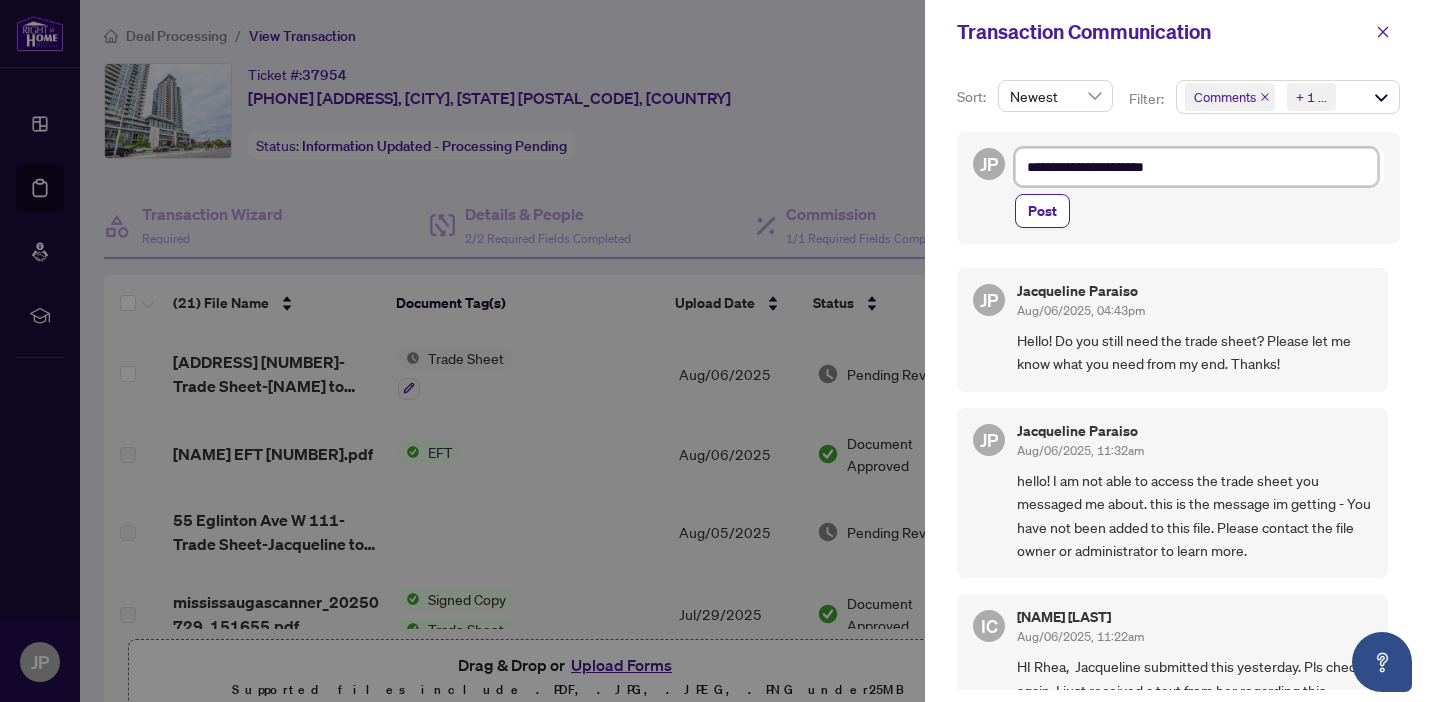 type on "**********" 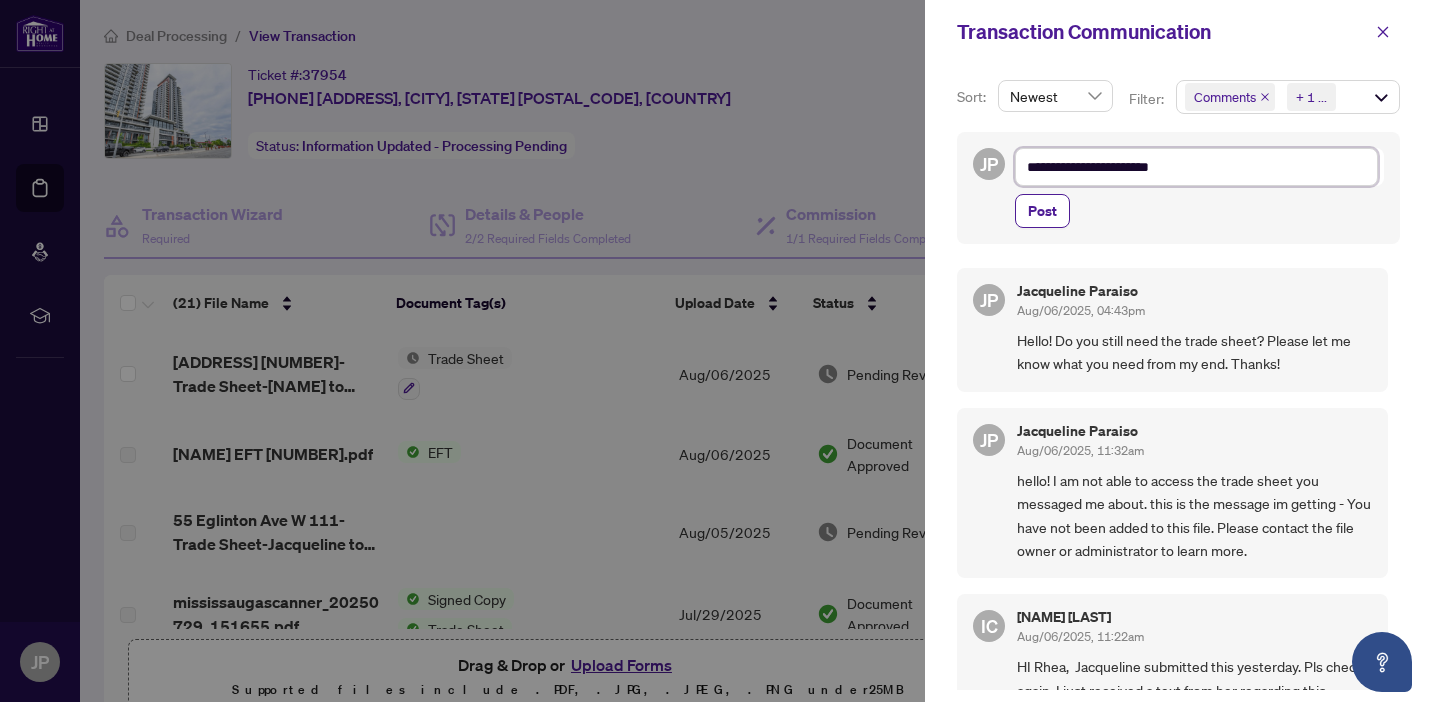 type on "**********" 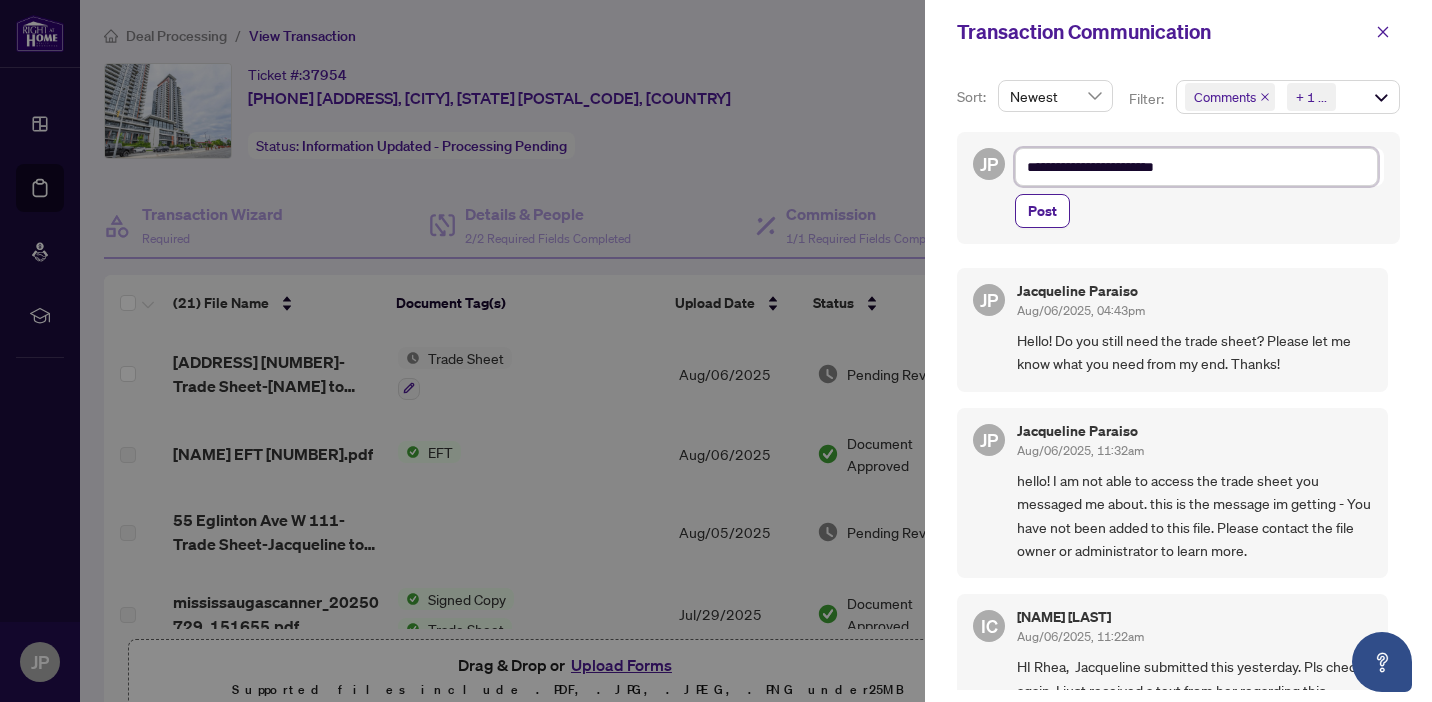 type on "**********" 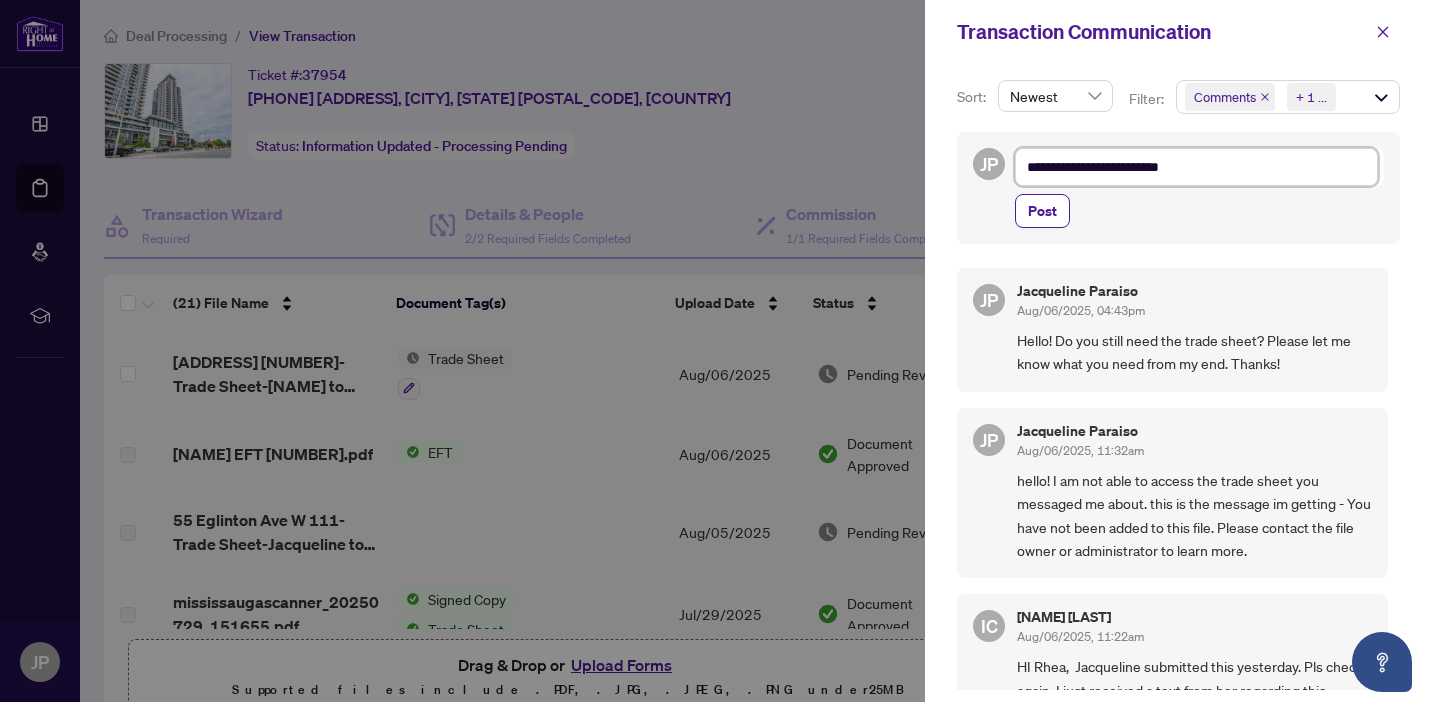 type on "**********" 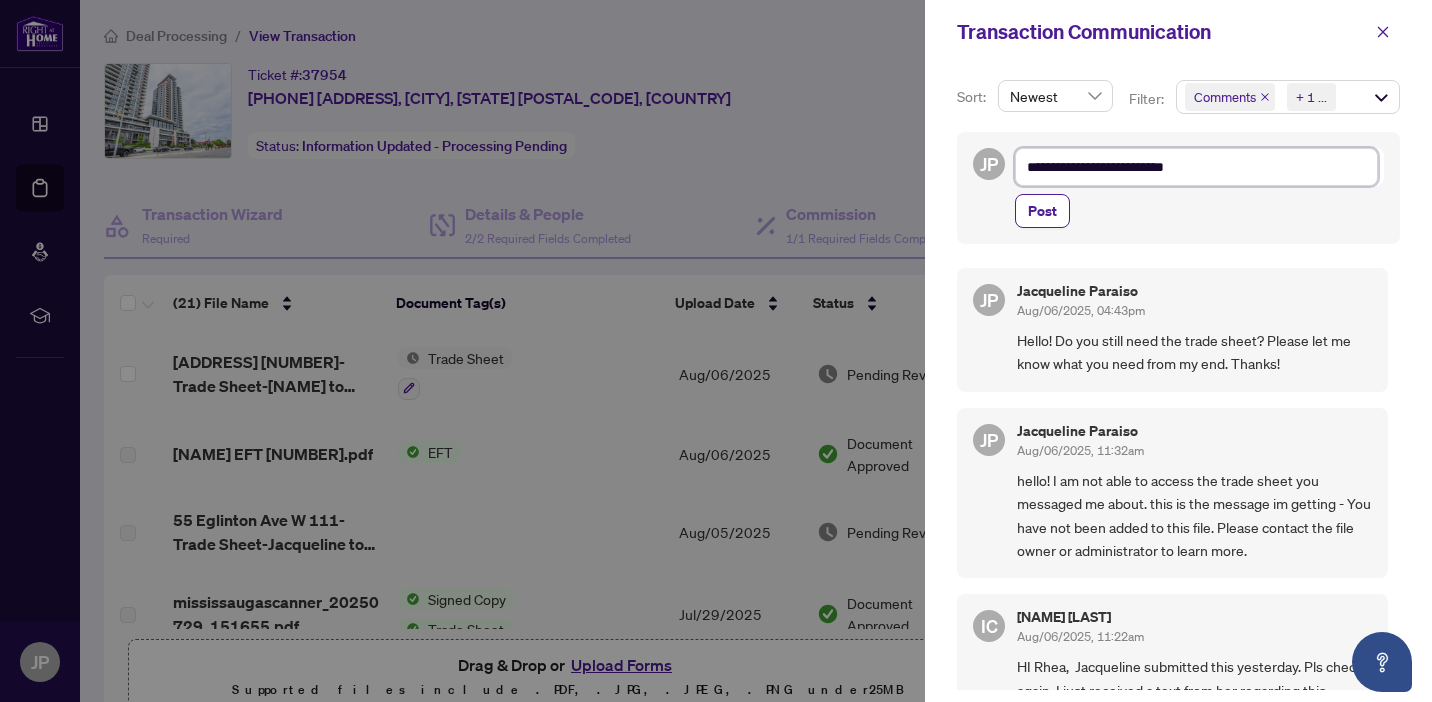 type on "**********" 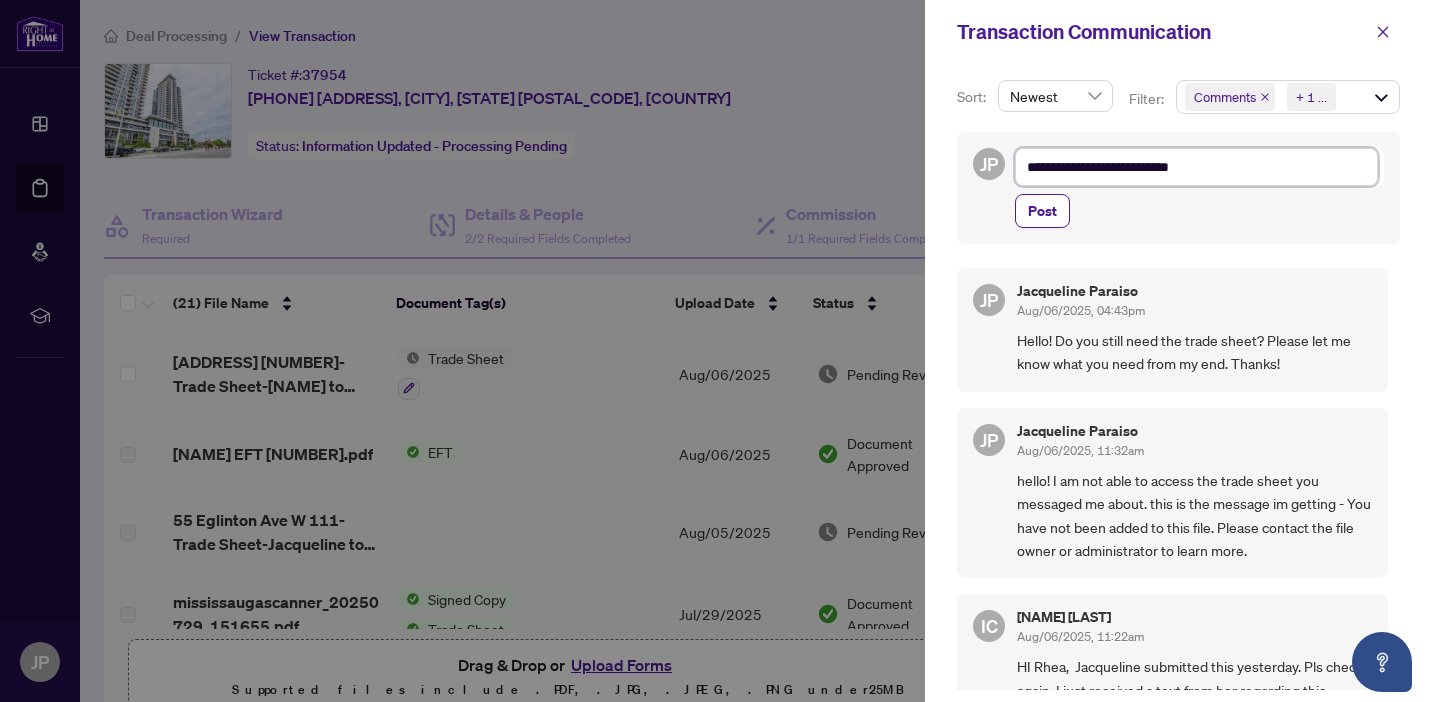 type on "**********" 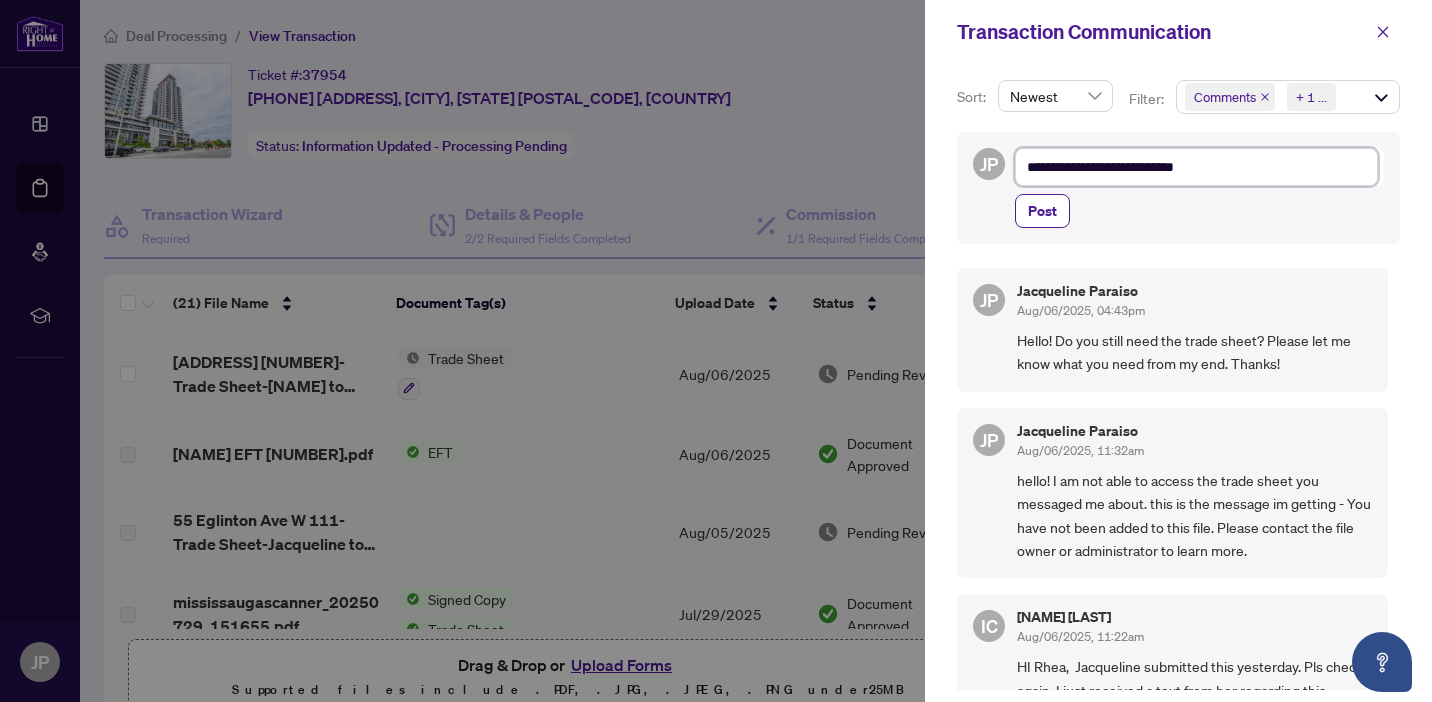 type on "**********" 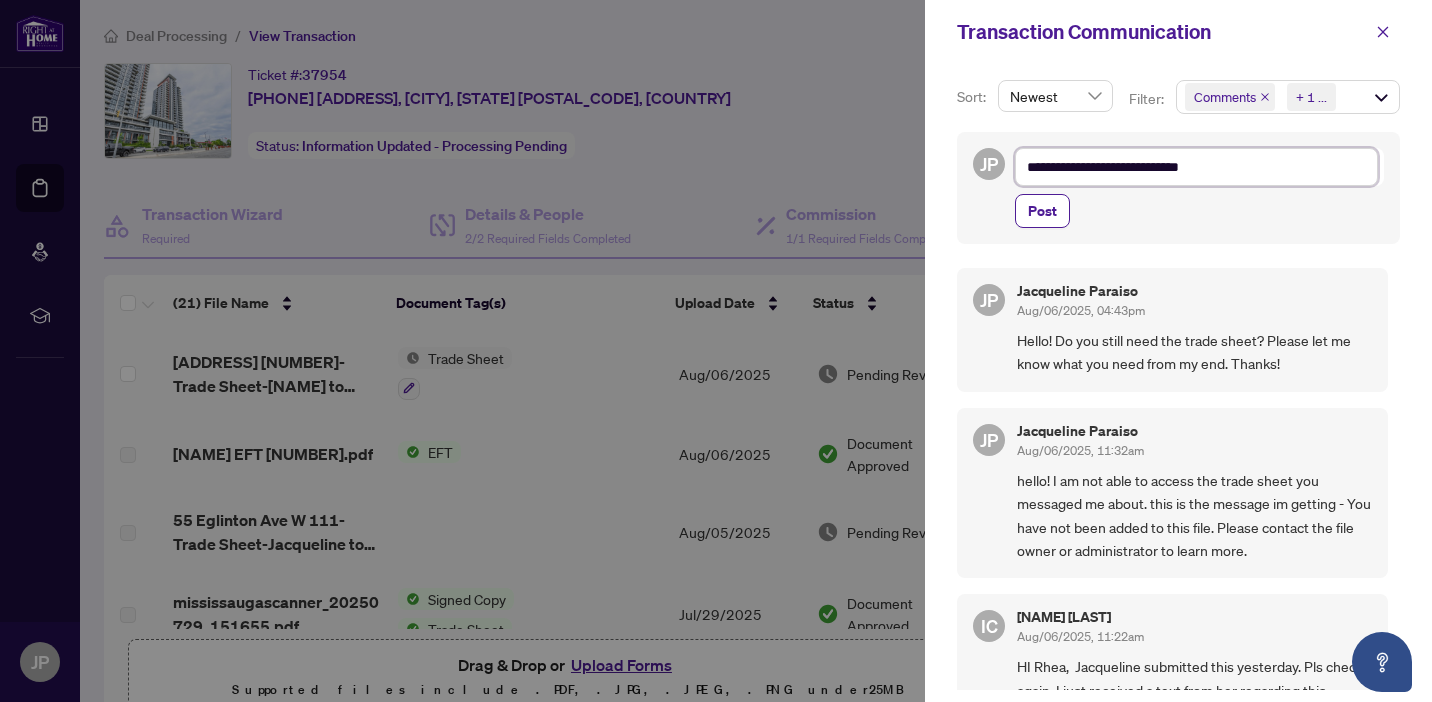 type on "**********" 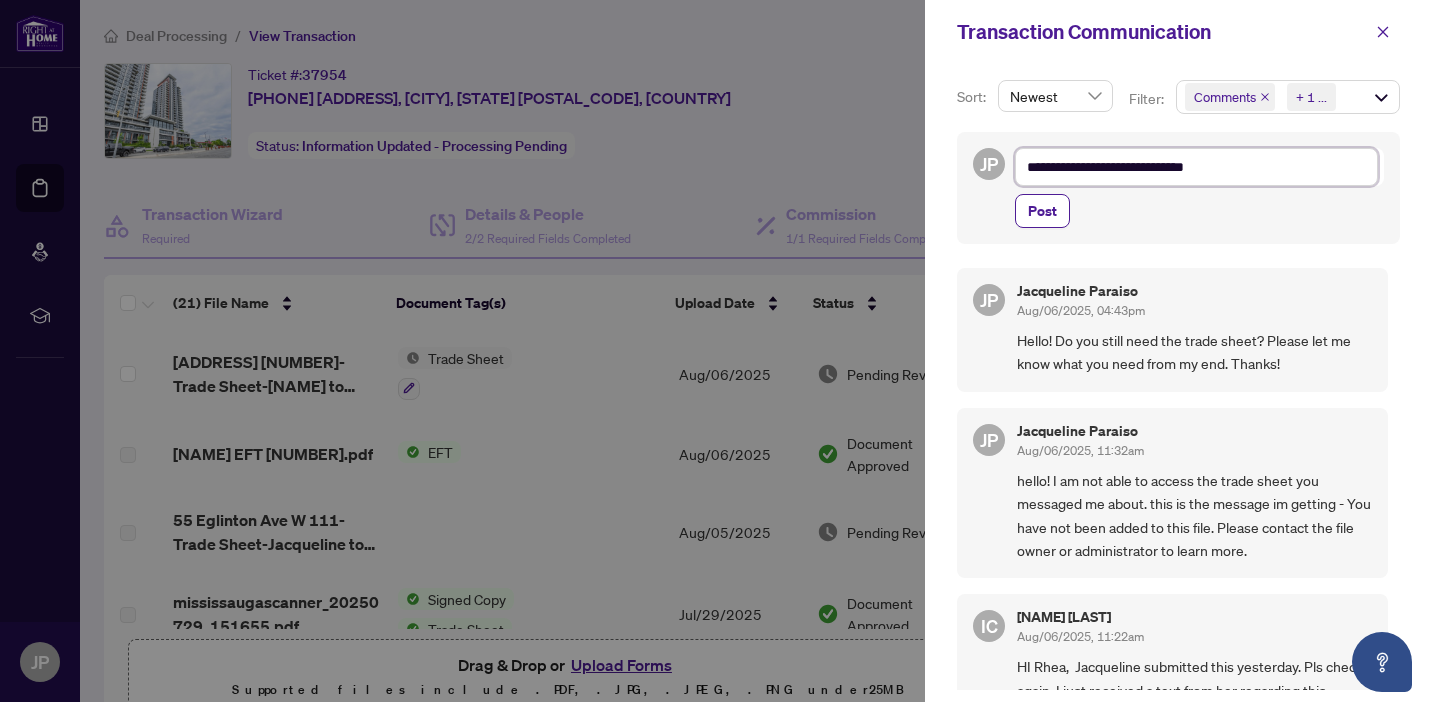 type on "**********" 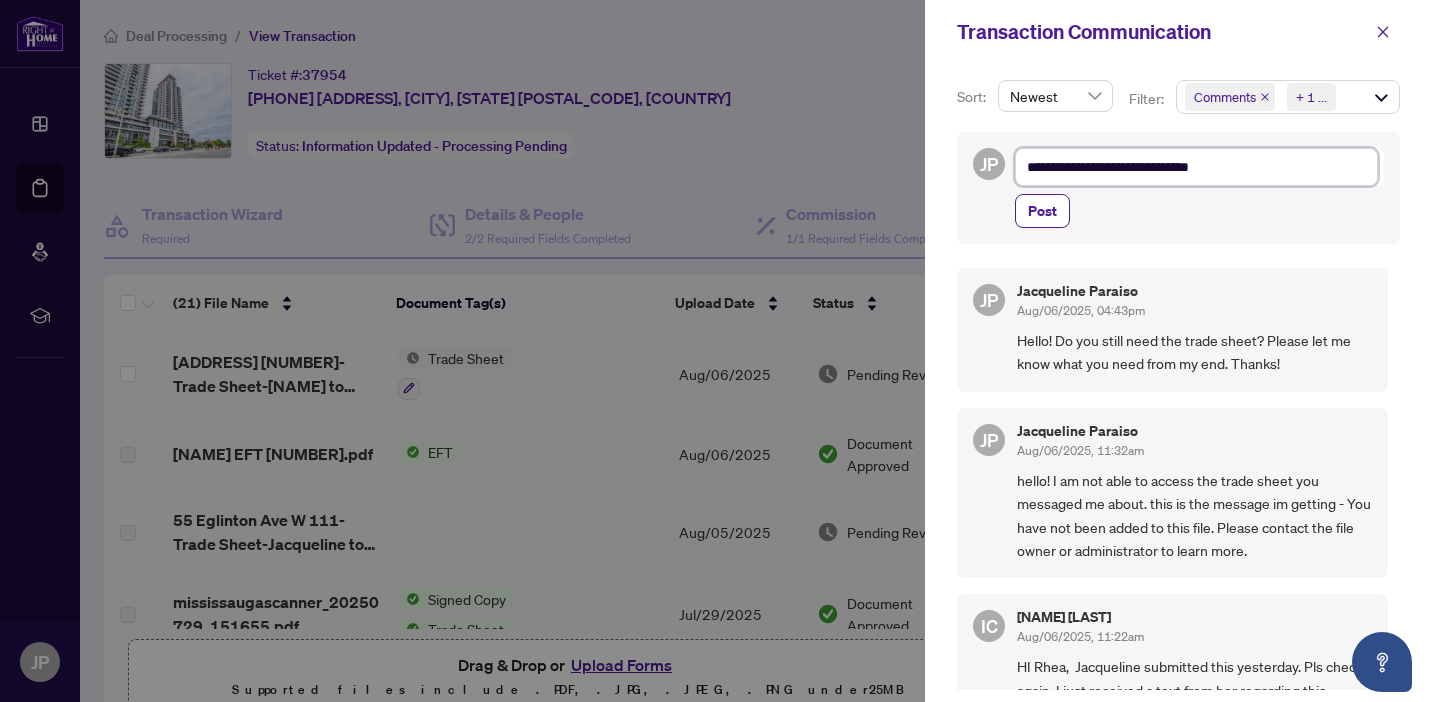type on "**********" 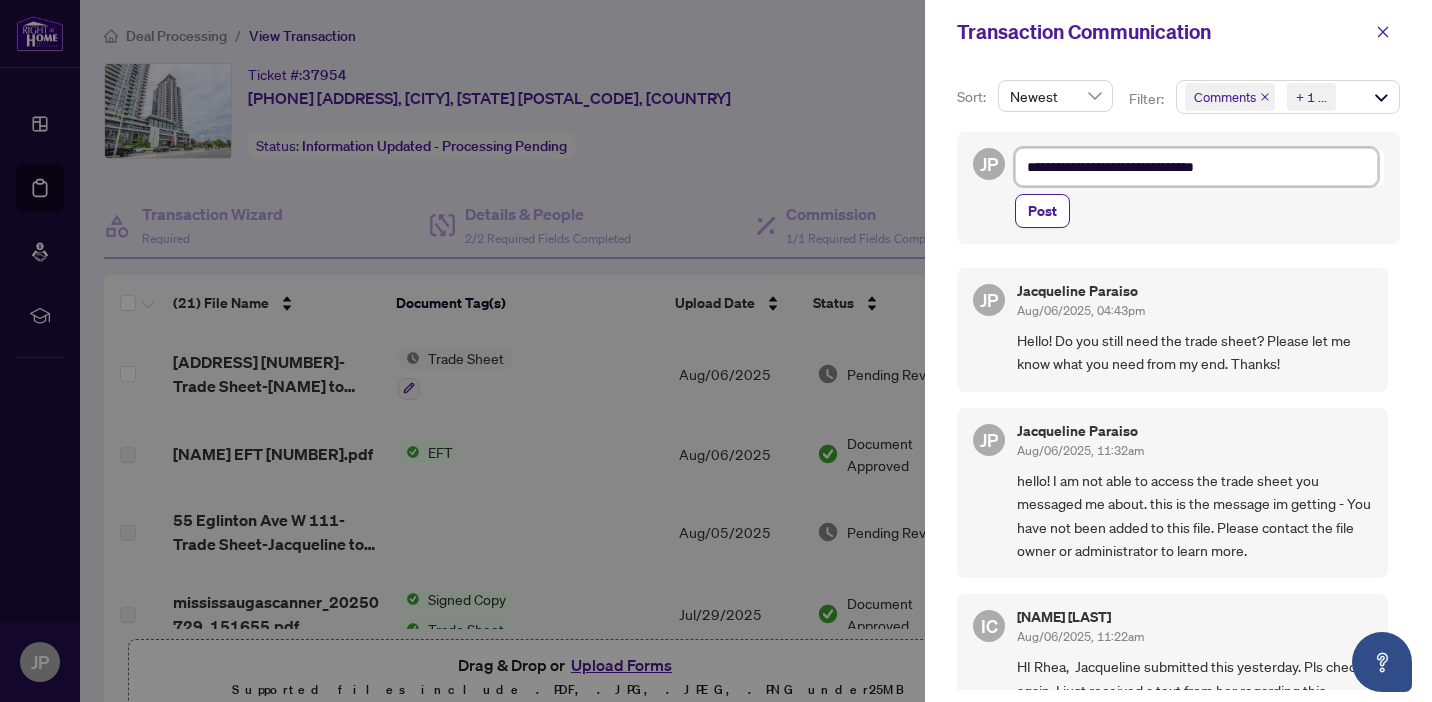 type on "**********" 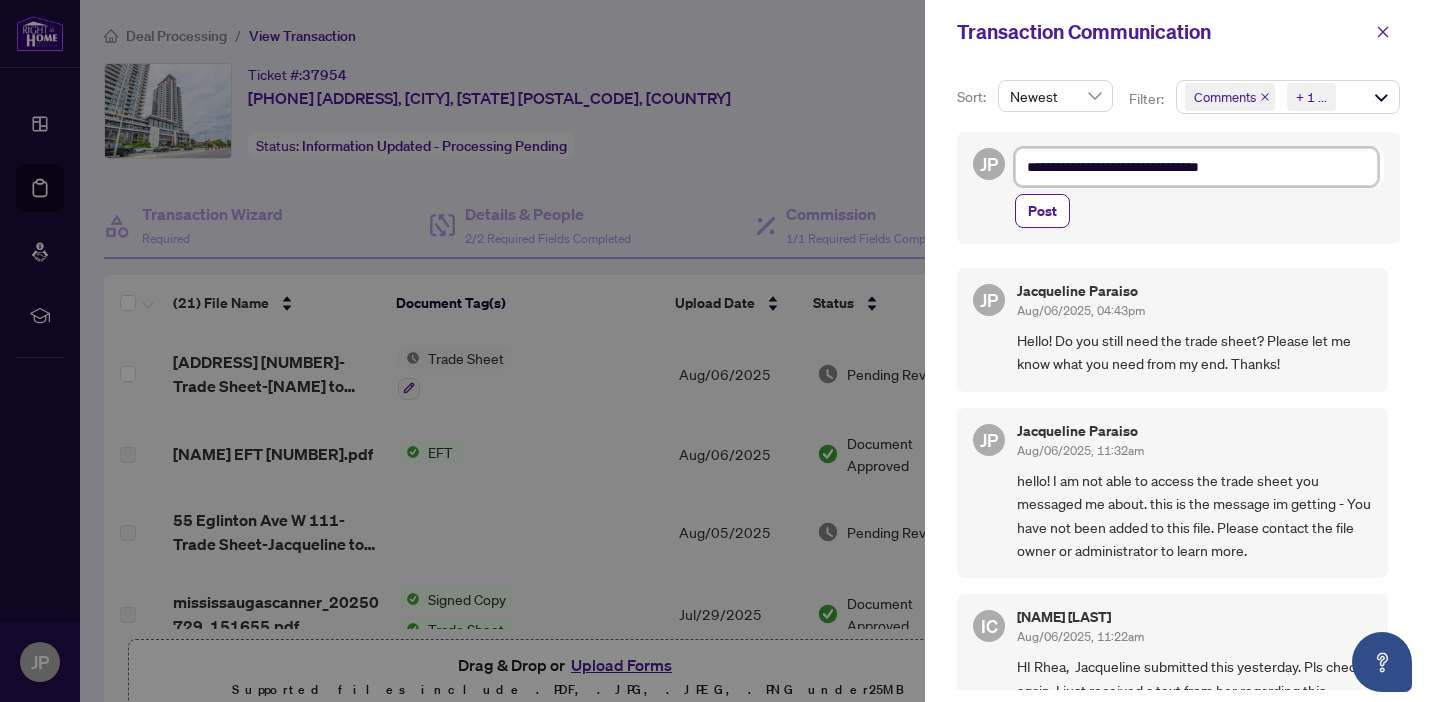 type on "**********" 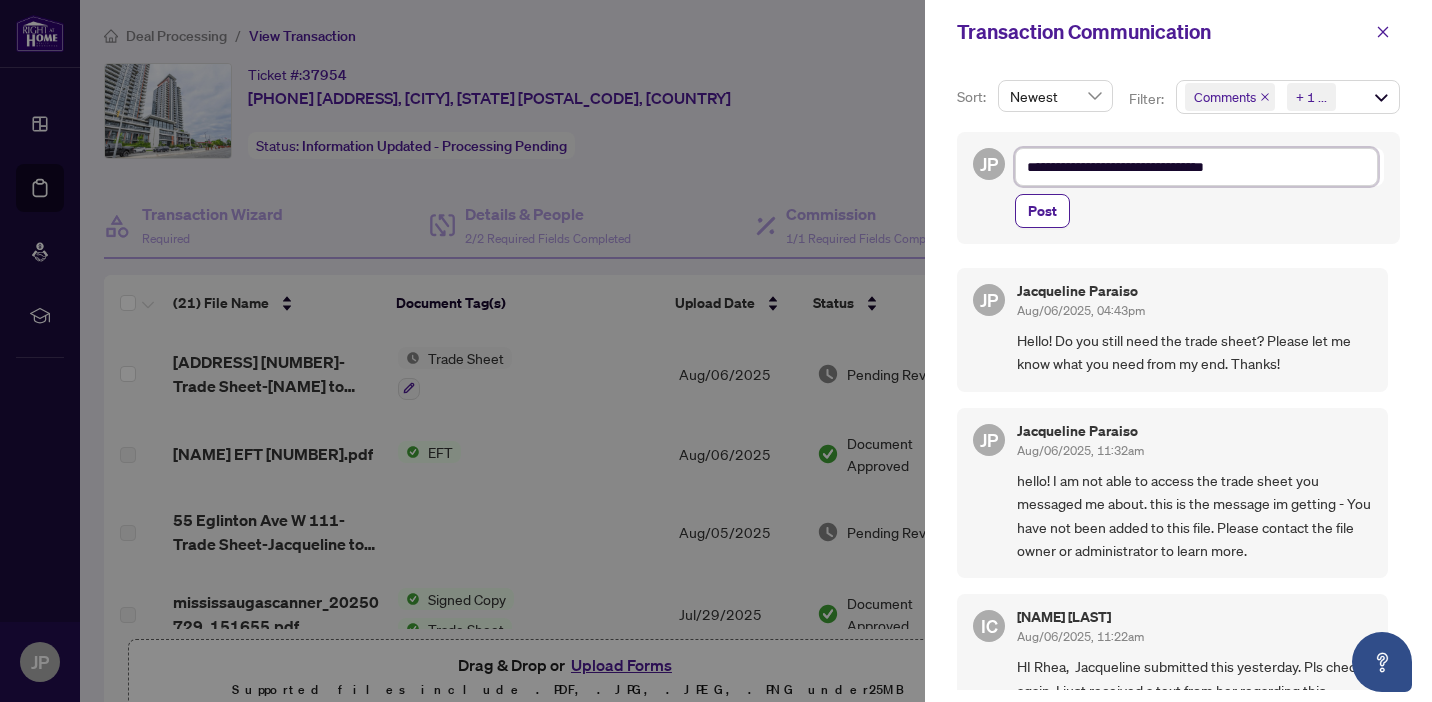 type on "**********" 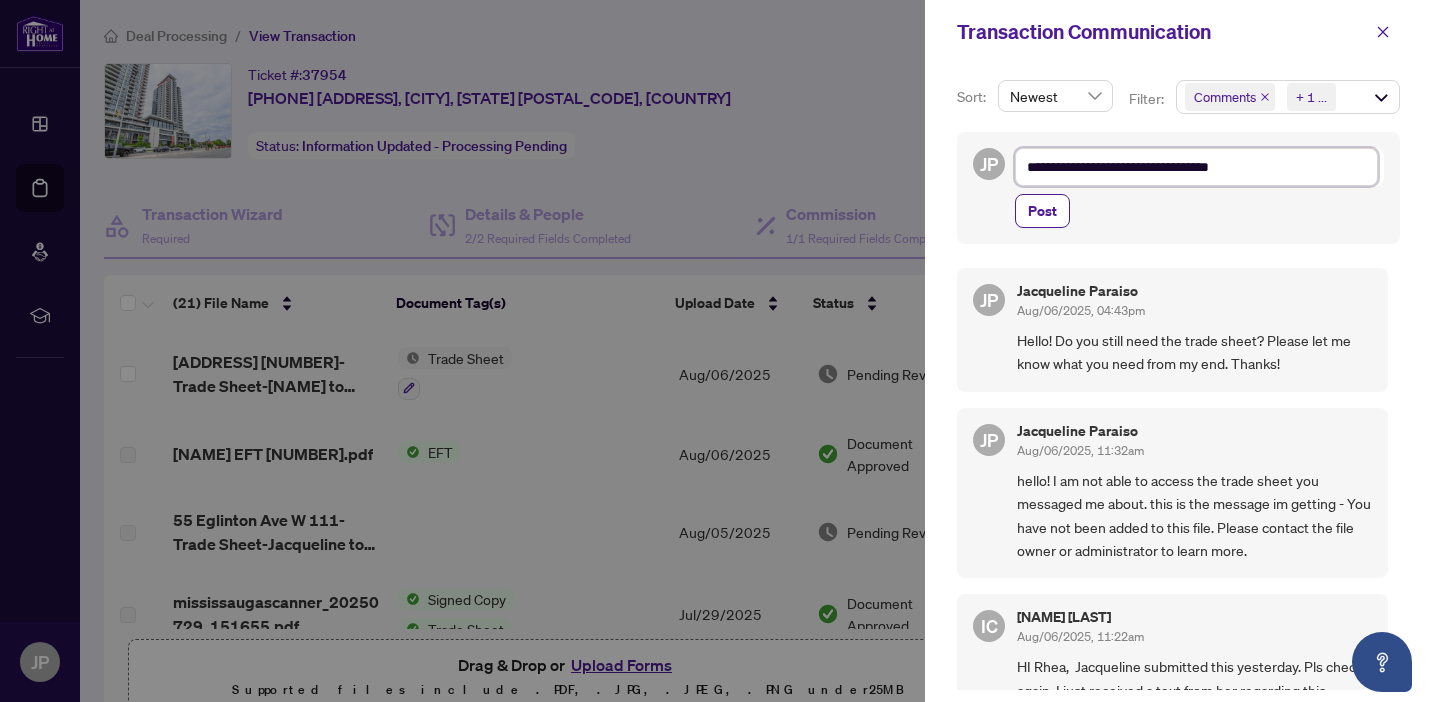 type on "**********" 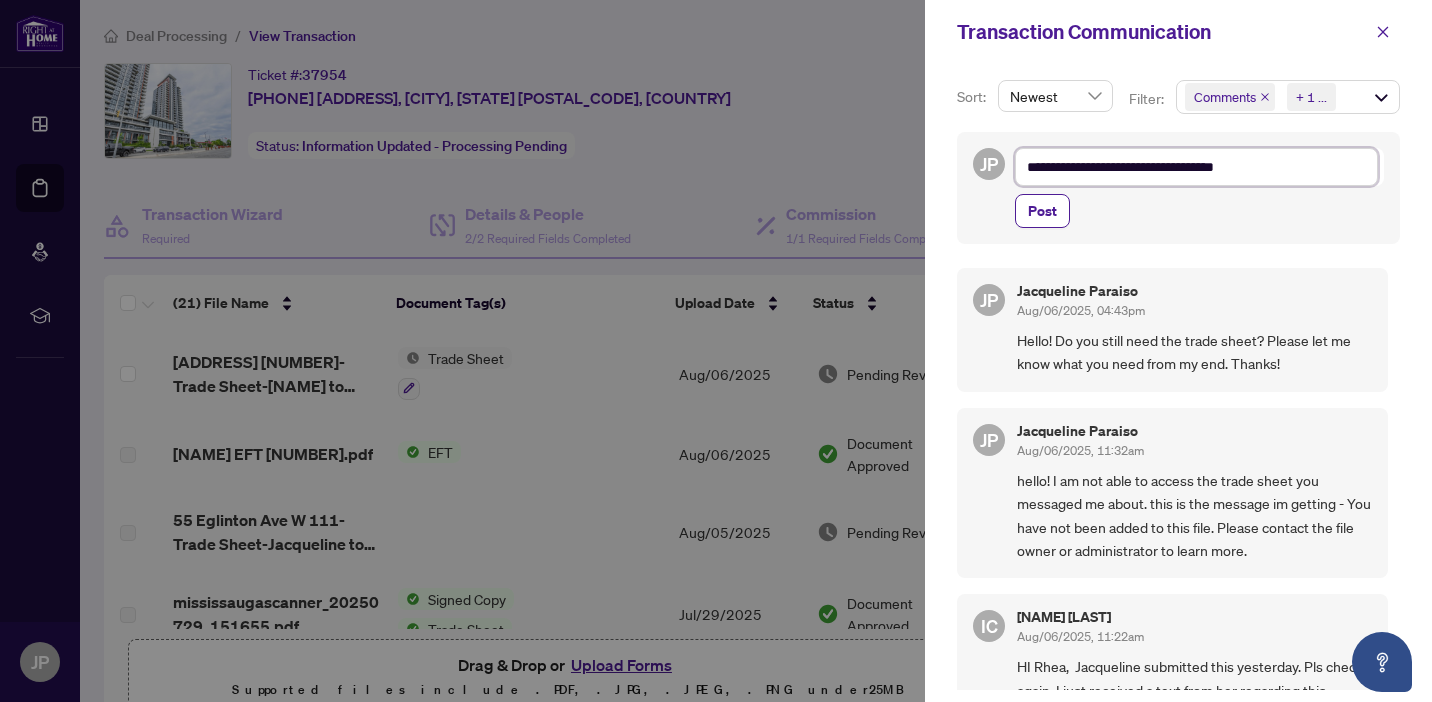 type on "**********" 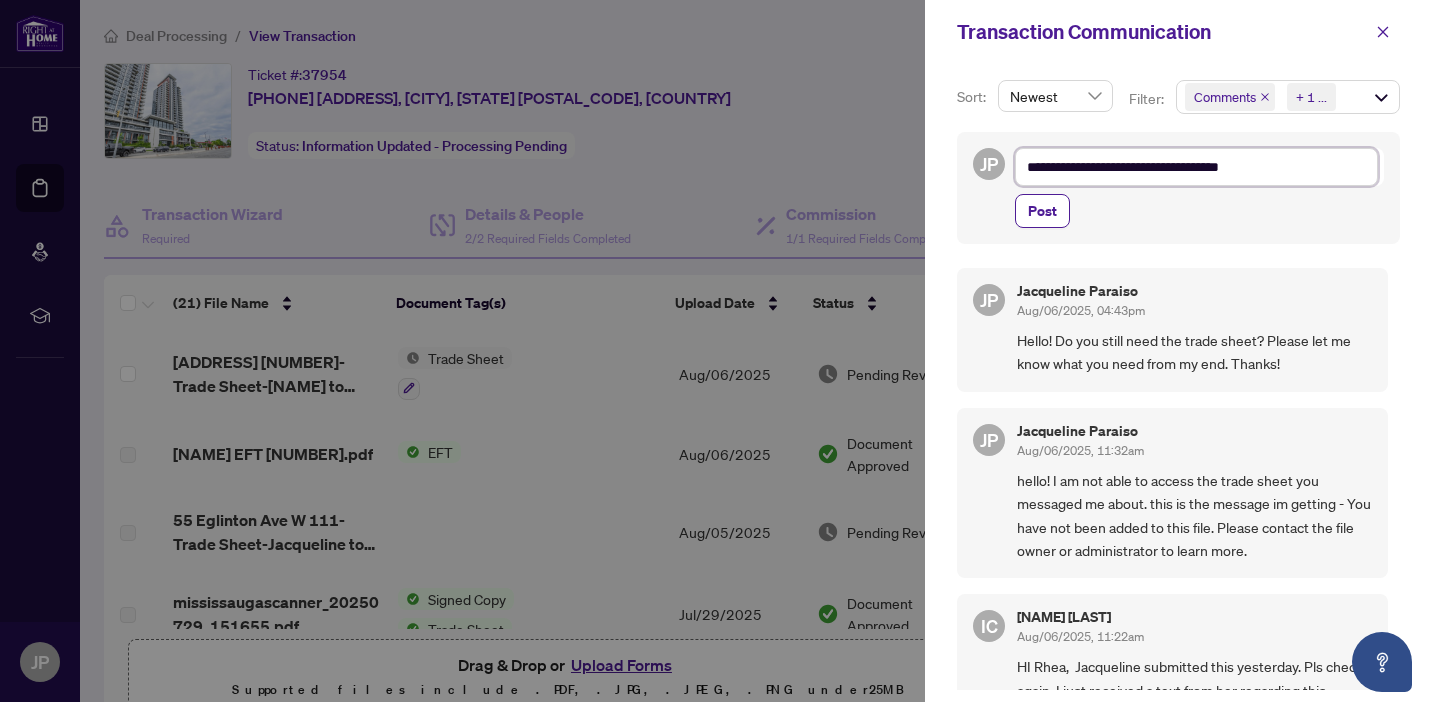 type on "**********" 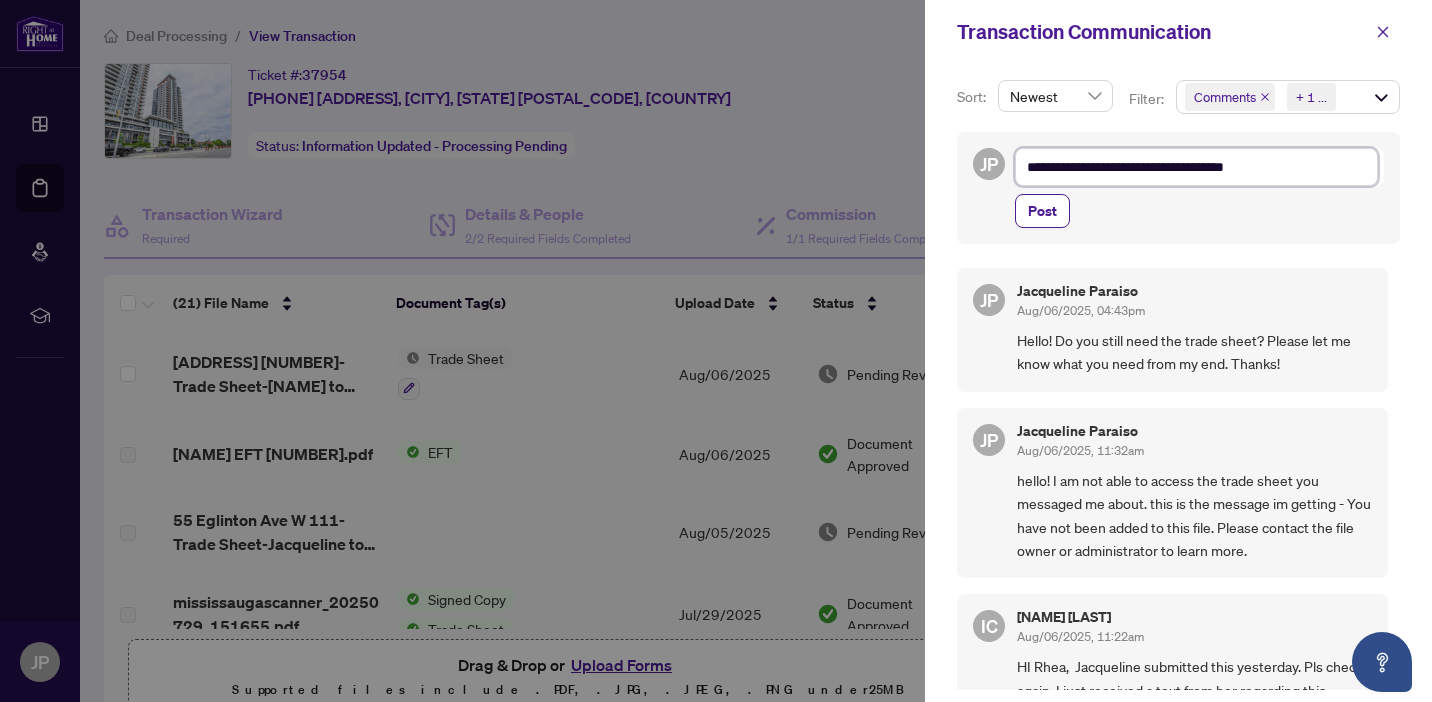 type on "**********" 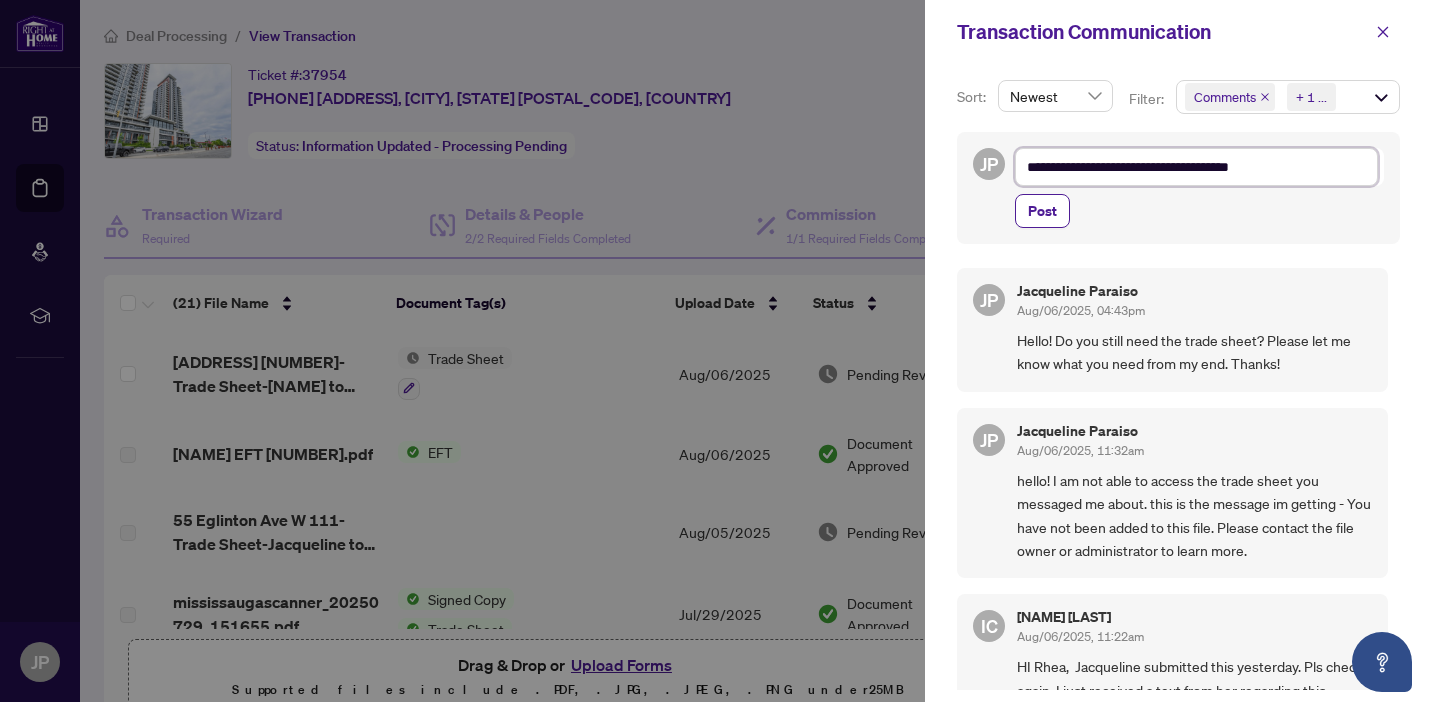 type on "**********" 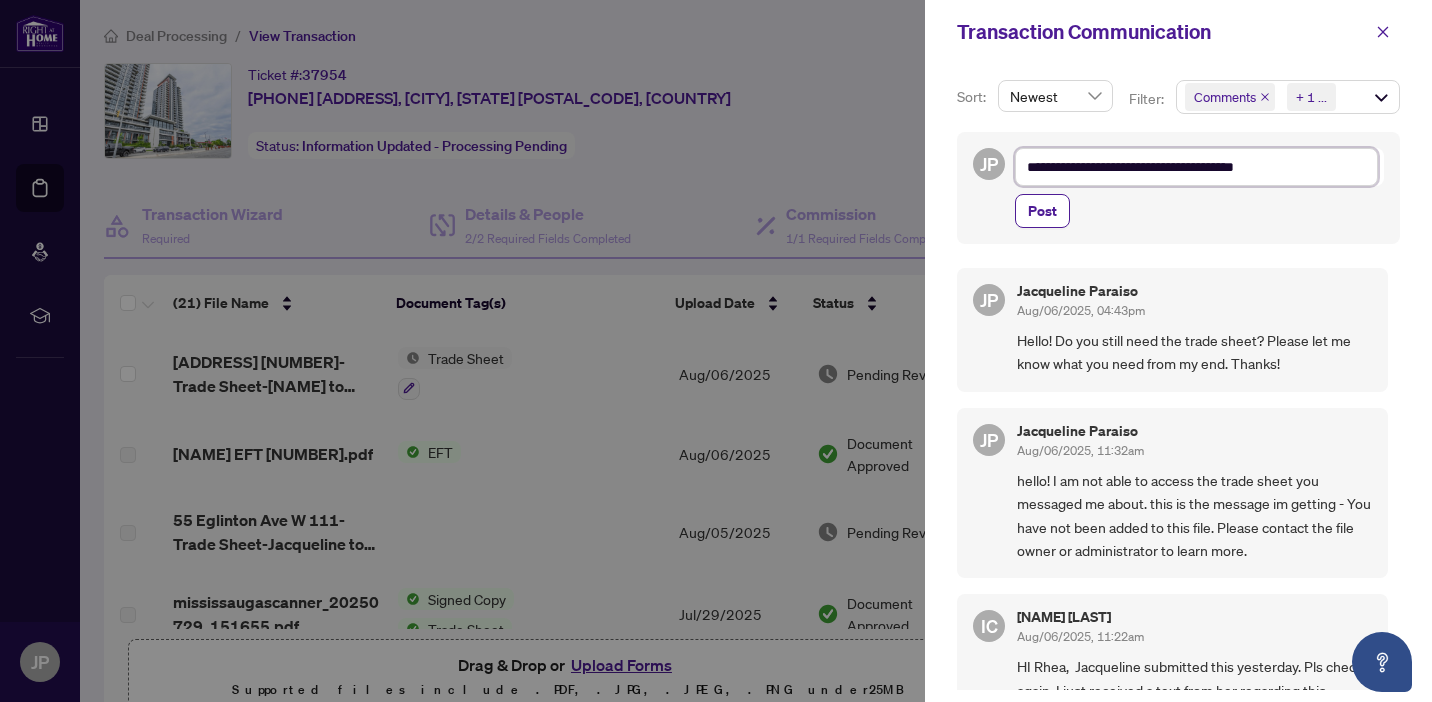 type on "**********" 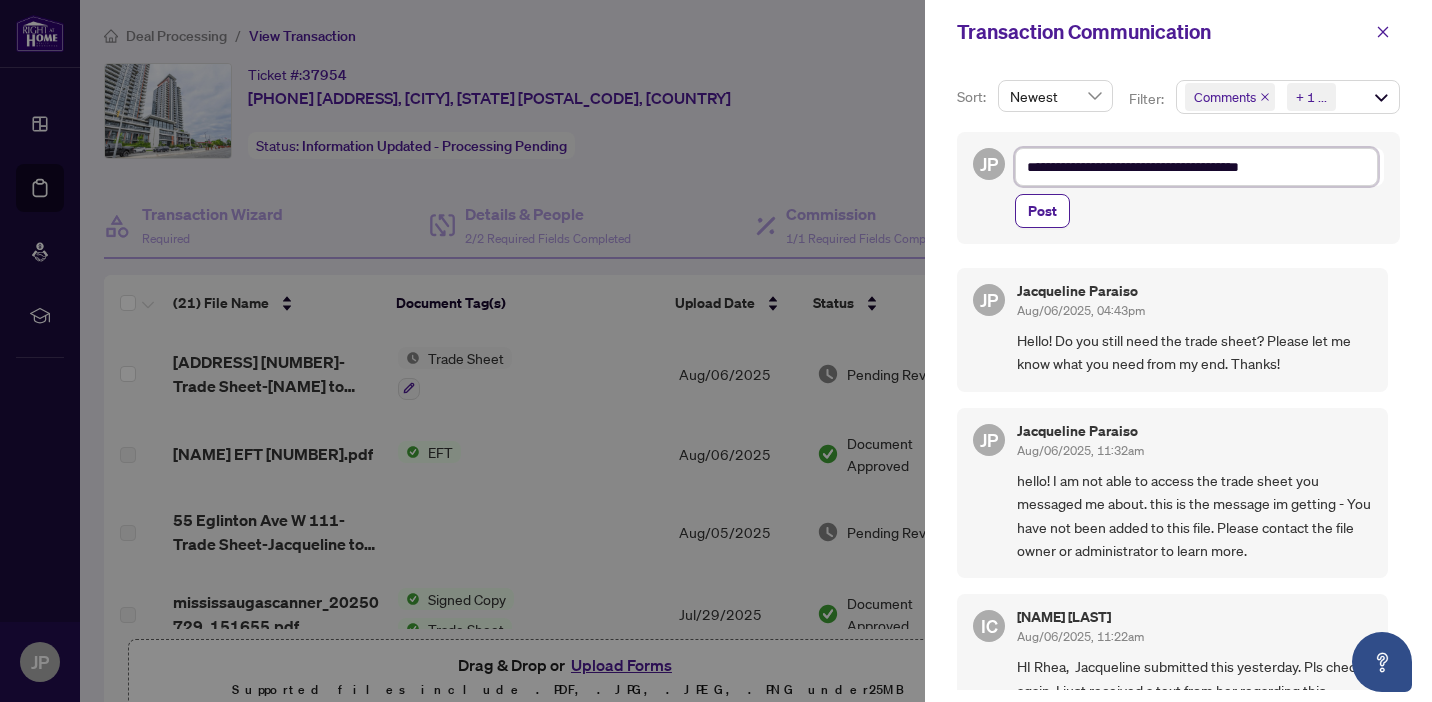 type on "**********" 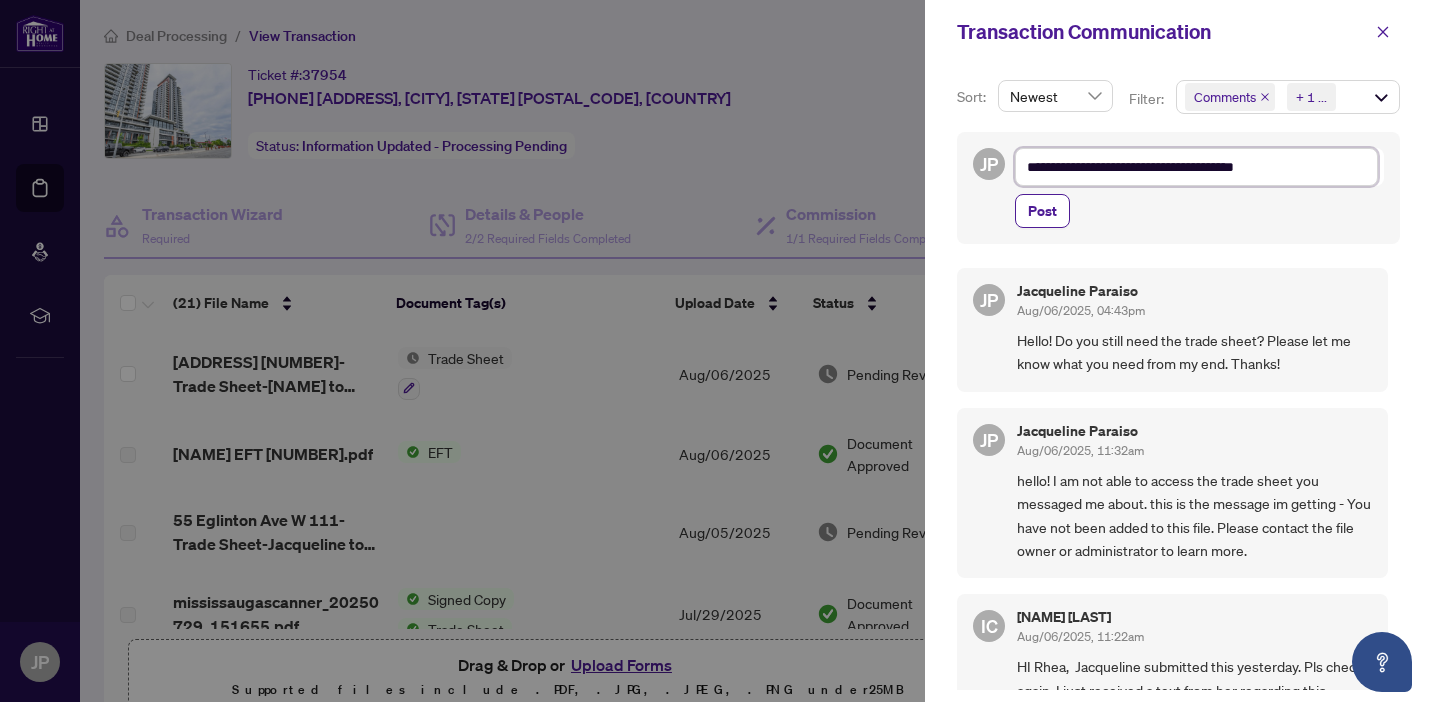type on "**********" 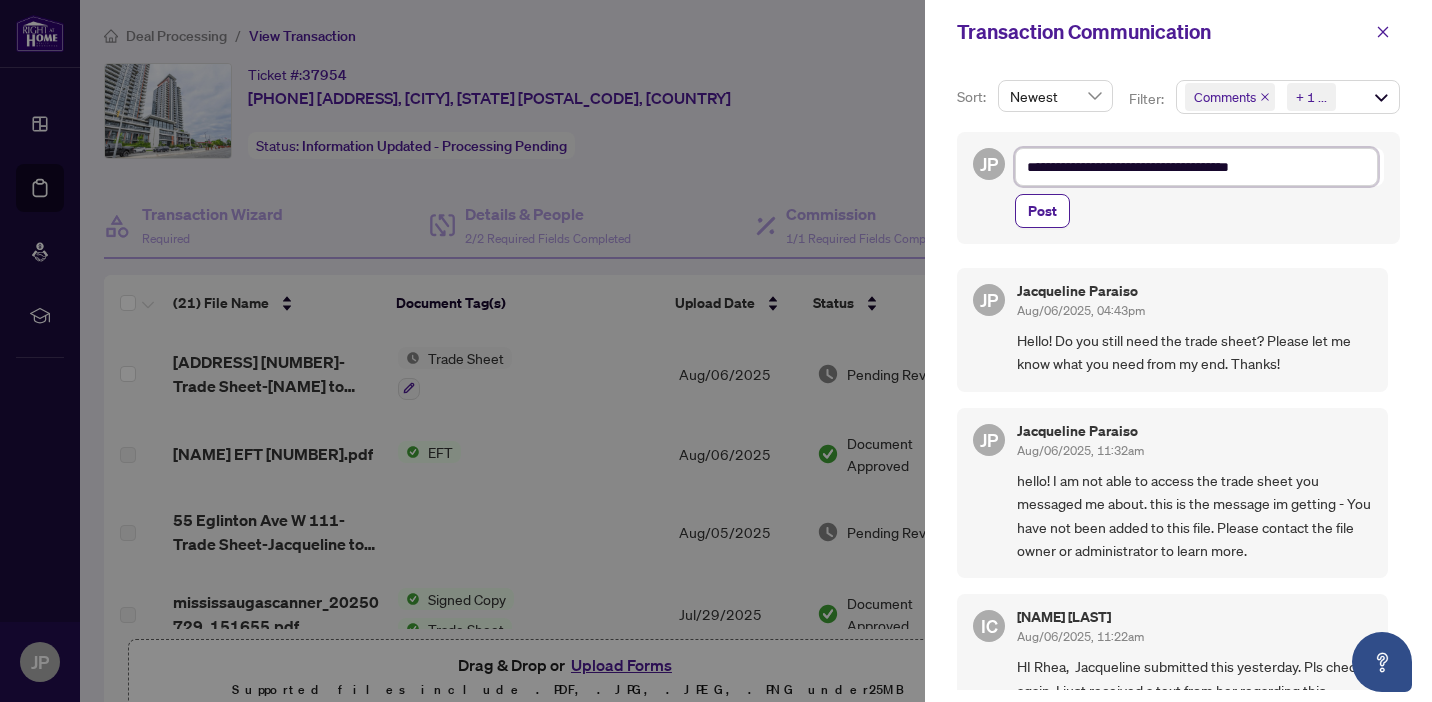 type on "**********" 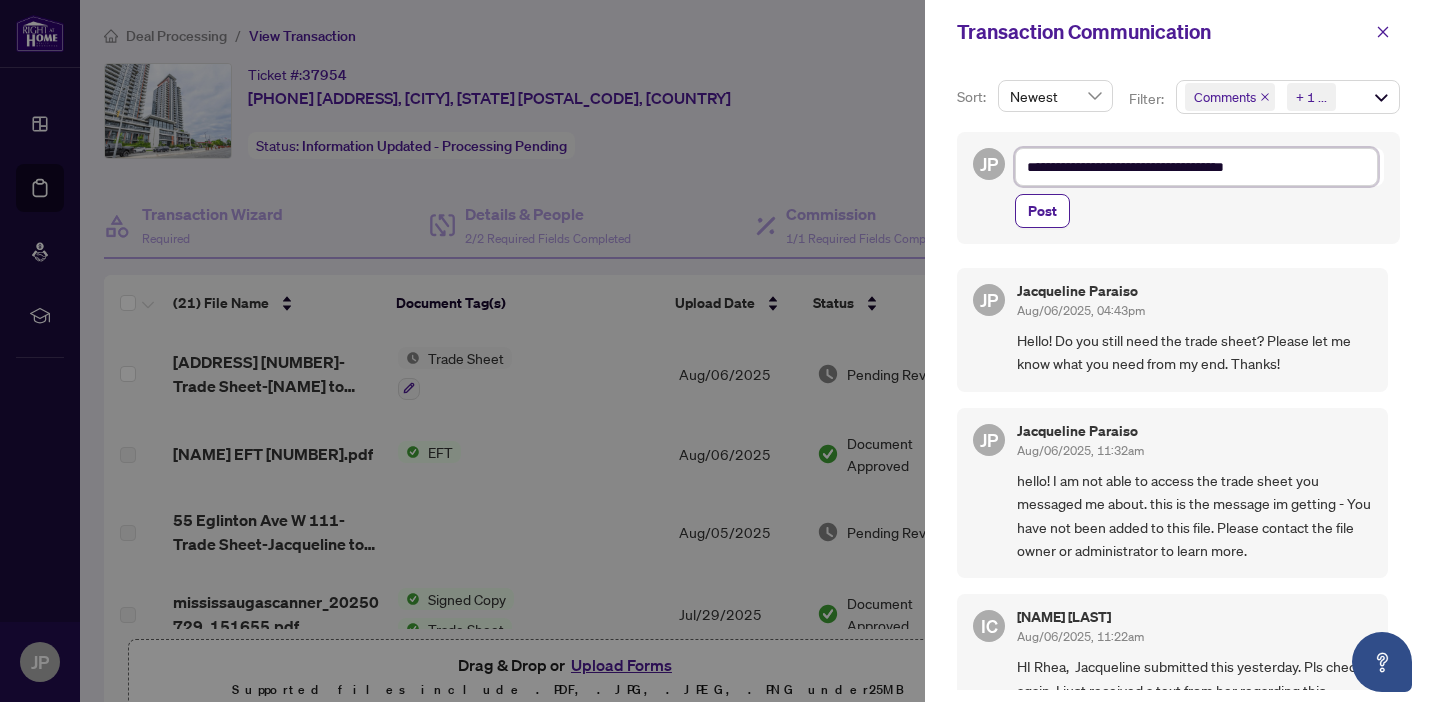 type on "**********" 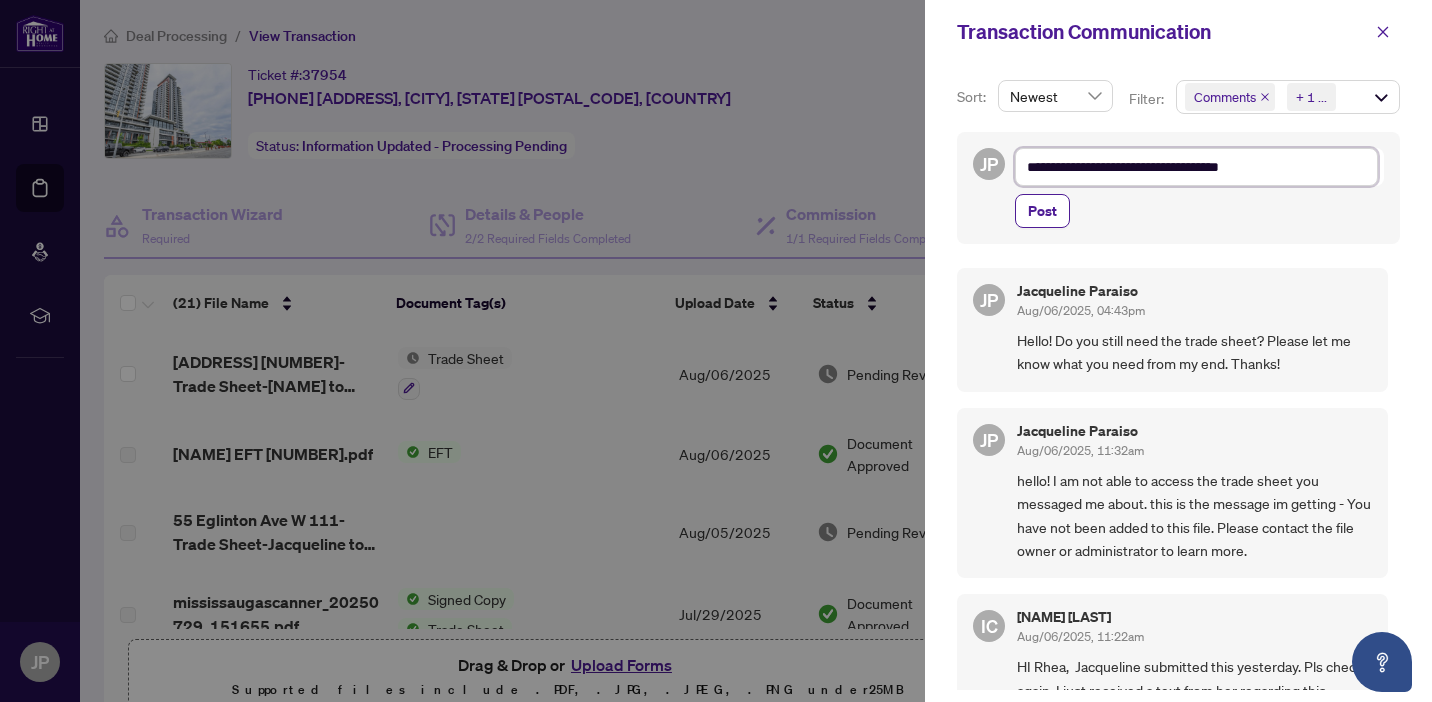 type on "**********" 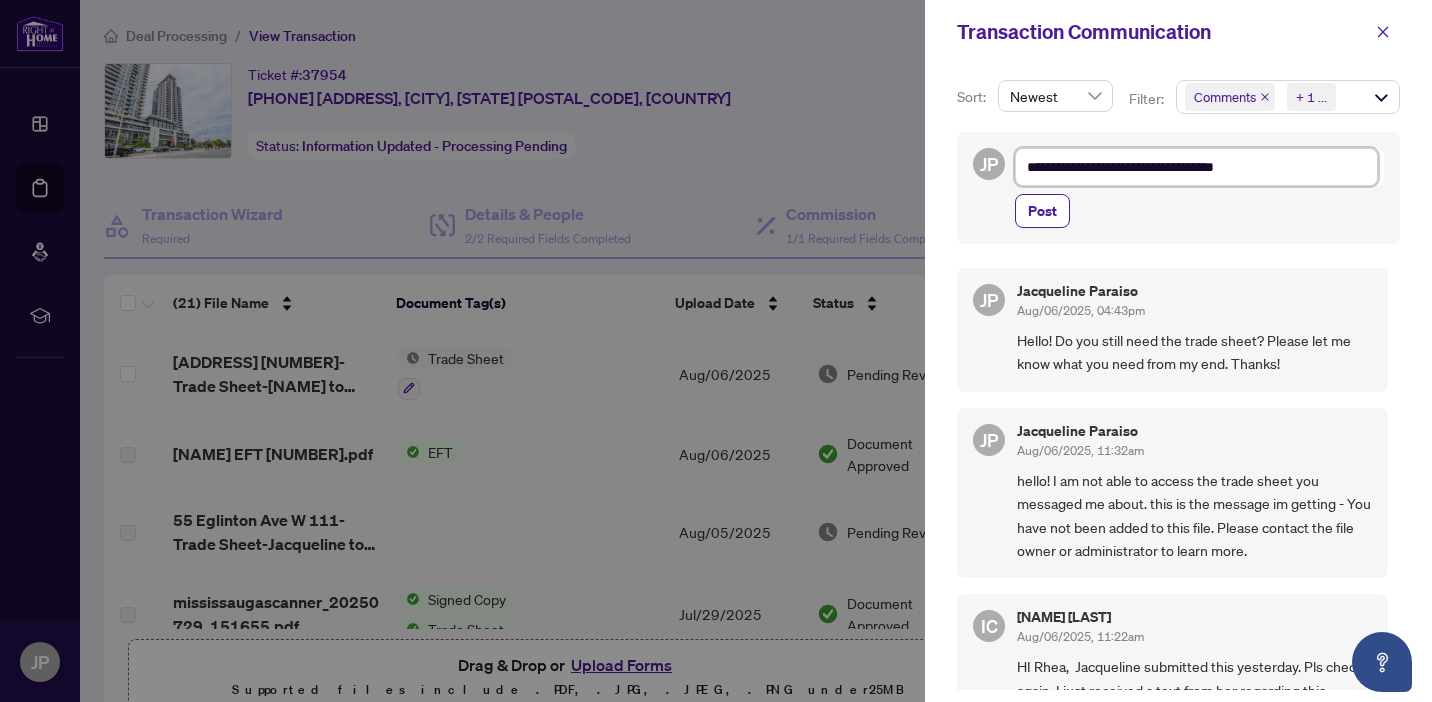 type on "**********" 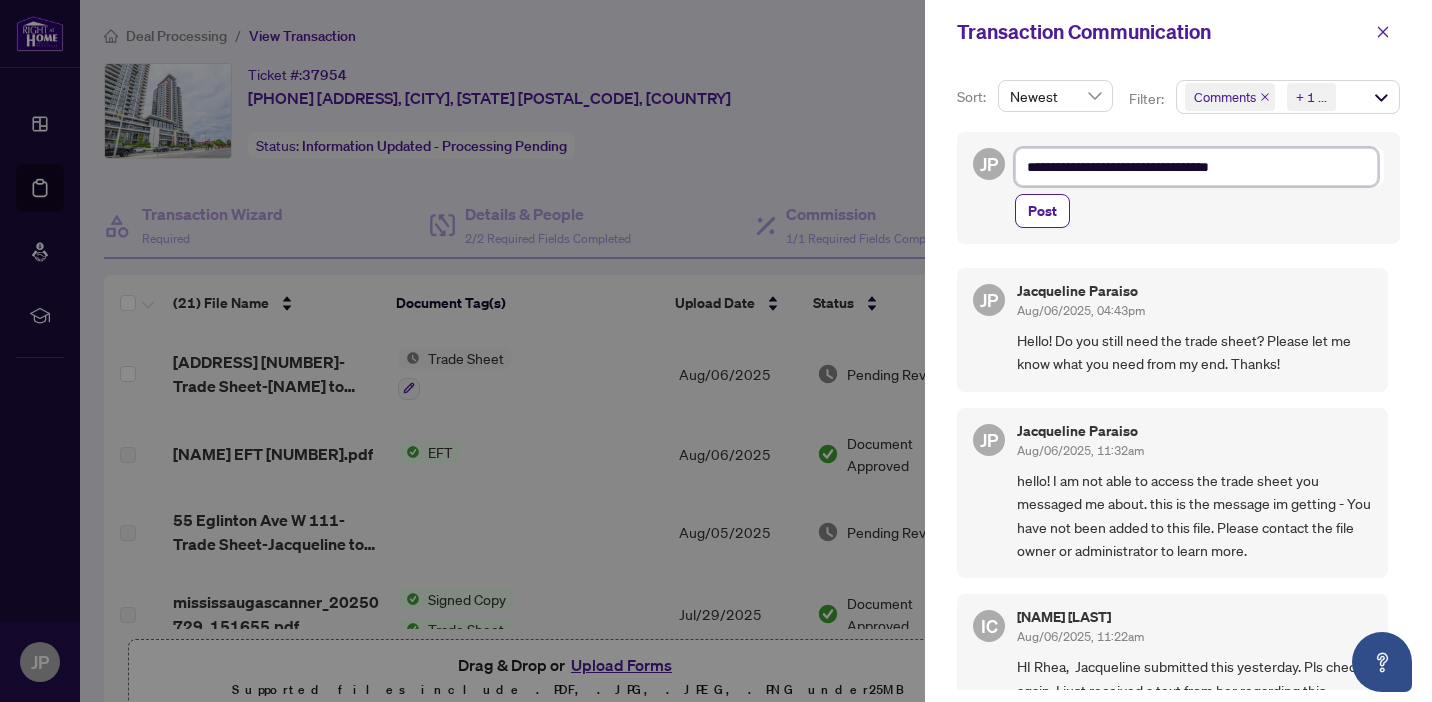type on "**********" 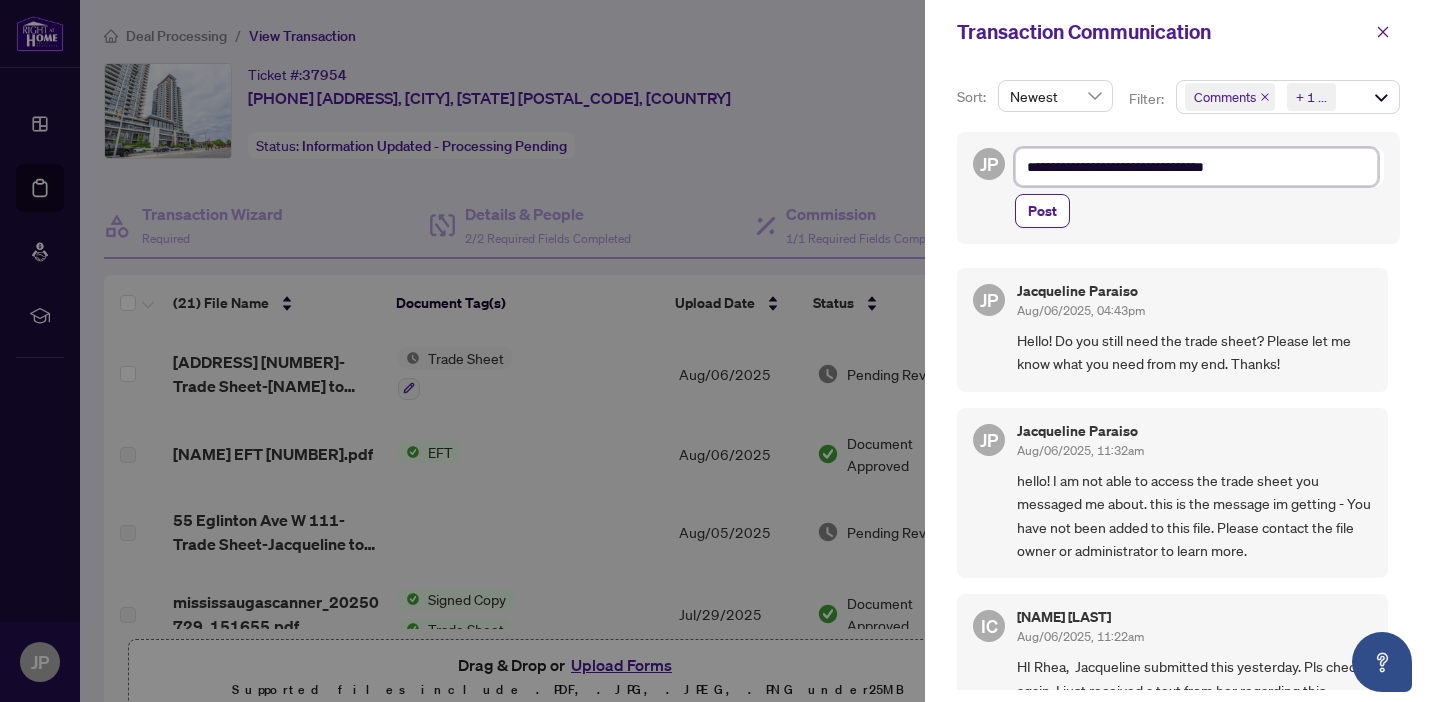type on "**********" 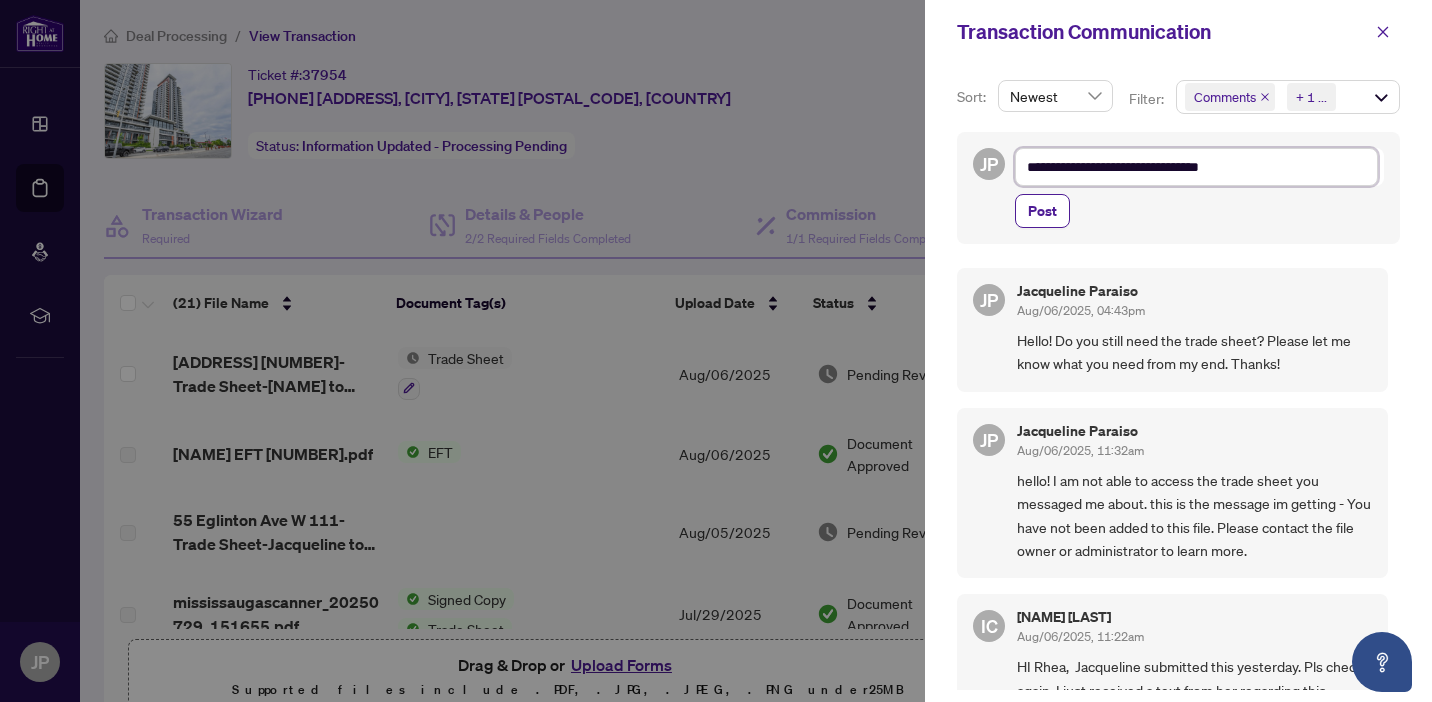 type on "**********" 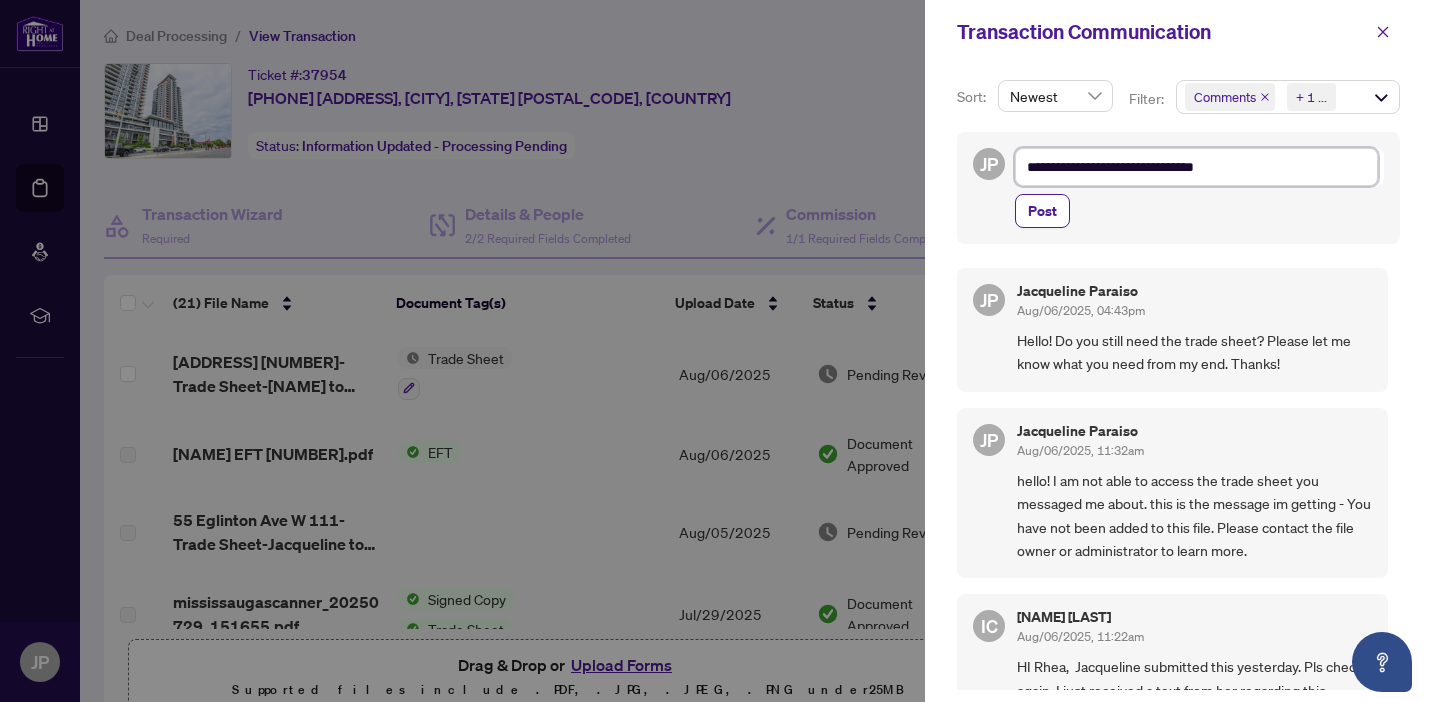 type on "**********" 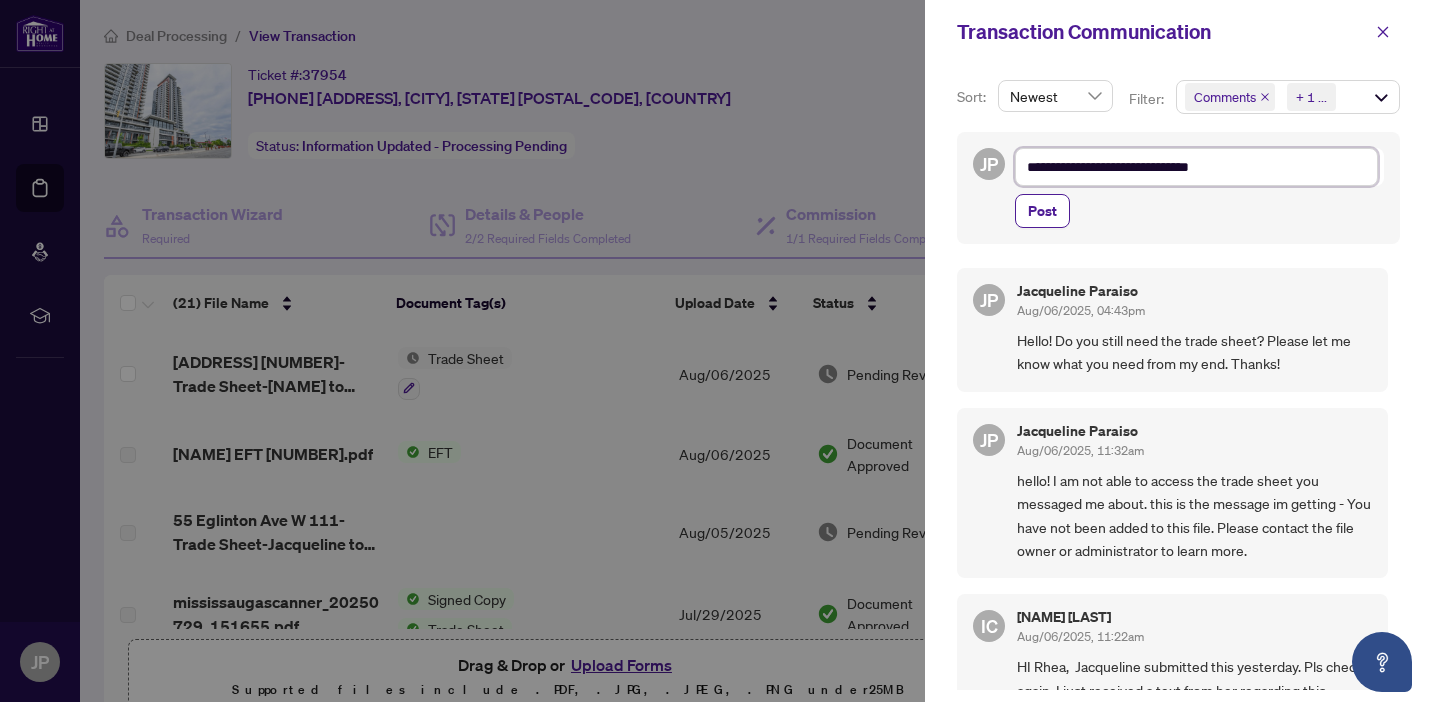 type on "**********" 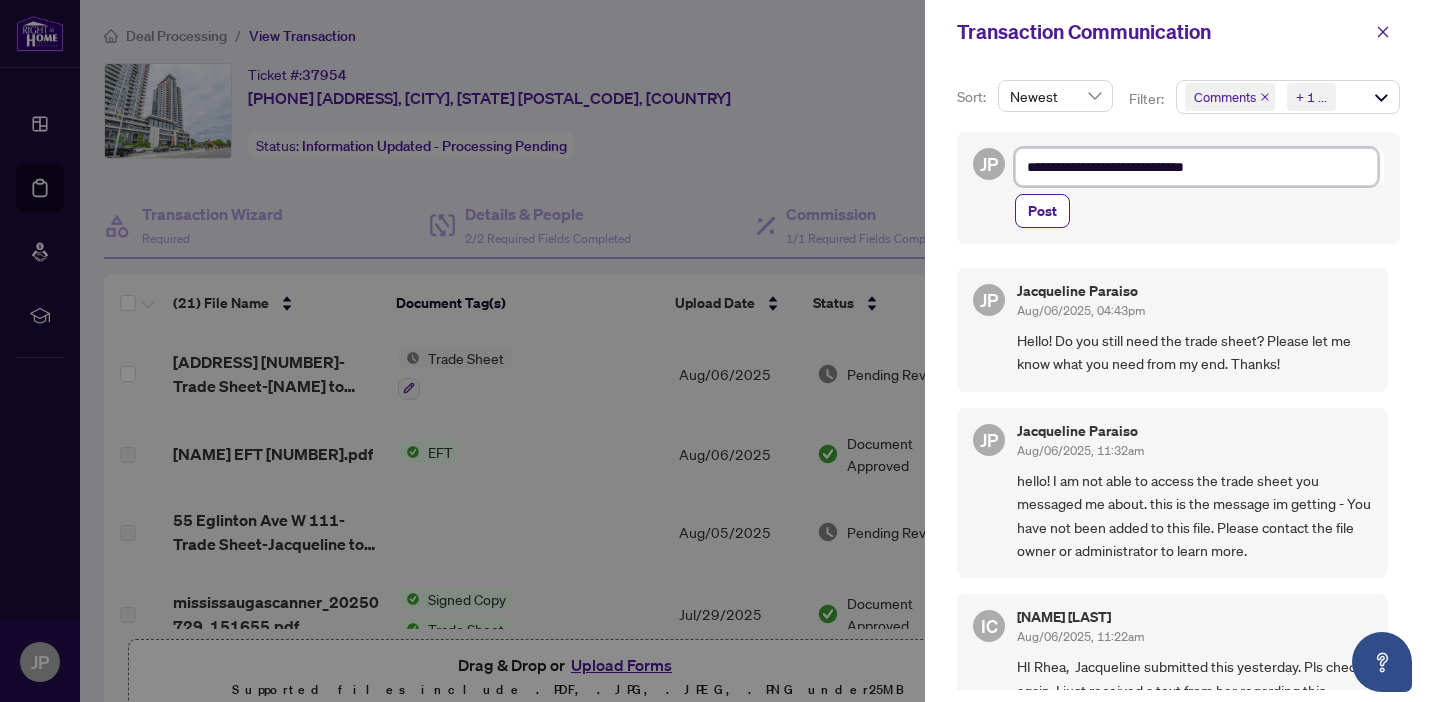 type on "**********" 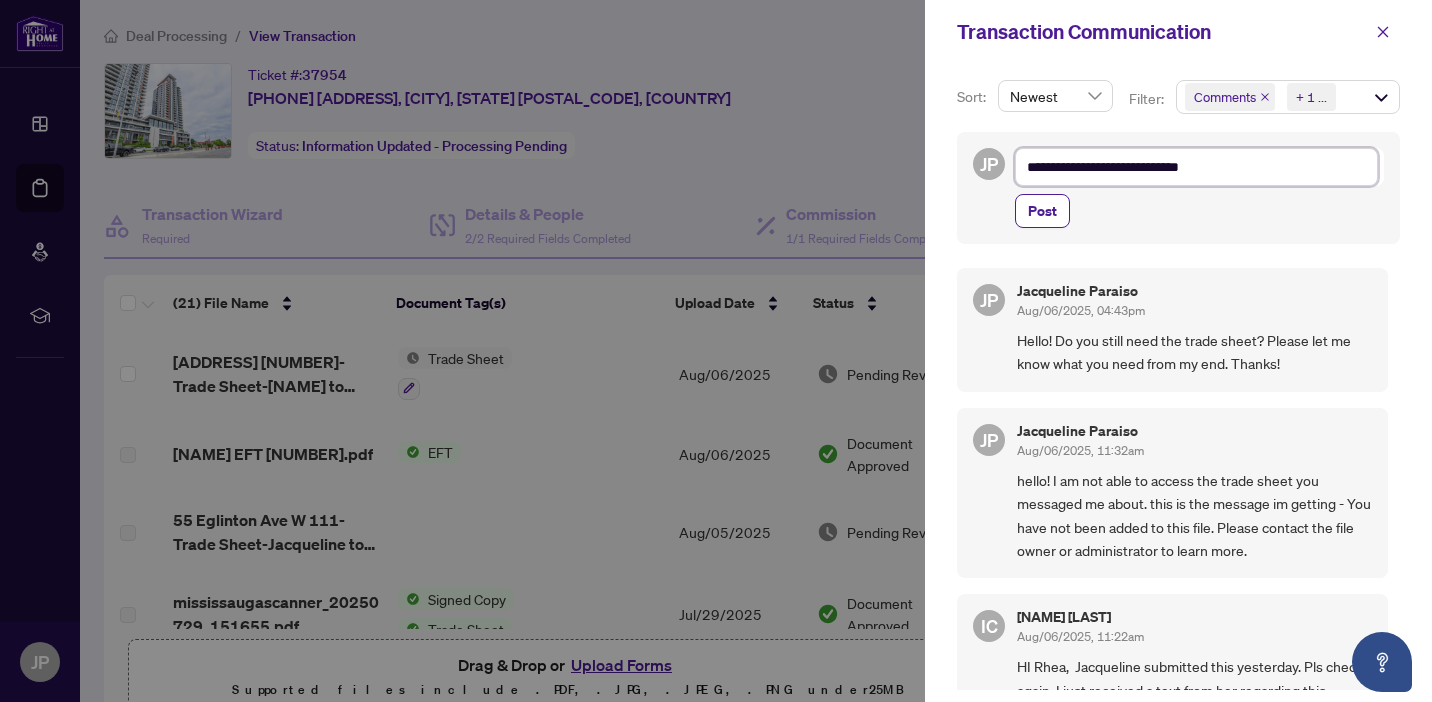 type on "**********" 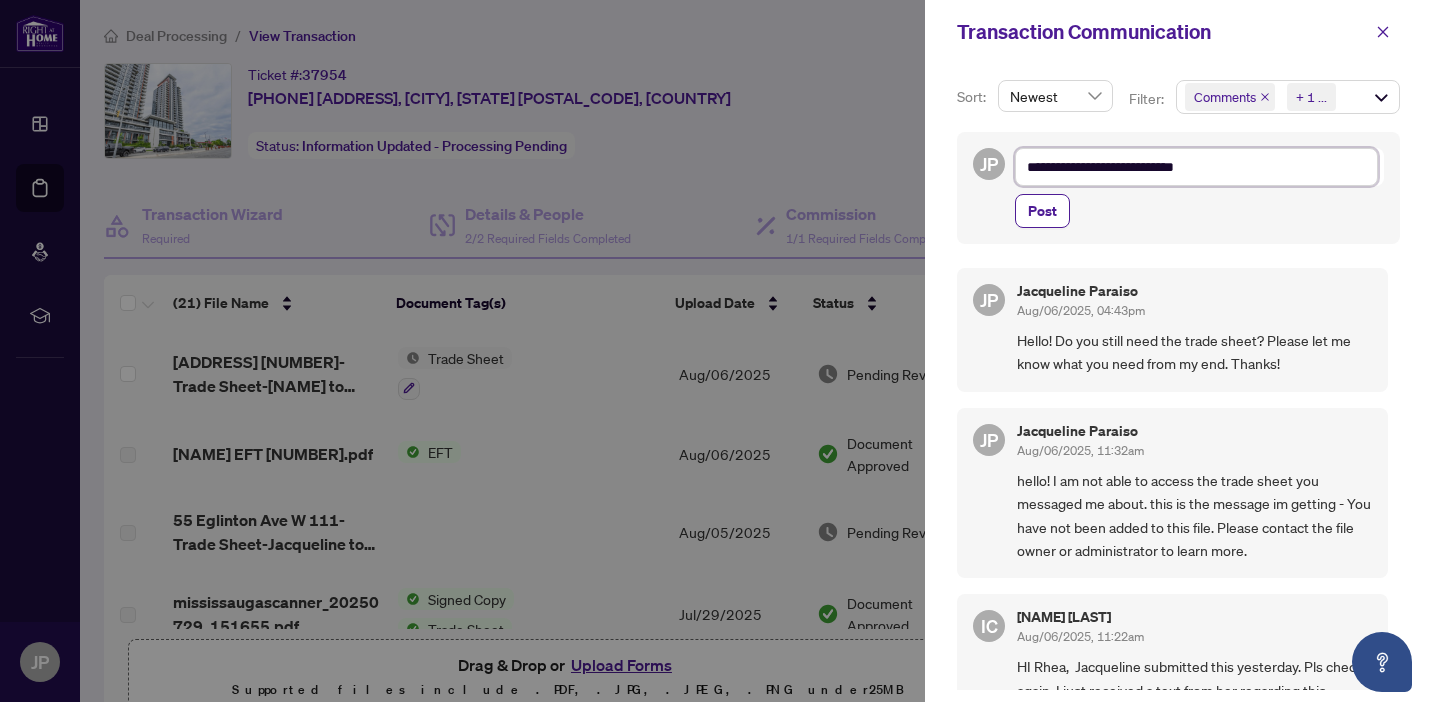 type on "**********" 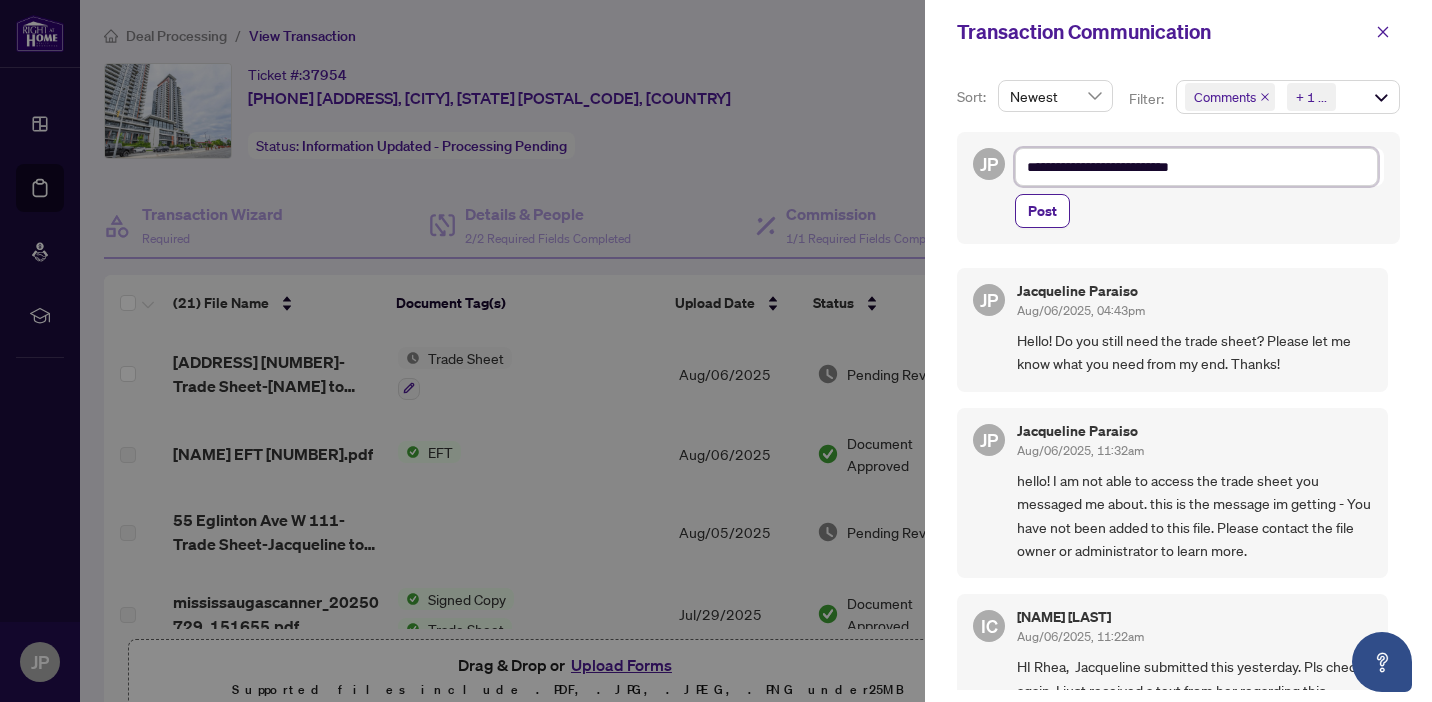 type 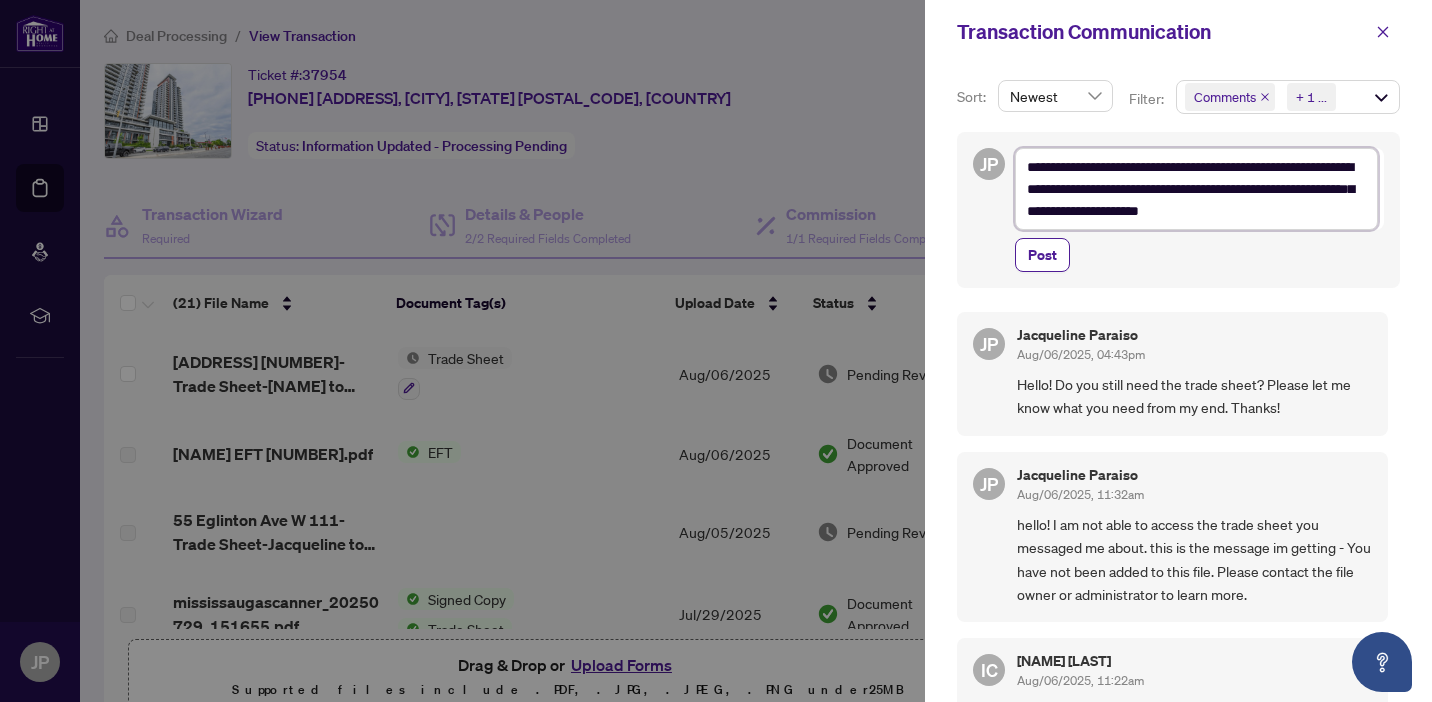 click on "**********" at bounding box center [1196, 189] 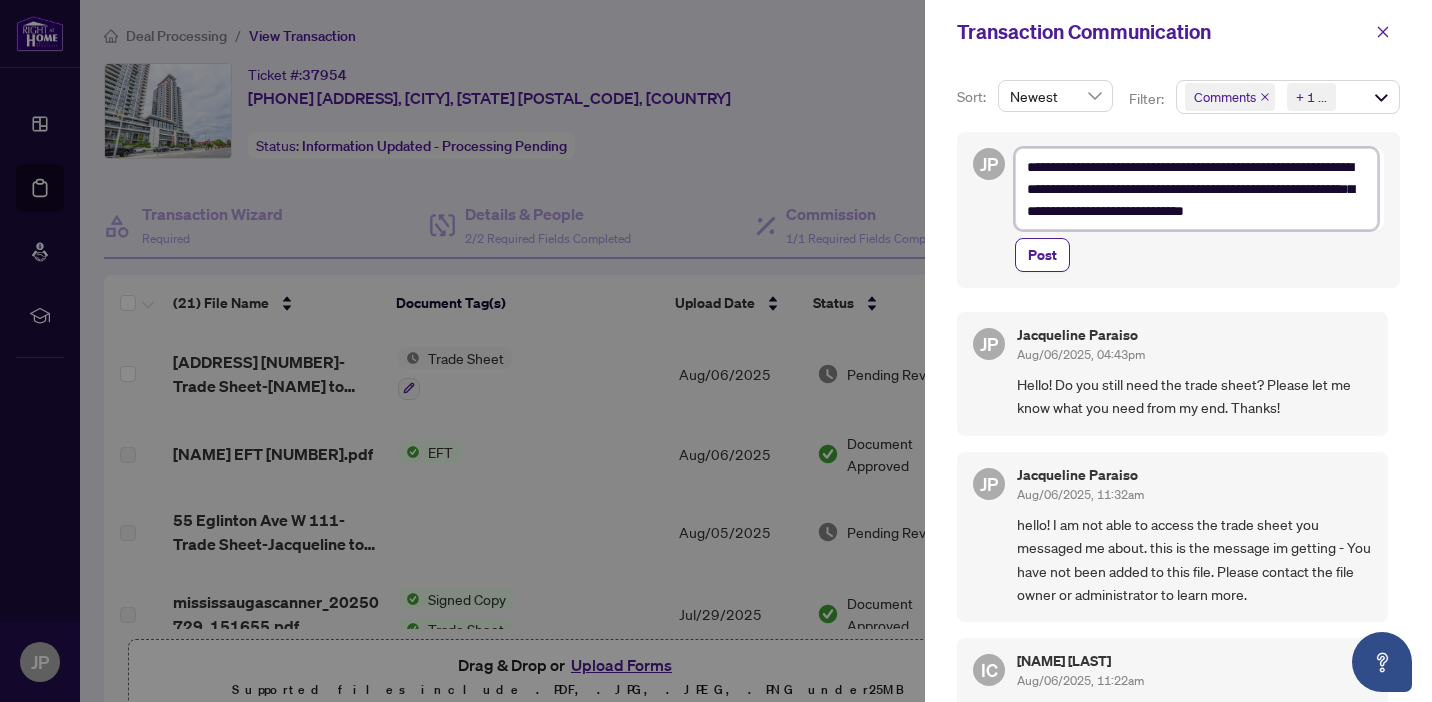 click on "**********" at bounding box center (1196, 189) 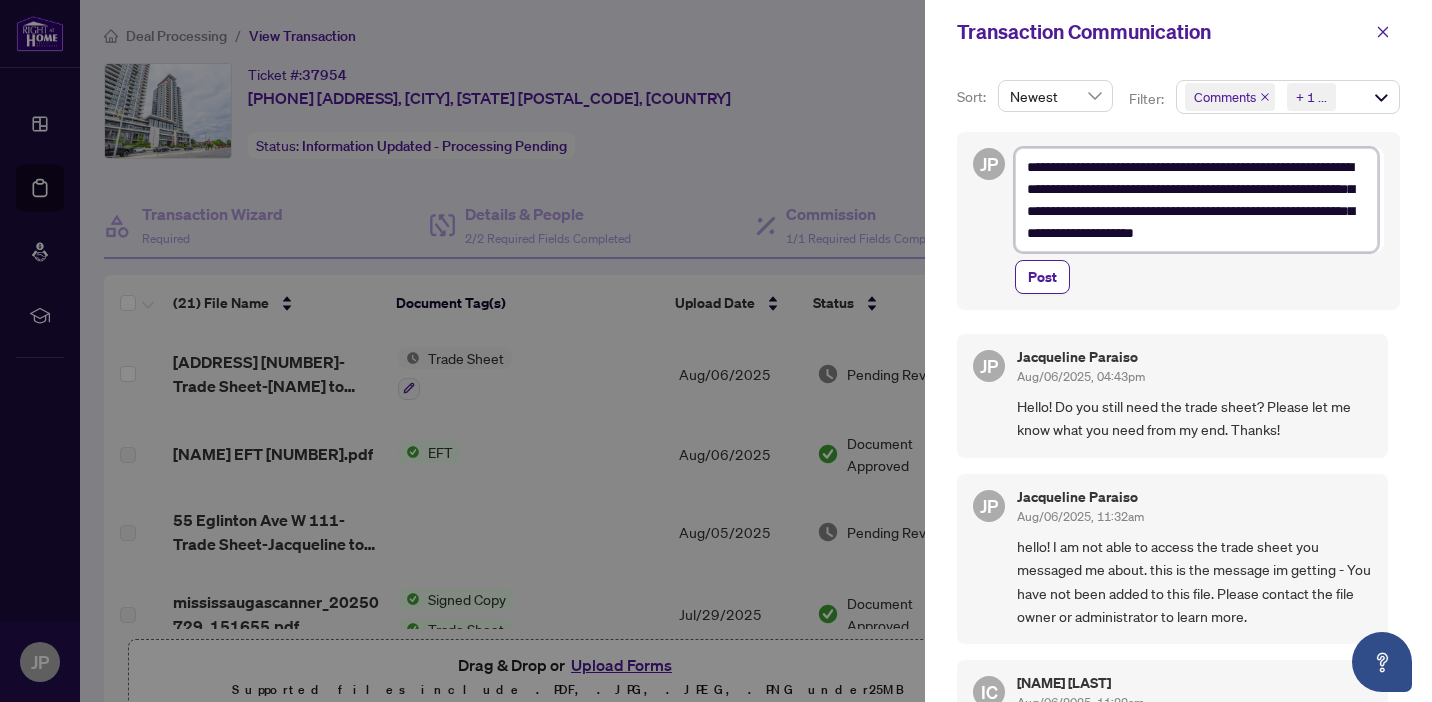 click on "**********" at bounding box center (1196, 200) 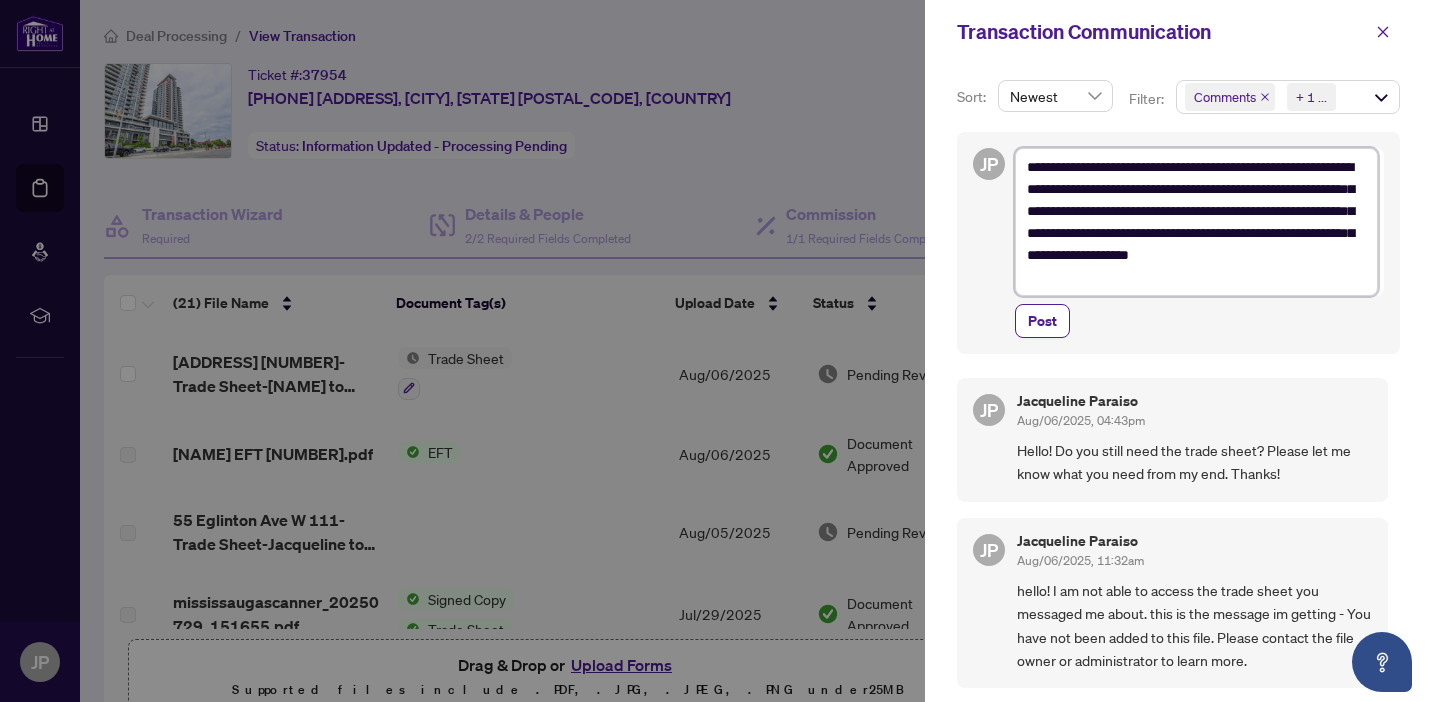 drag, startPoint x: 1078, startPoint y: 278, endPoint x: 1080, endPoint y: 163, distance: 115.01739 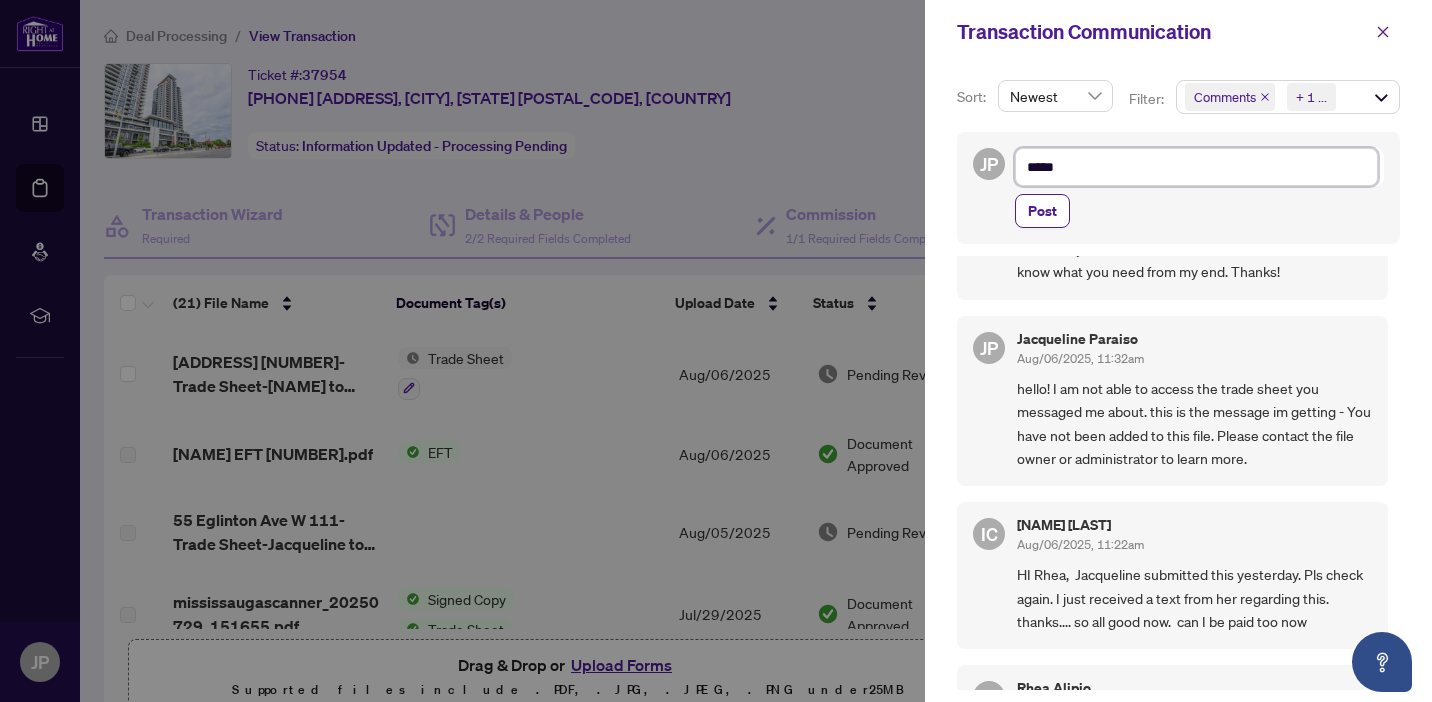 scroll, scrollTop: 0, scrollLeft: 0, axis: both 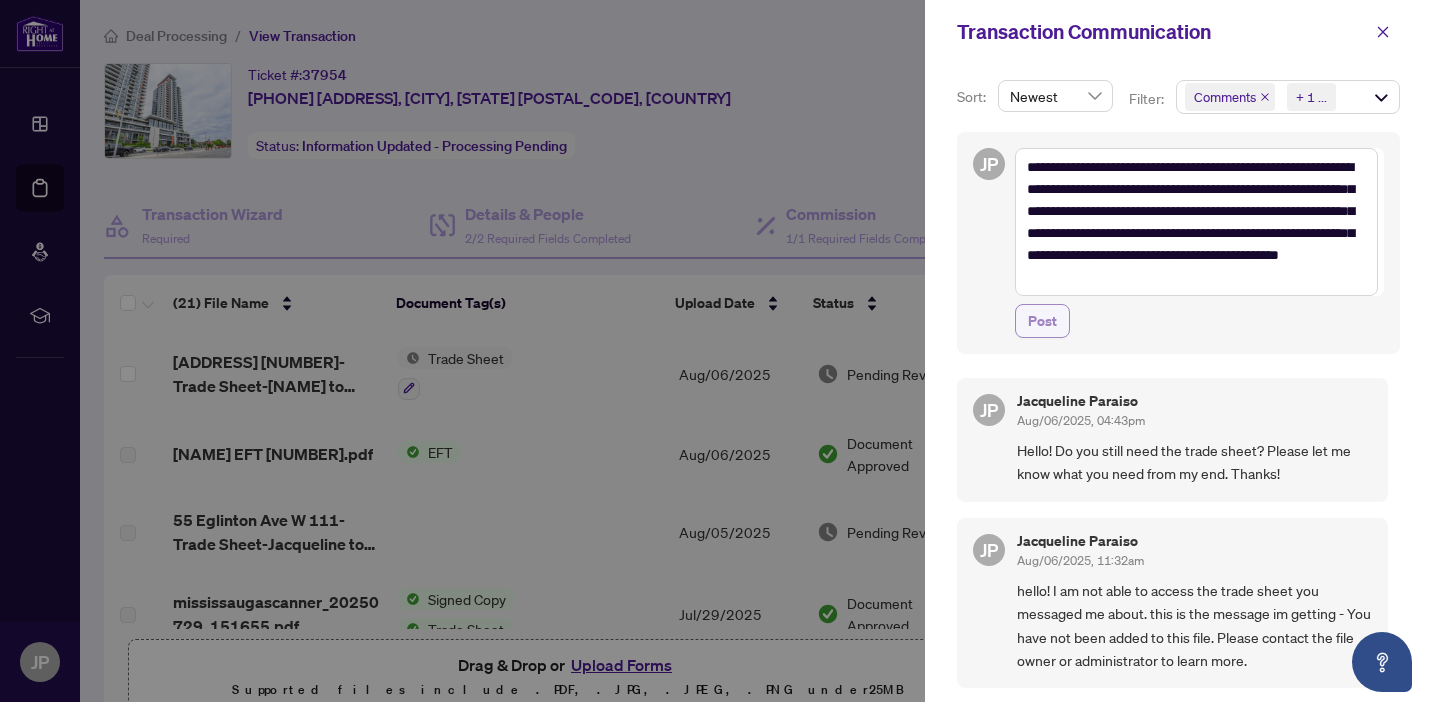 click on "Post" at bounding box center [1042, 321] 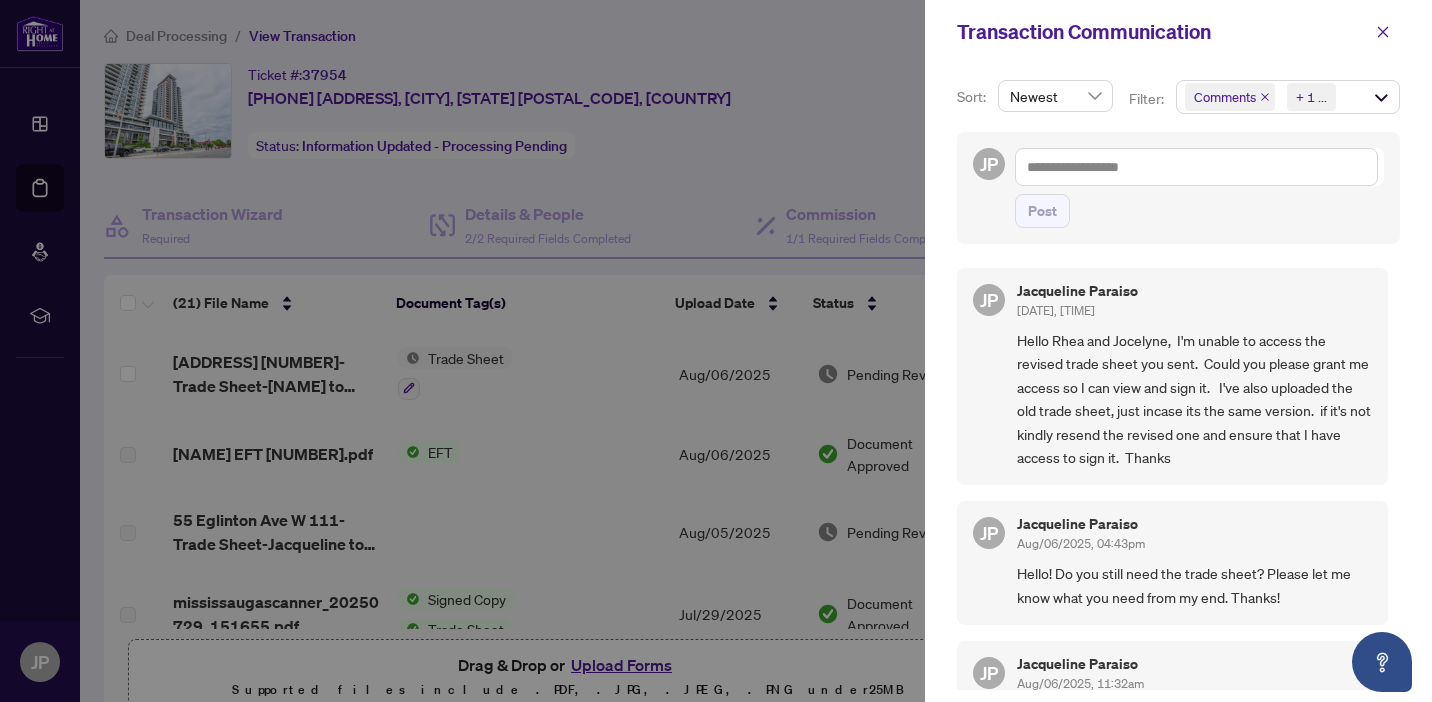 click at bounding box center (716, 351) 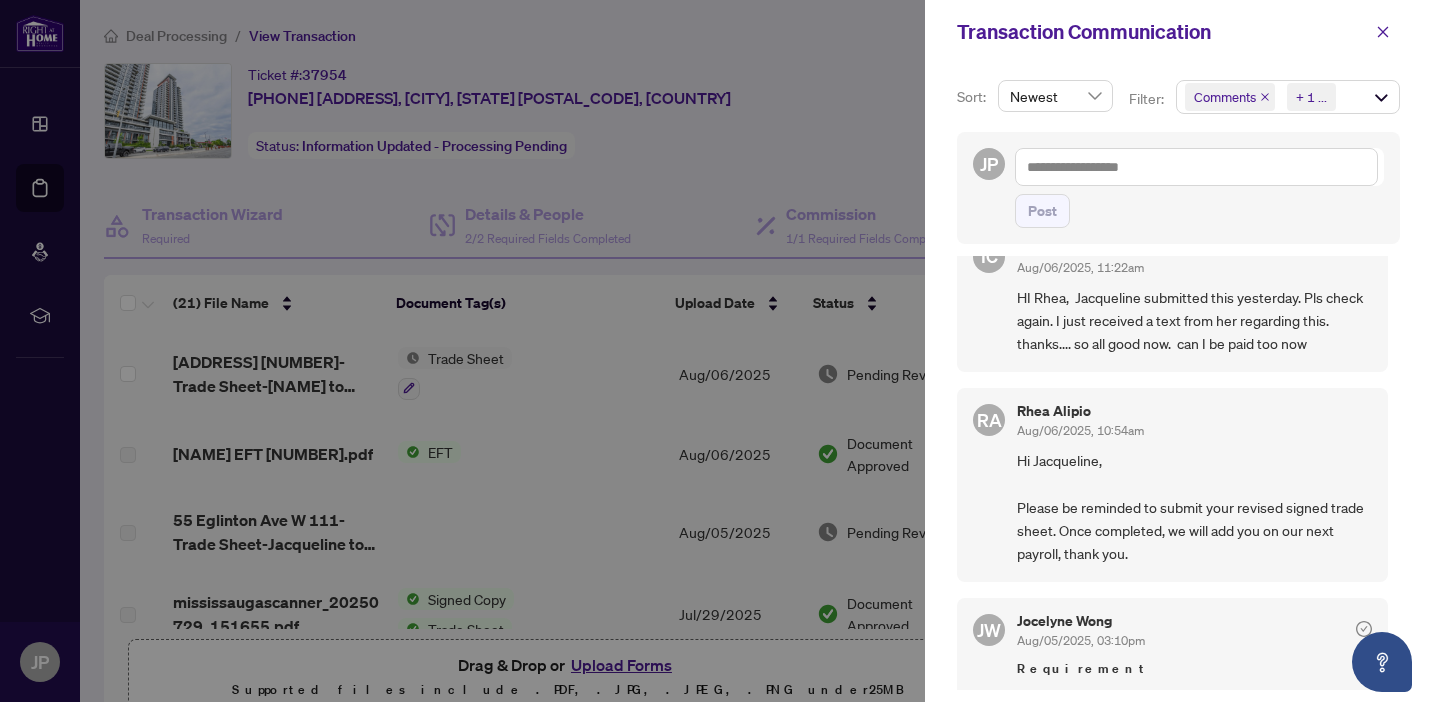 scroll, scrollTop: 768, scrollLeft: 0, axis: vertical 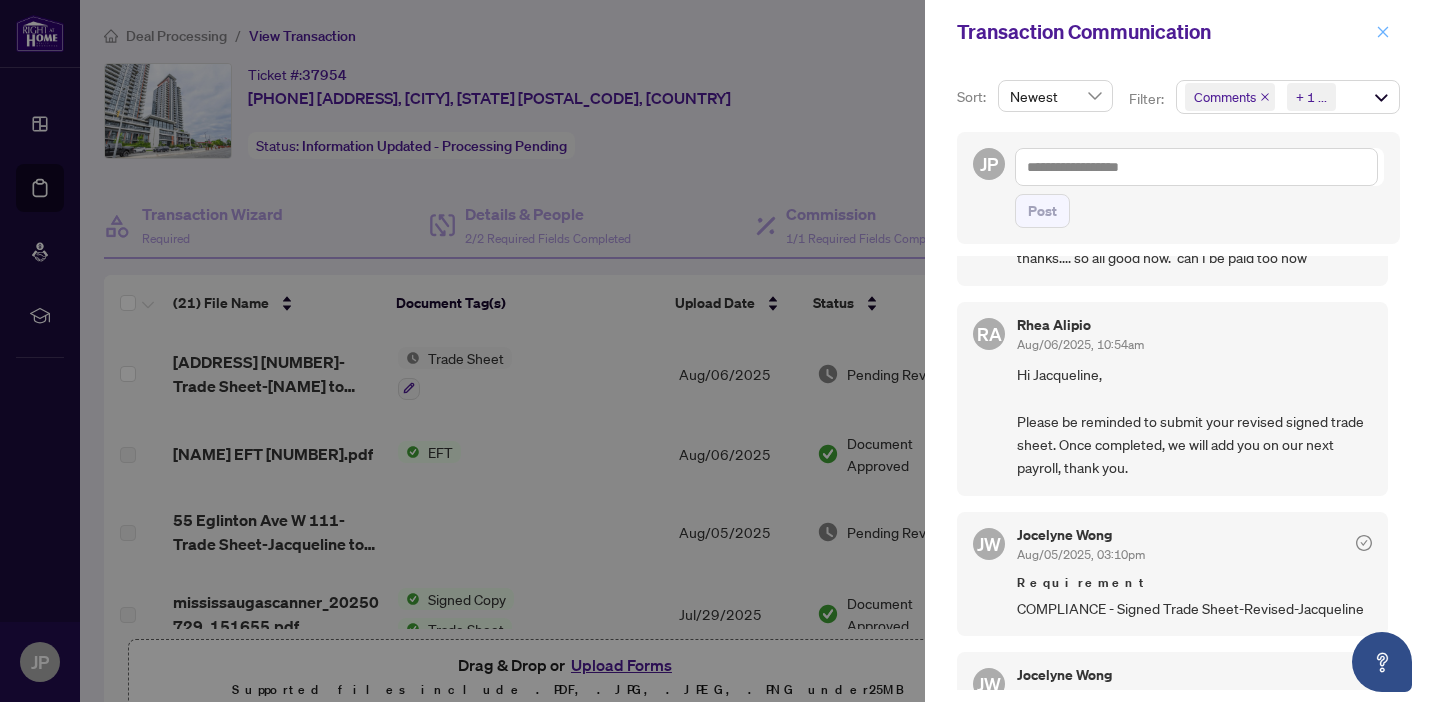 click 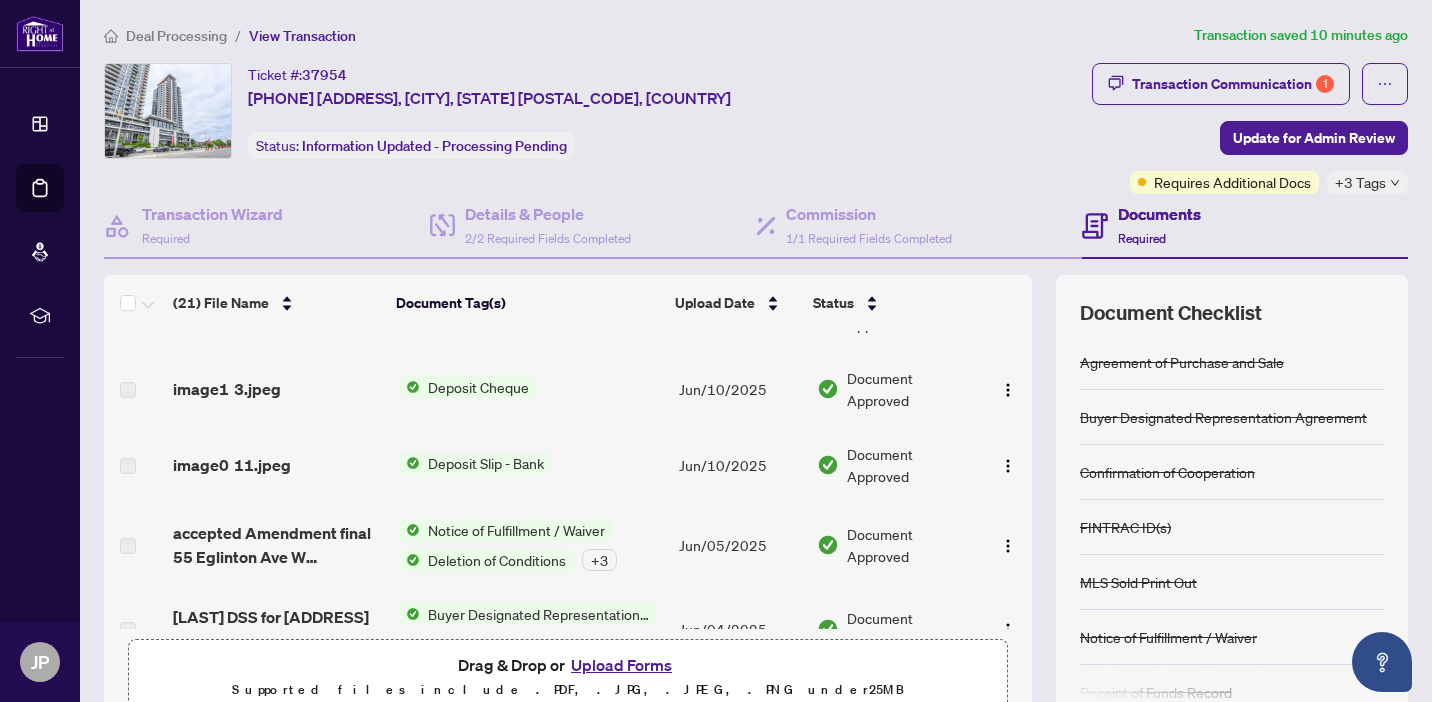 scroll, scrollTop: 1397, scrollLeft: 0, axis: vertical 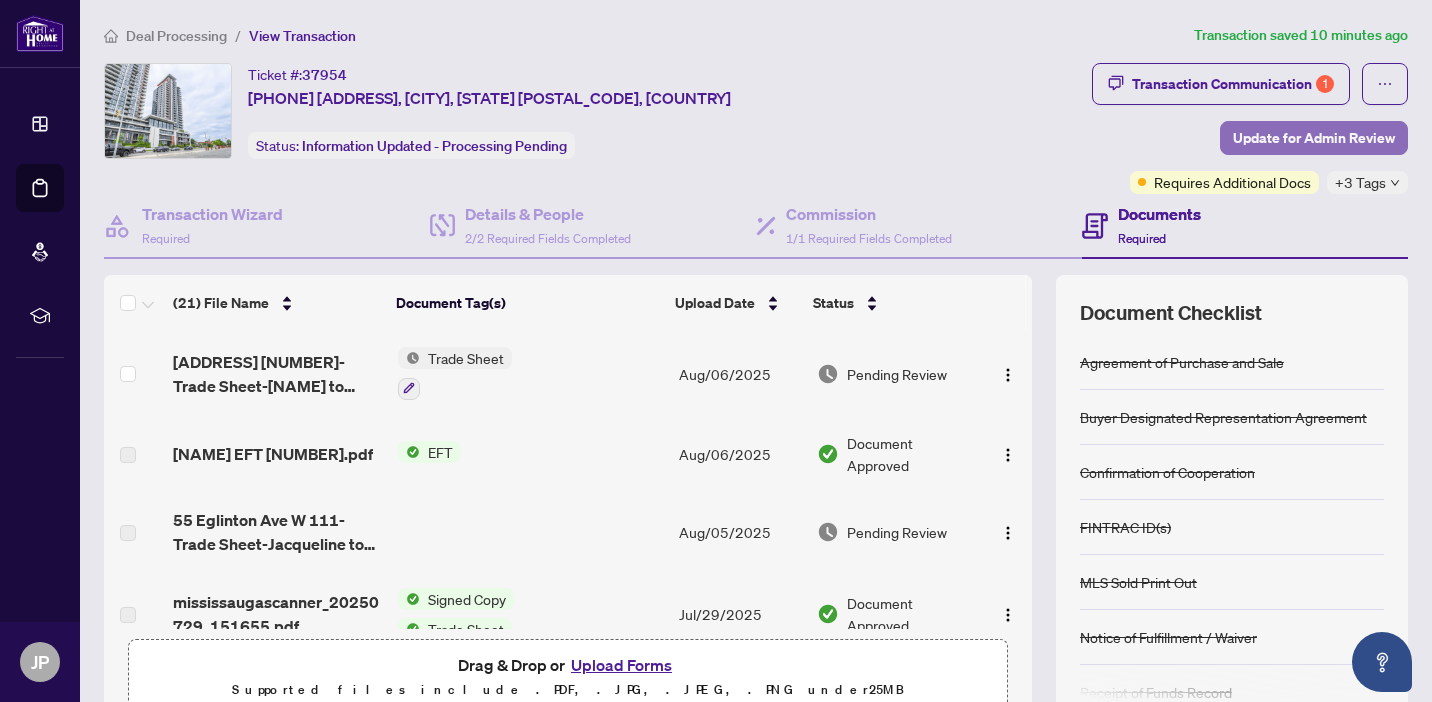 click on "Update for Admin Review" at bounding box center (1314, 138) 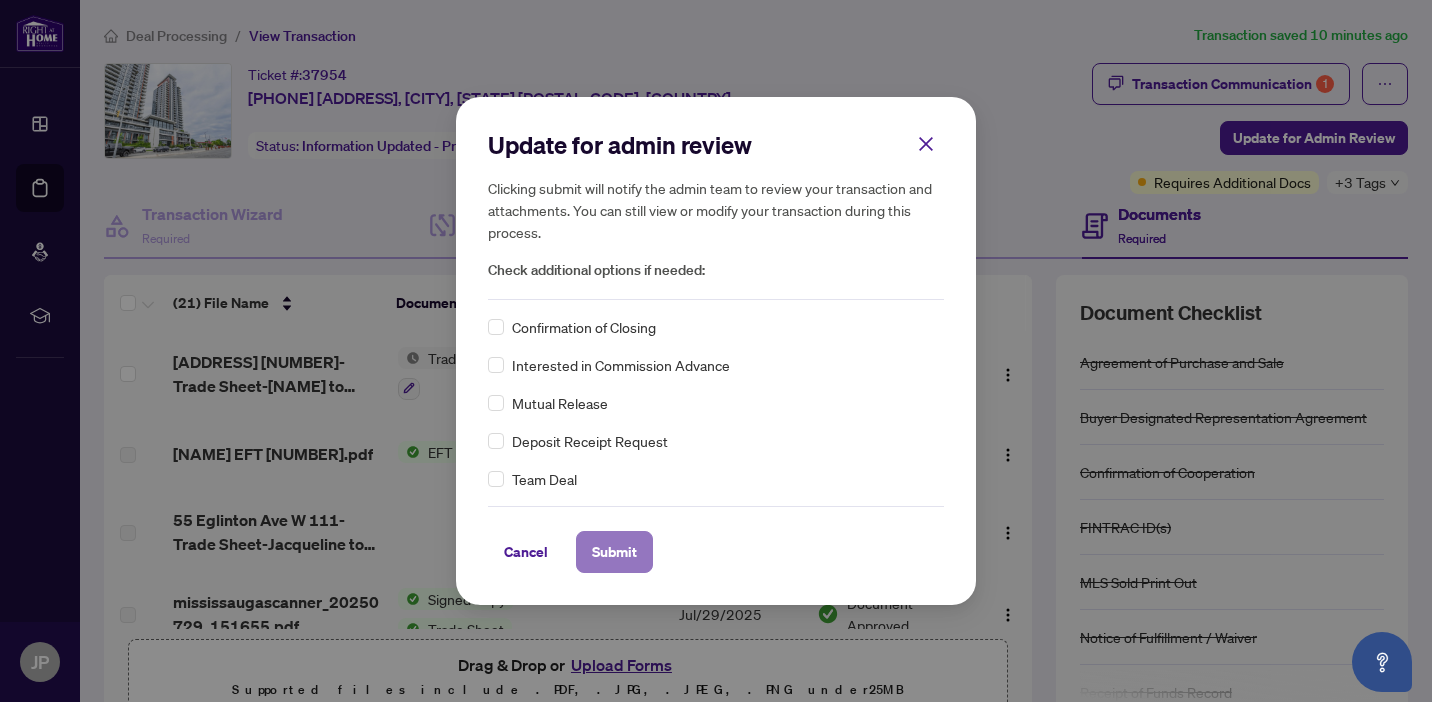 click on "Submit" at bounding box center (614, 552) 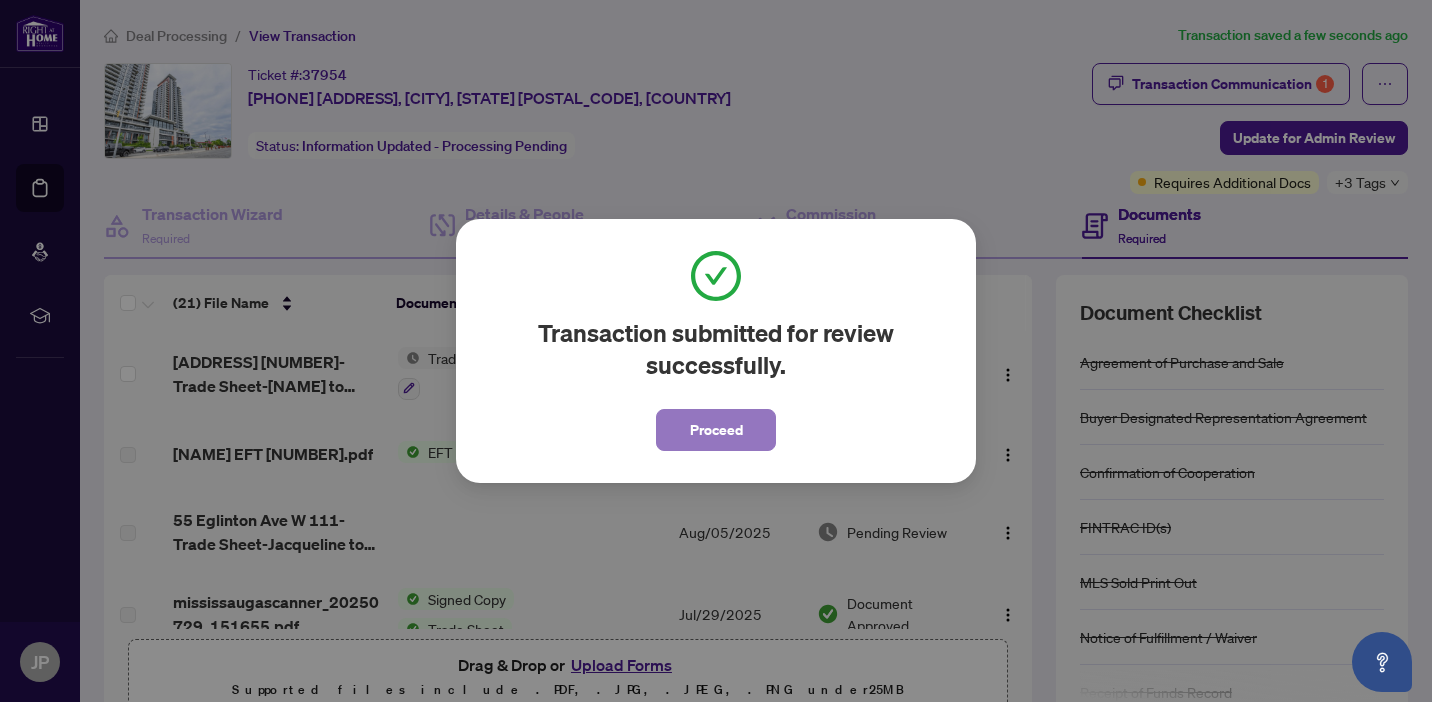 click on "Proceed" at bounding box center [716, 430] 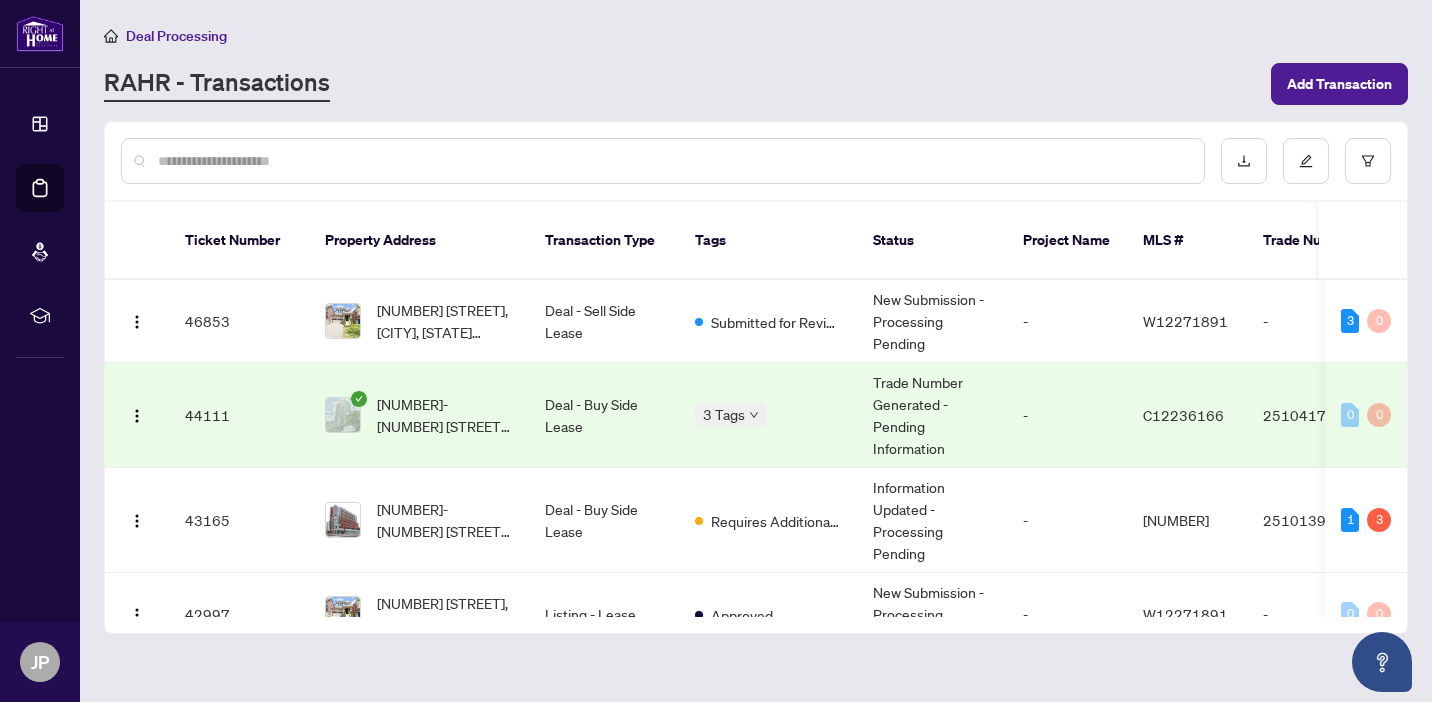 scroll, scrollTop: 0, scrollLeft: 0, axis: both 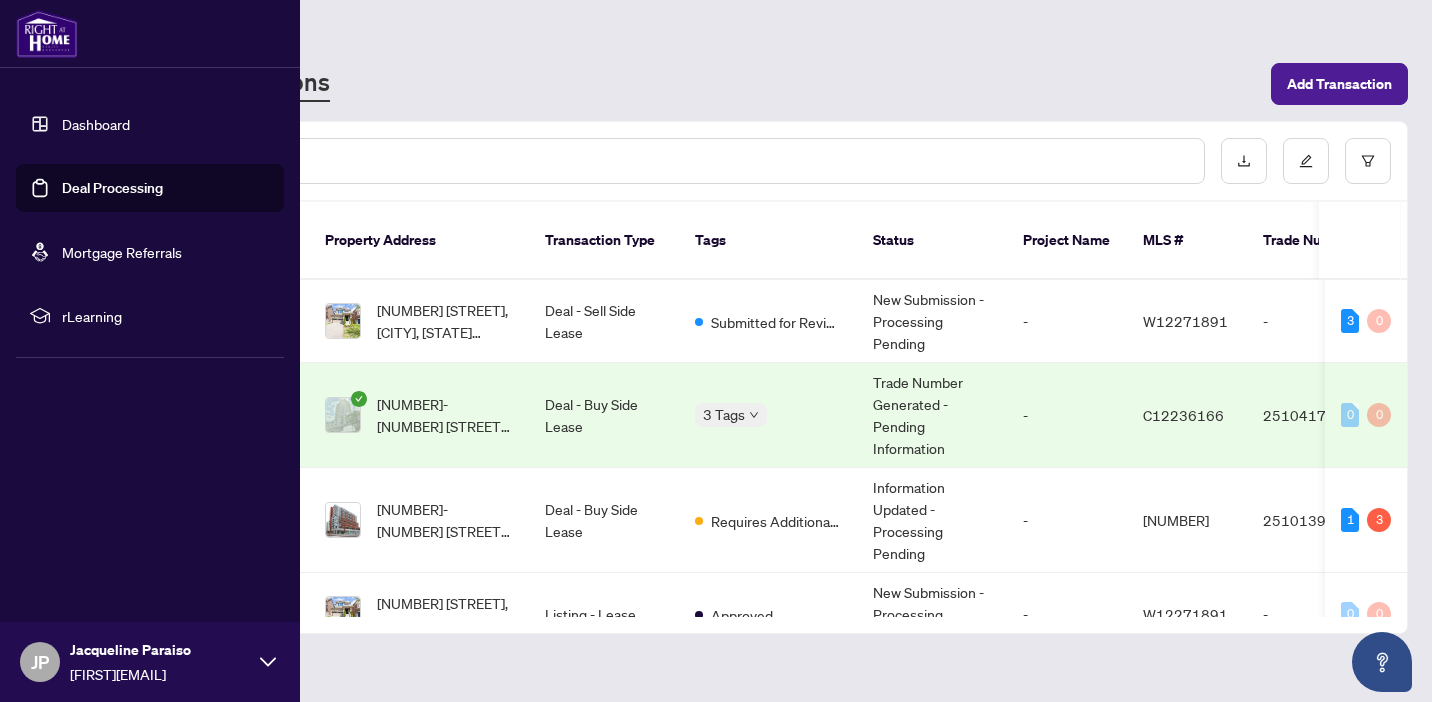 click on "Deal Processing" at bounding box center (112, 188) 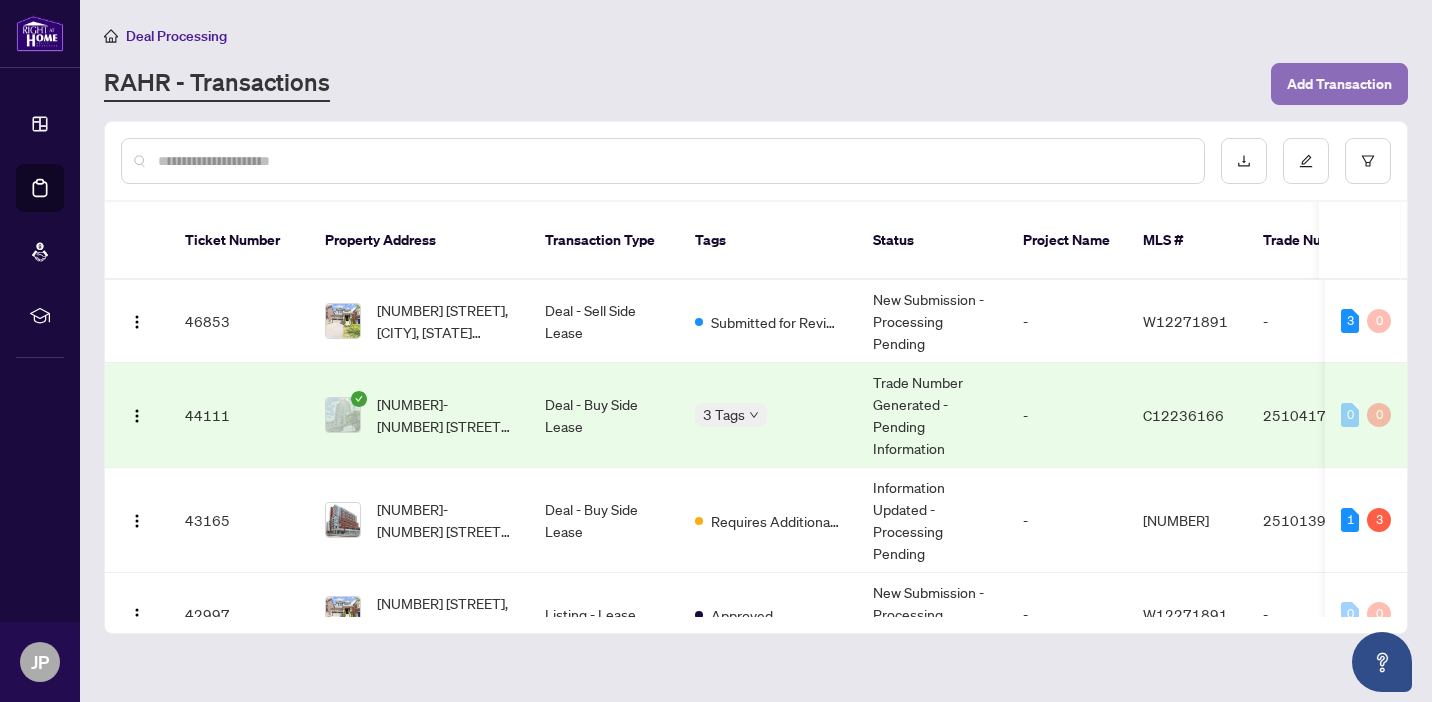 click on "Add Transaction" at bounding box center [1339, 84] 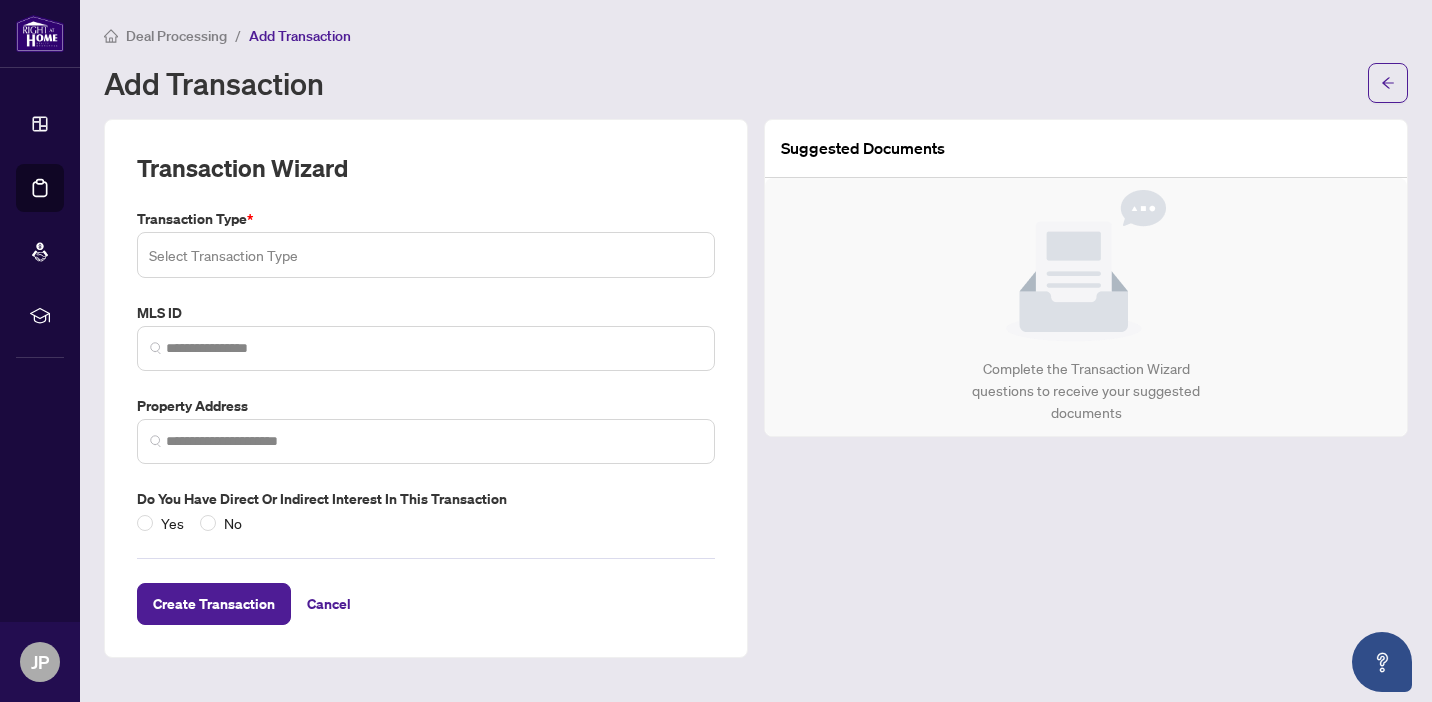 click at bounding box center (426, 255) 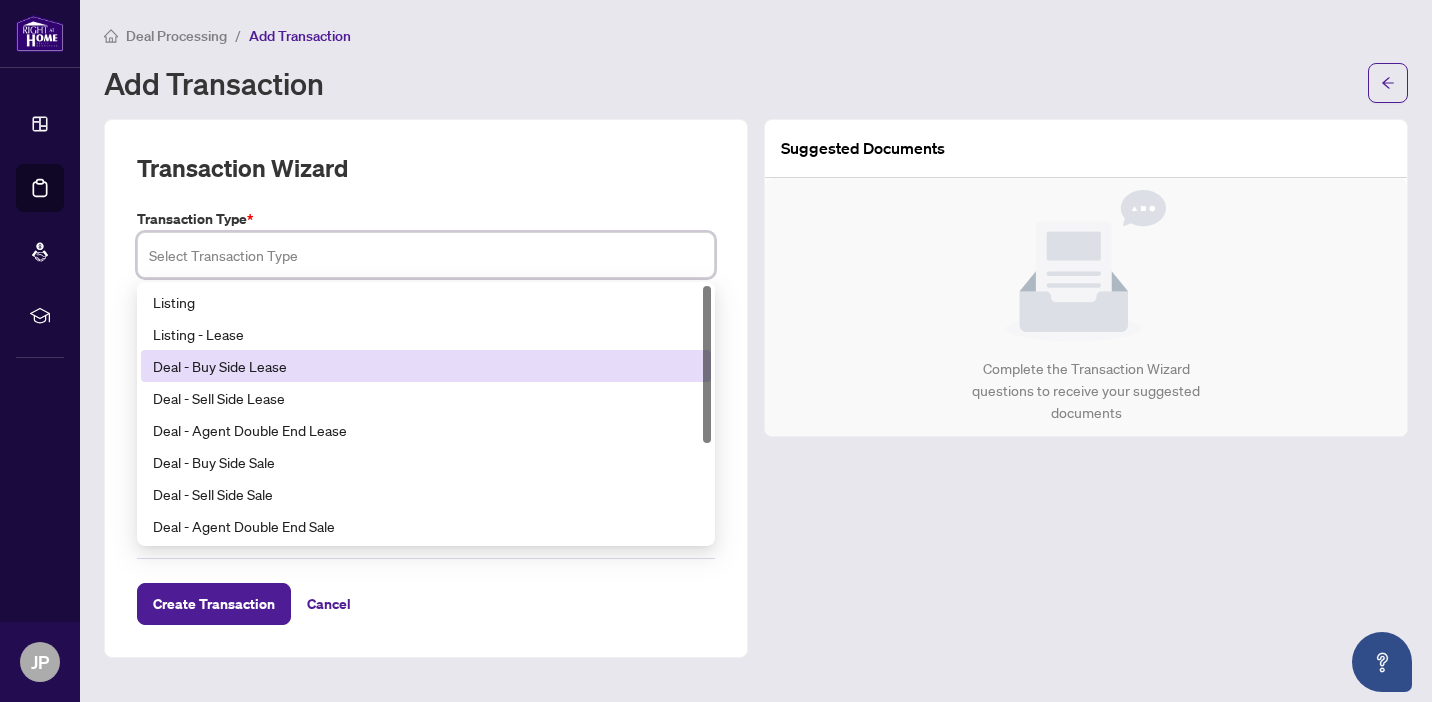 click on "Deal - Buy Side Lease" at bounding box center (426, 366) 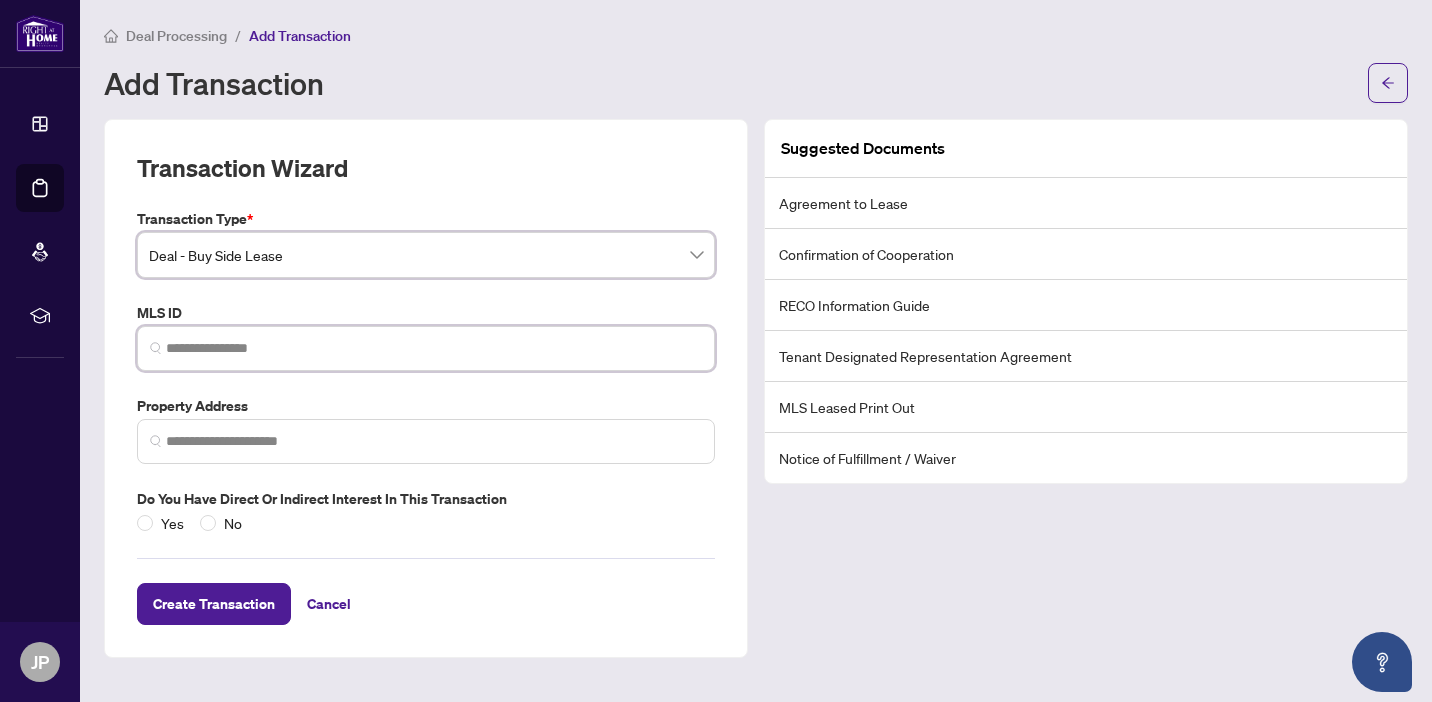 click at bounding box center [434, 348] 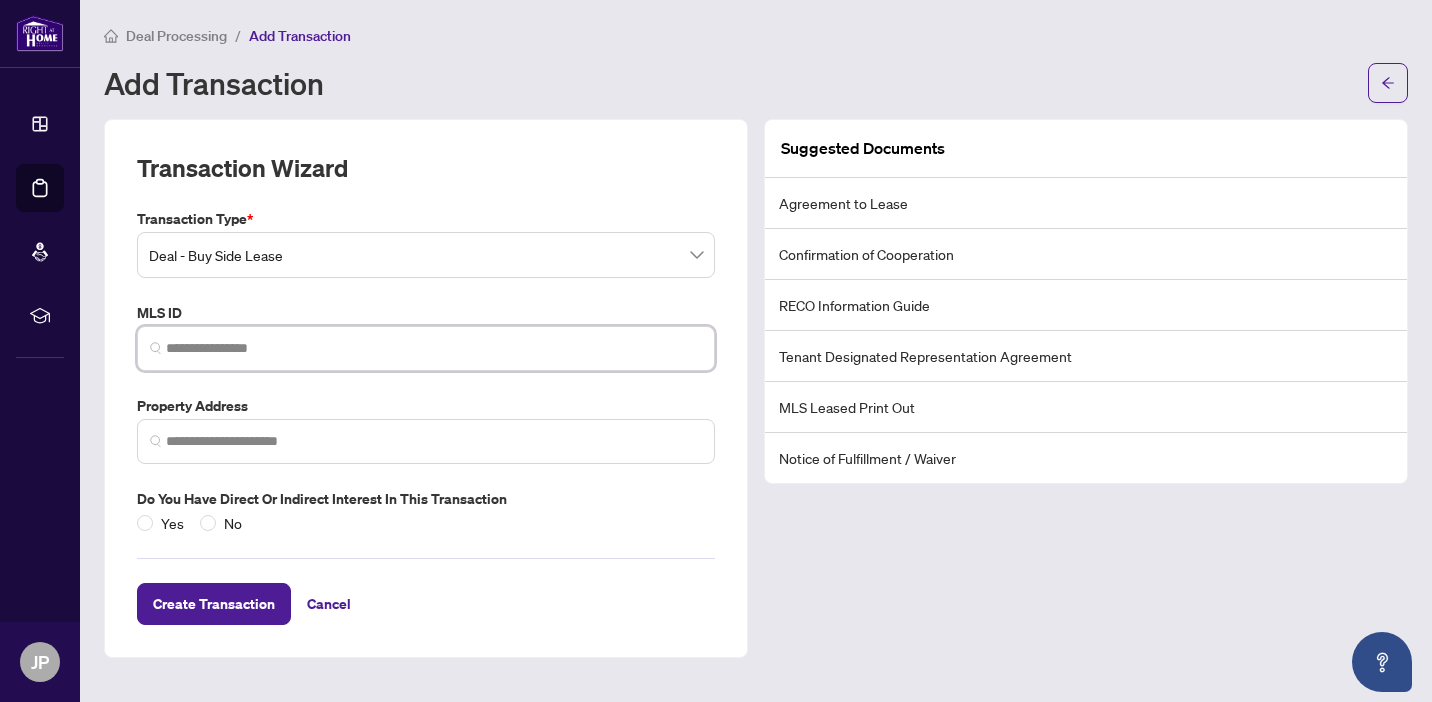 paste on "*********" 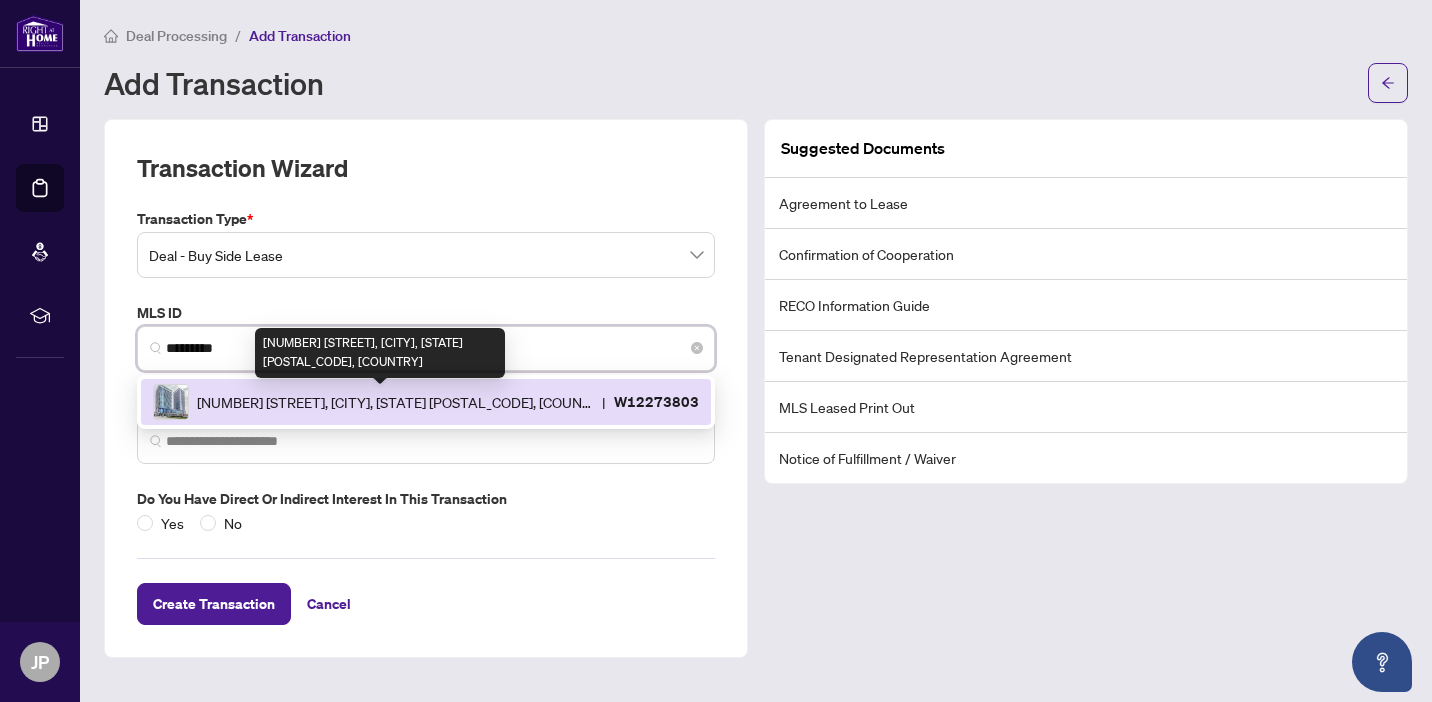 click on "360 Square One Dr, Mississauga, Ontario L5B 0G7, Canada" at bounding box center [395, 402] 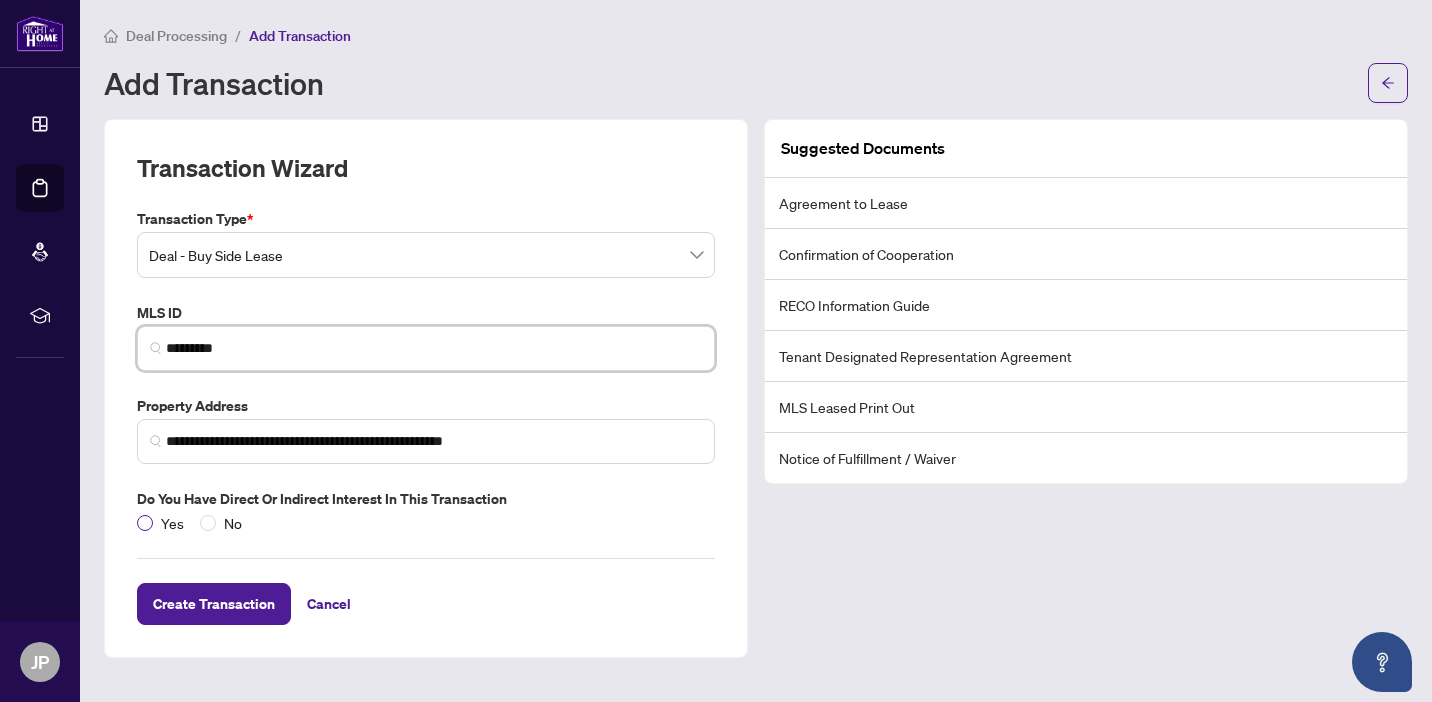 type on "*********" 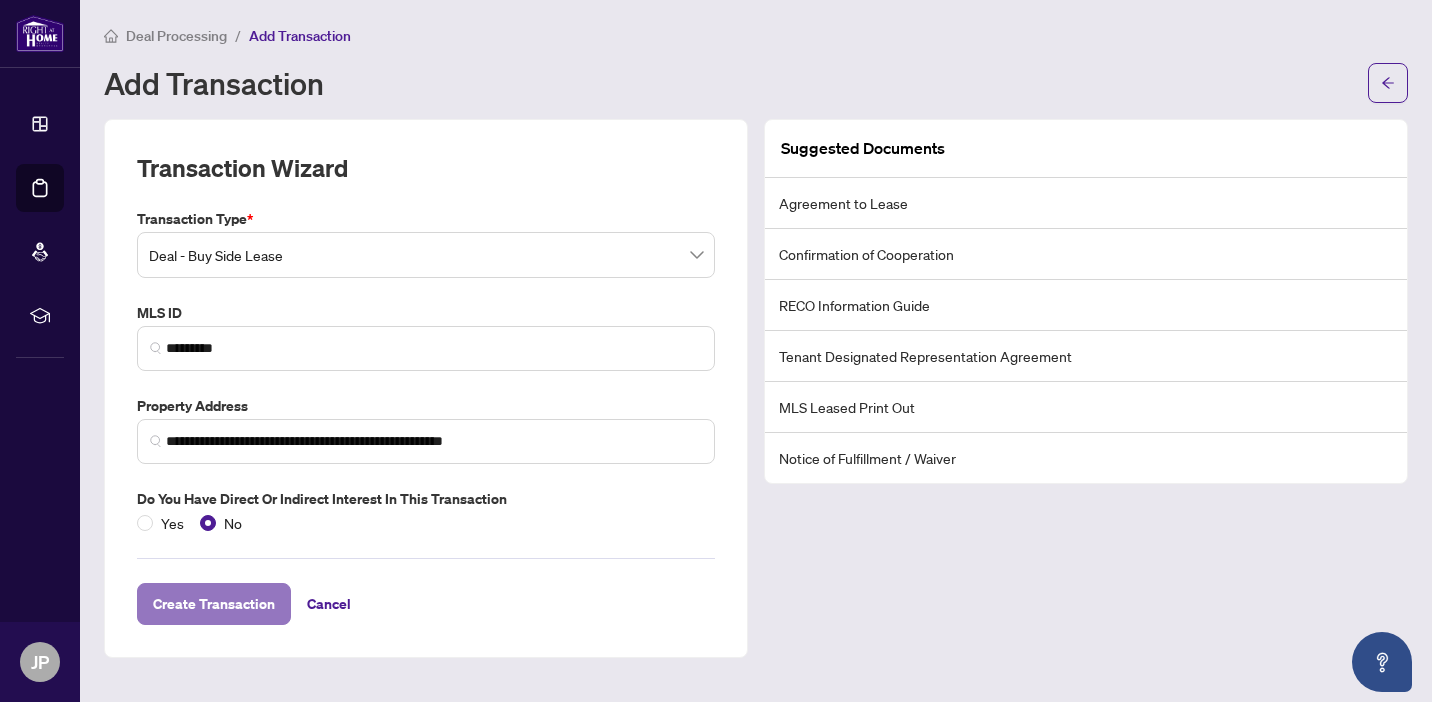click on "Create Transaction" at bounding box center (214, 604) 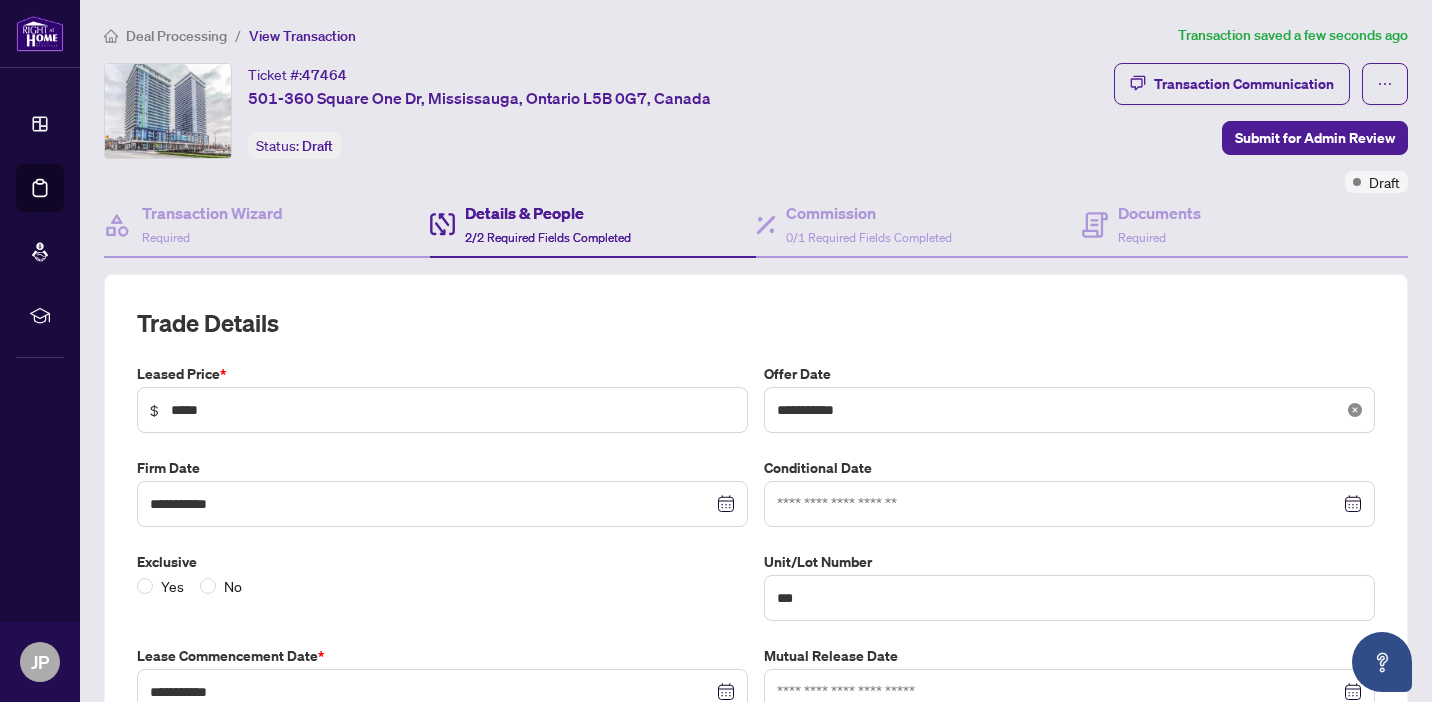 click 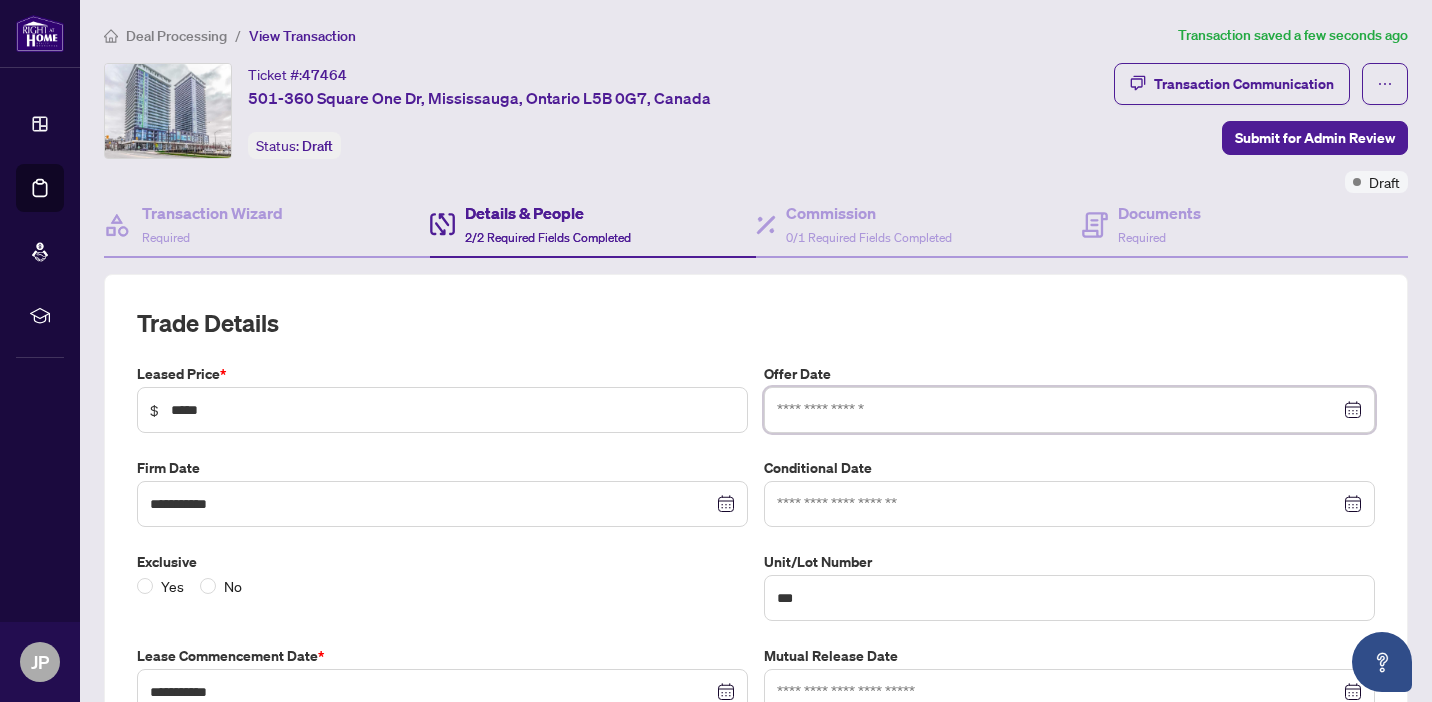 click at bounding box center [1058, 410] 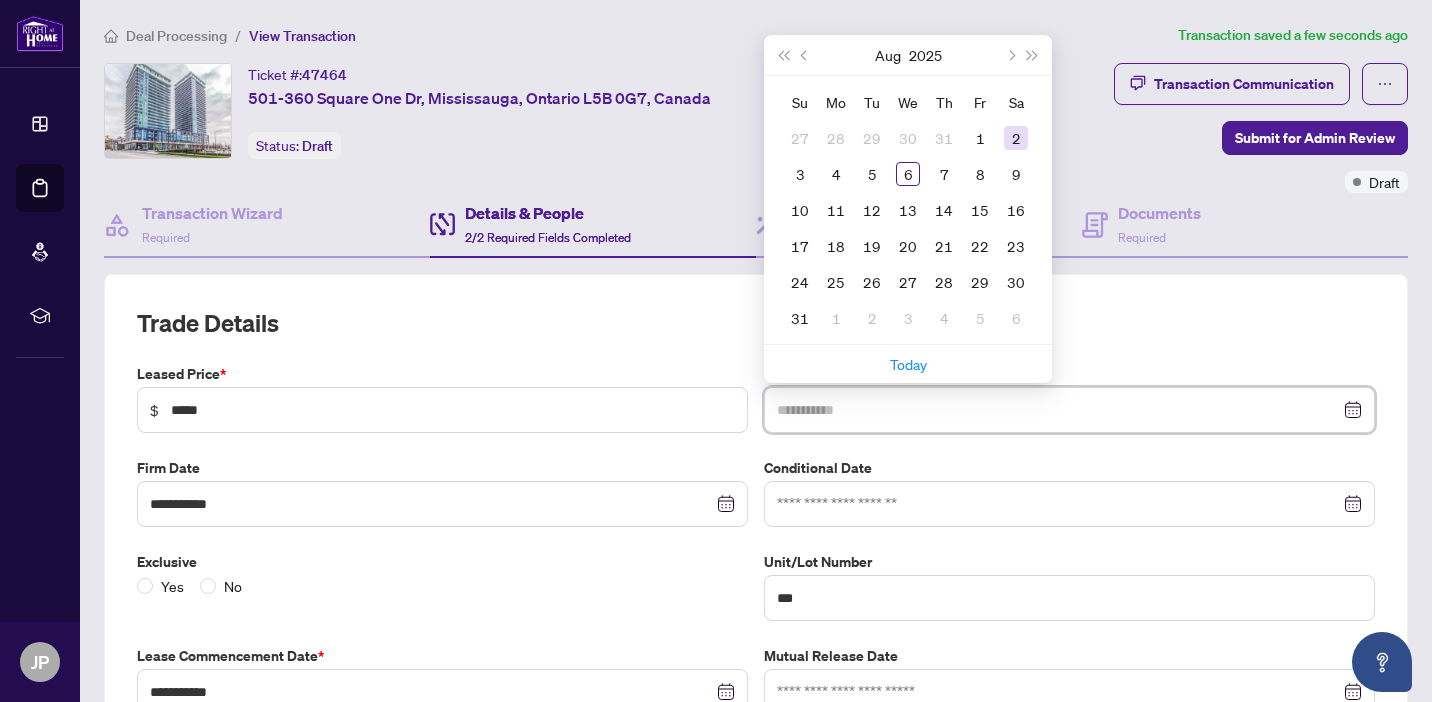 type on "**********" 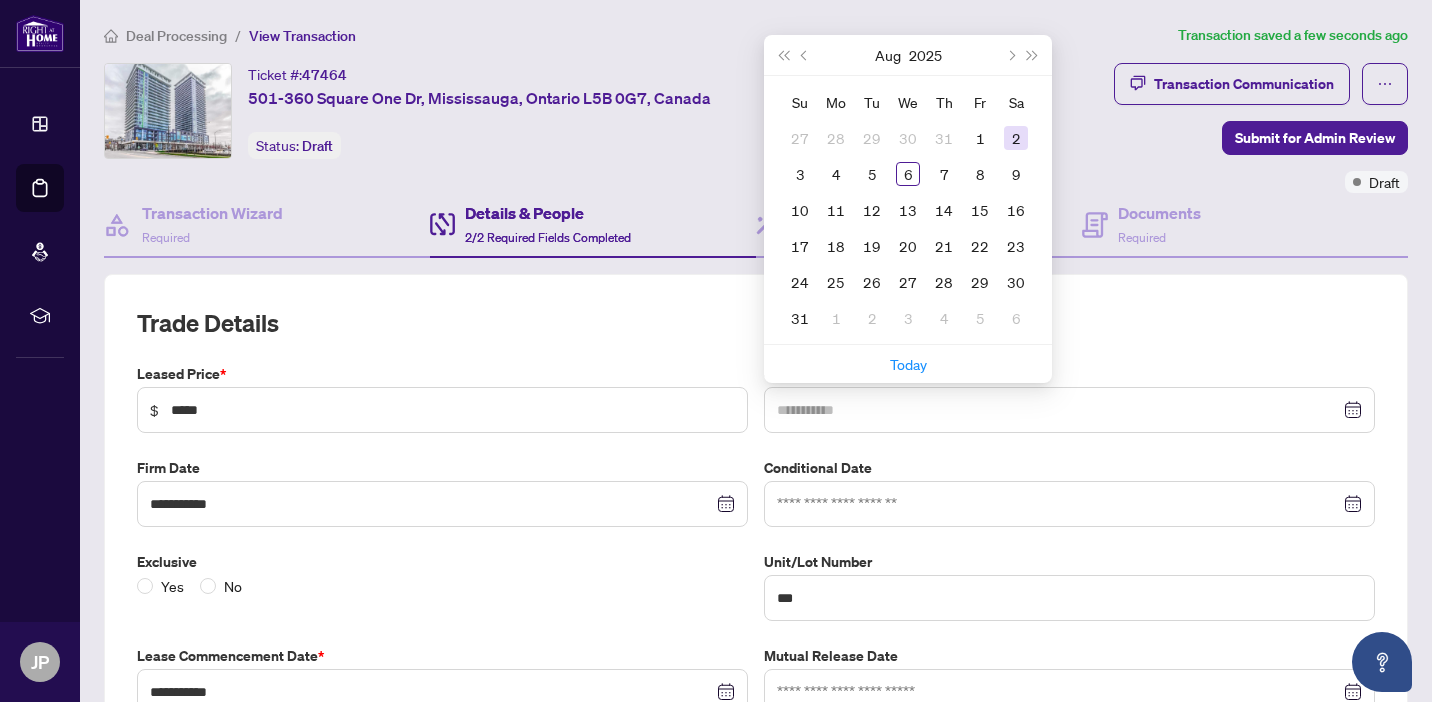 click on "2" at bounding box center [1016, 138] 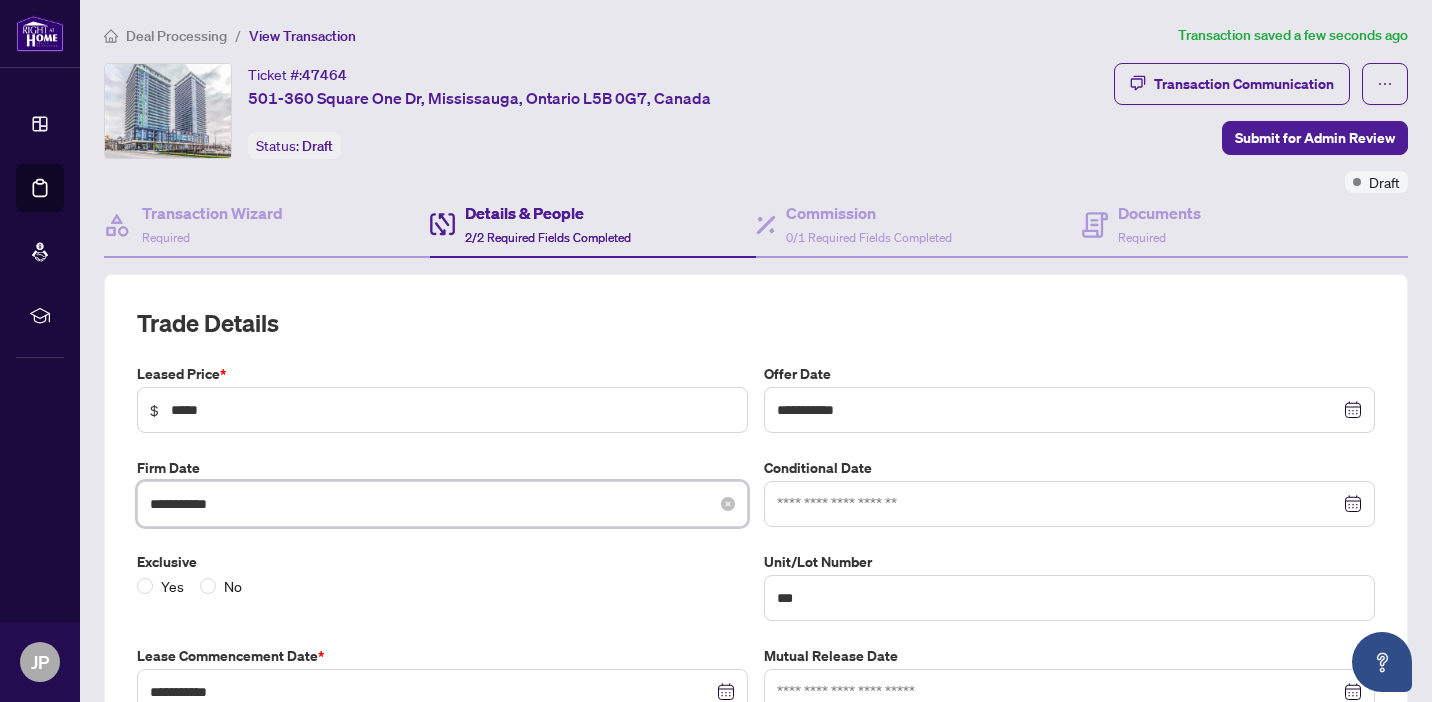 click on "**********" at bounding box center (431, 504) 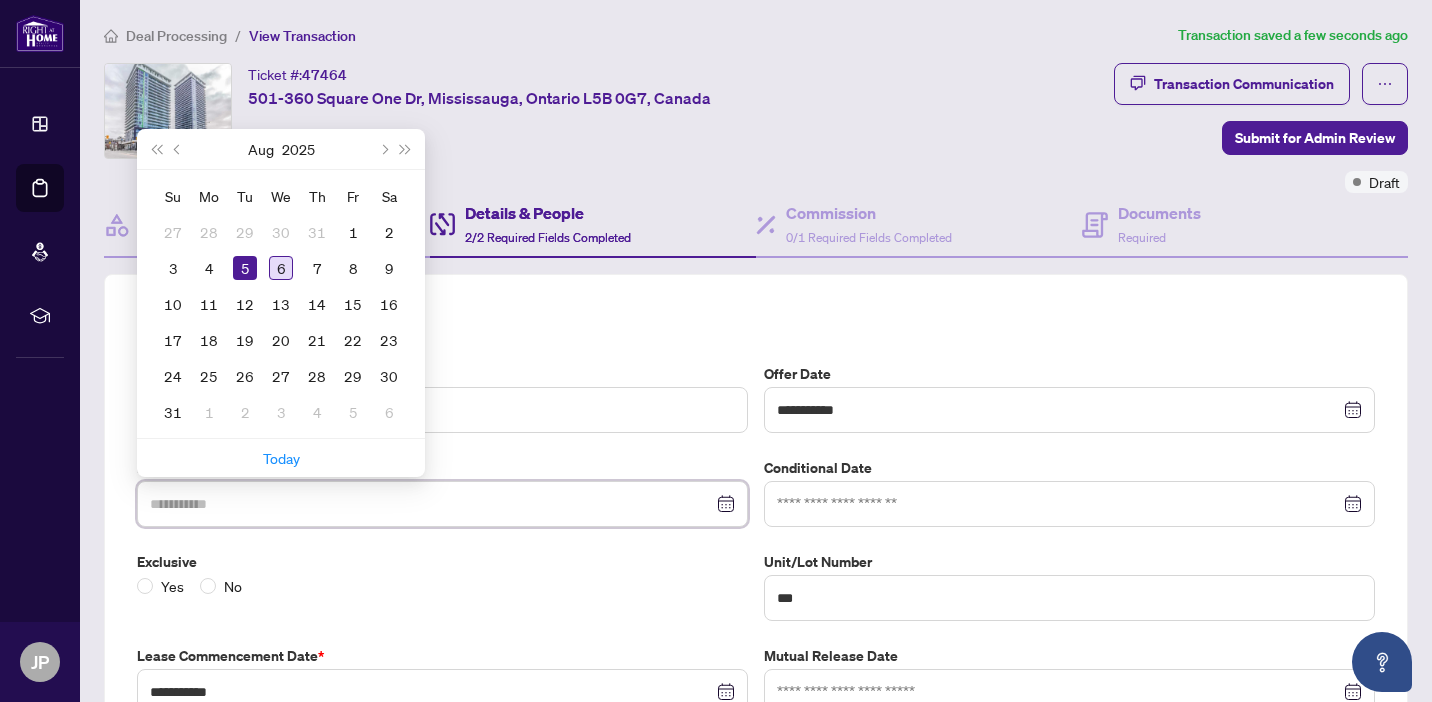 type on "**********" 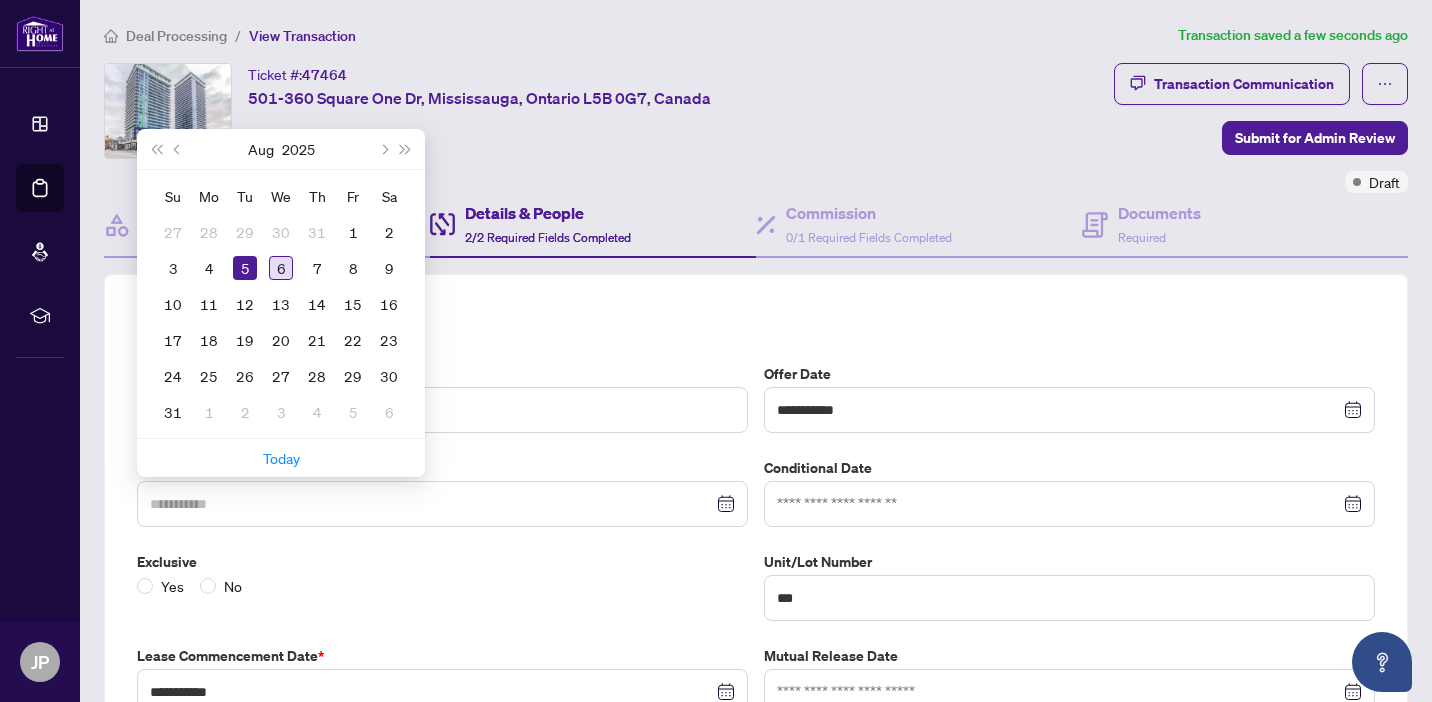 click on "6" at bounding box center (281, 268) 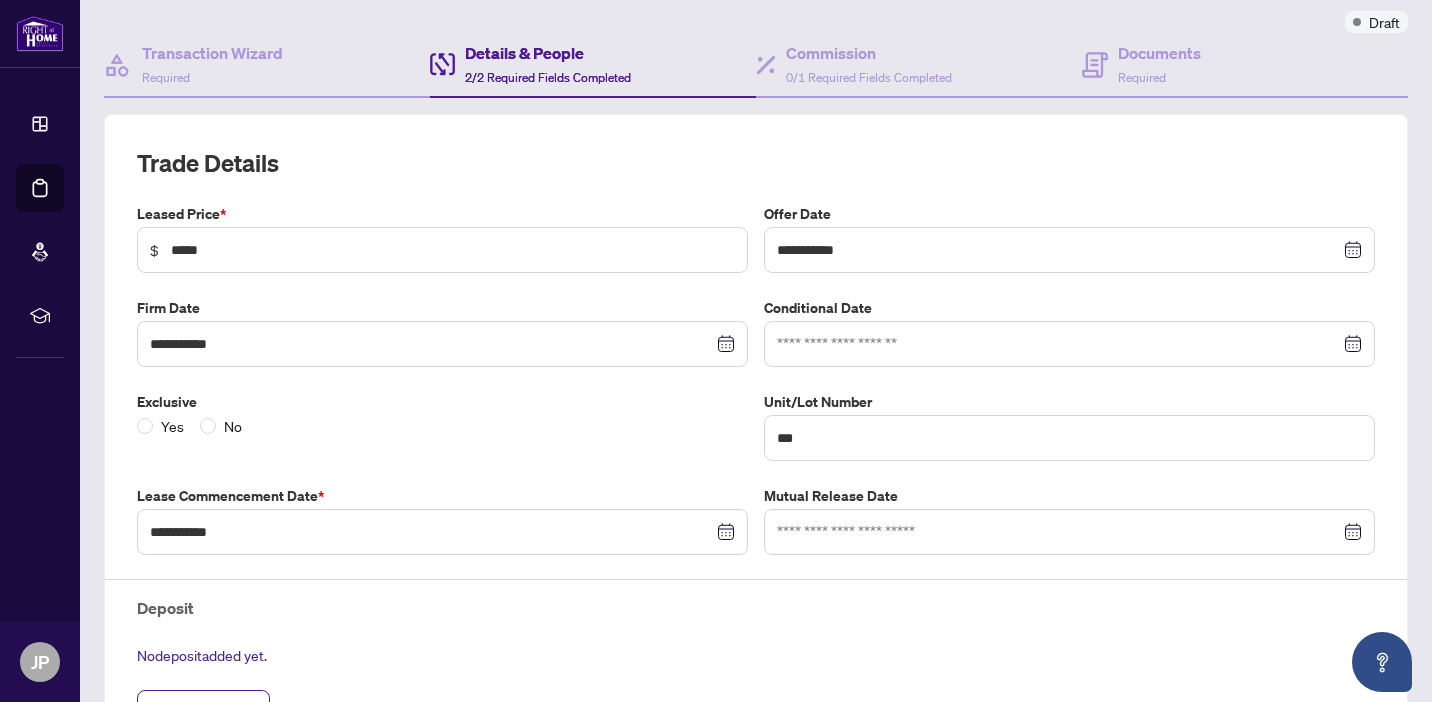 scroll, scrollTop: 193, scrollLeft: 0, axis: vertical 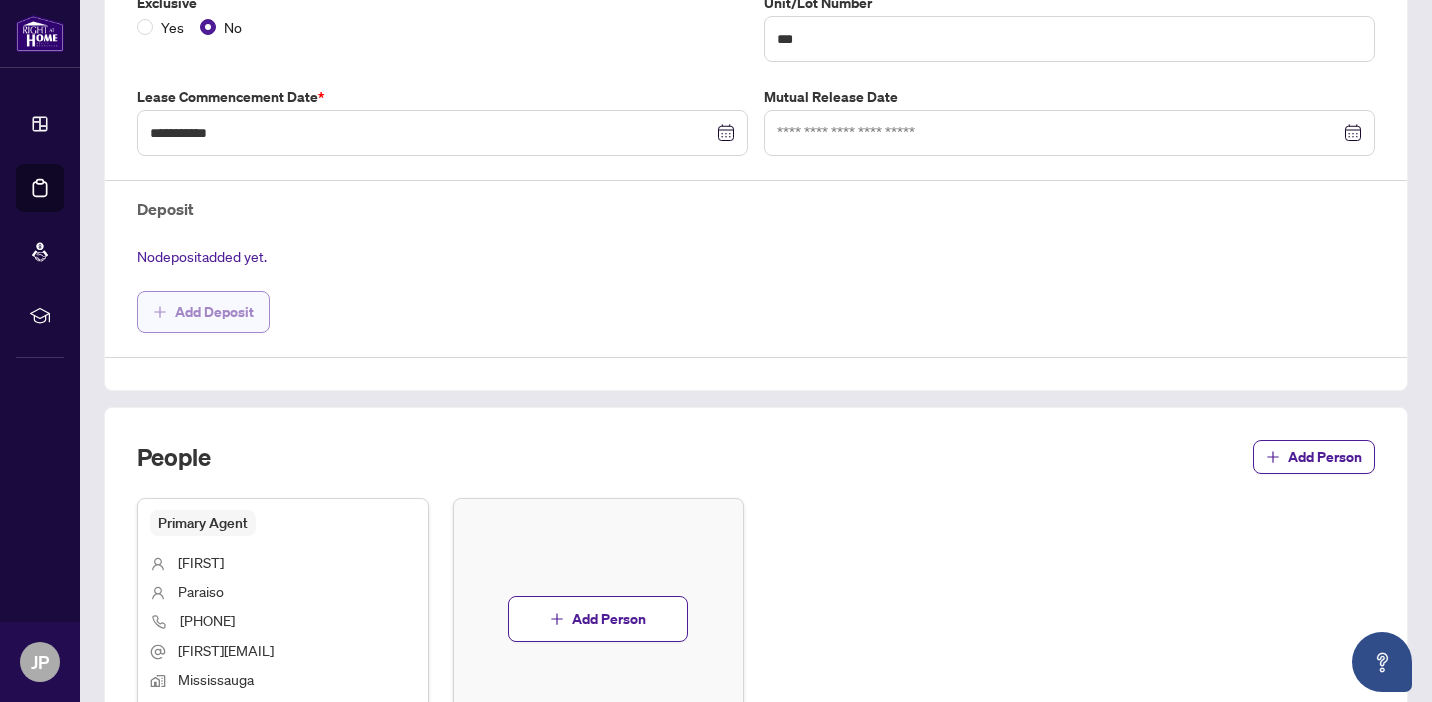 click on "Add Deposit" at bounding box center [214, 312] 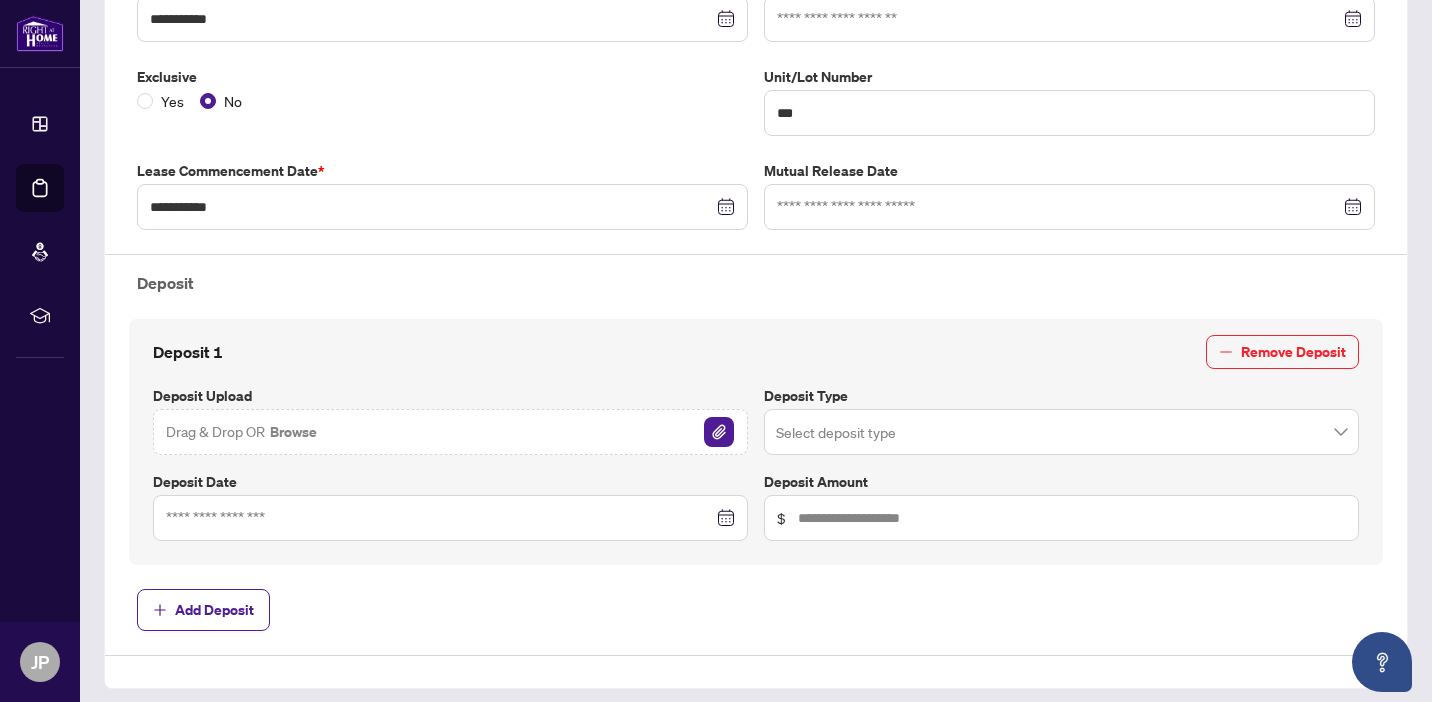 scroll, scrollTop: 503, scrollLeft: 0, axis: vertical 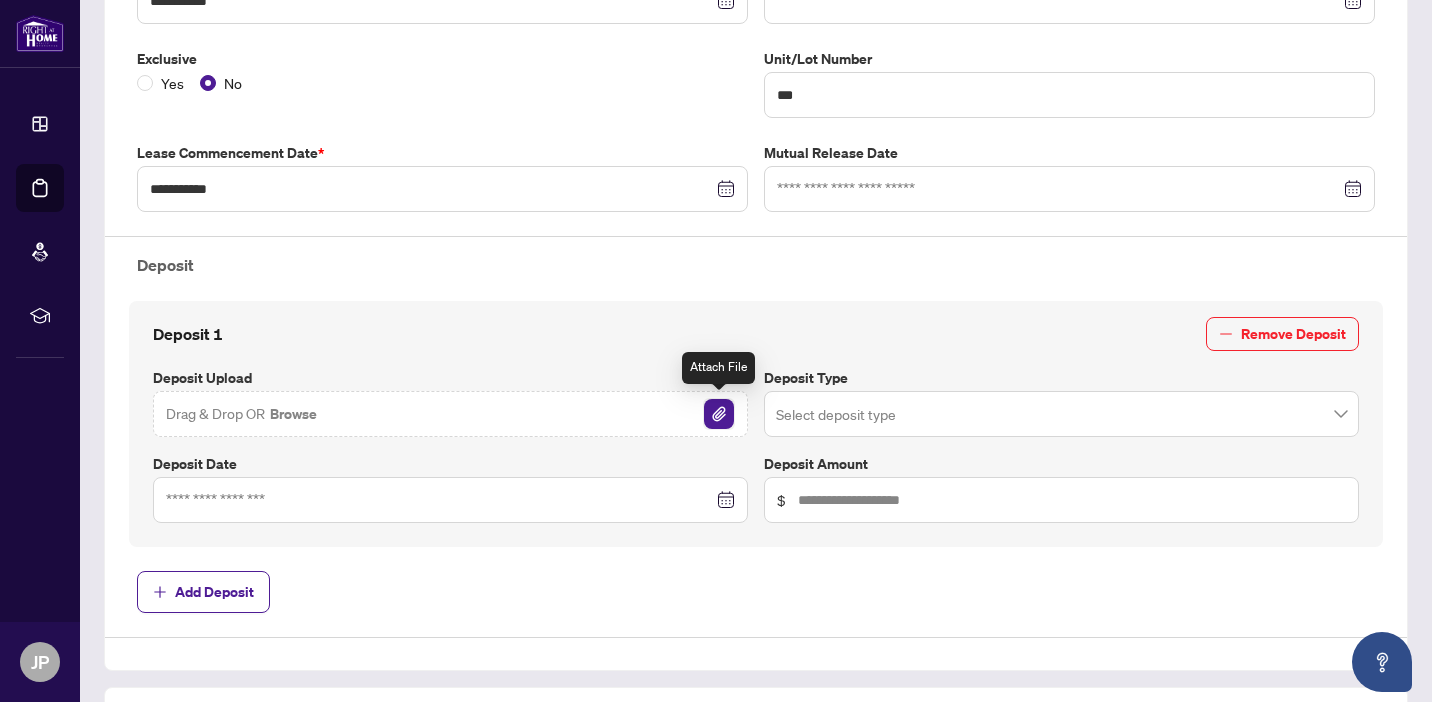 click at bounding box center [719, 414] 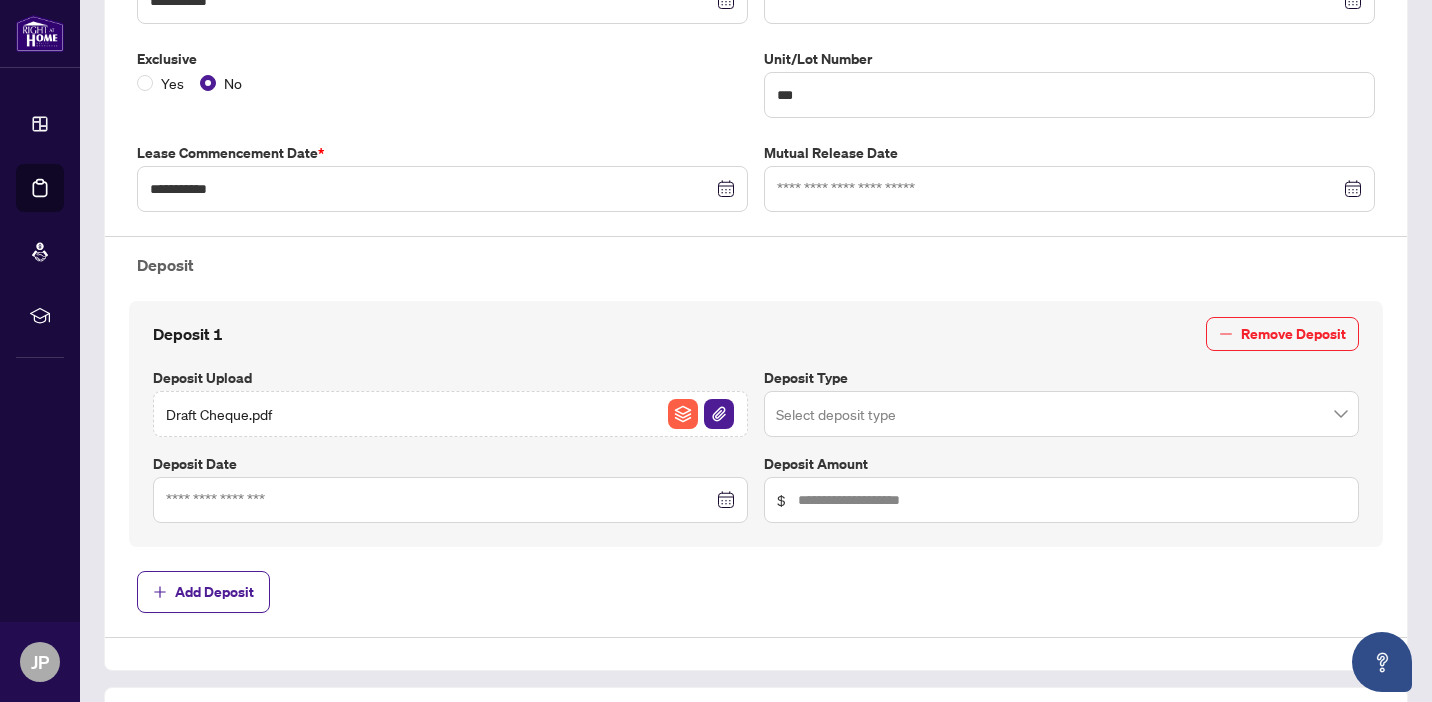 click at bounding box center (450, 500) 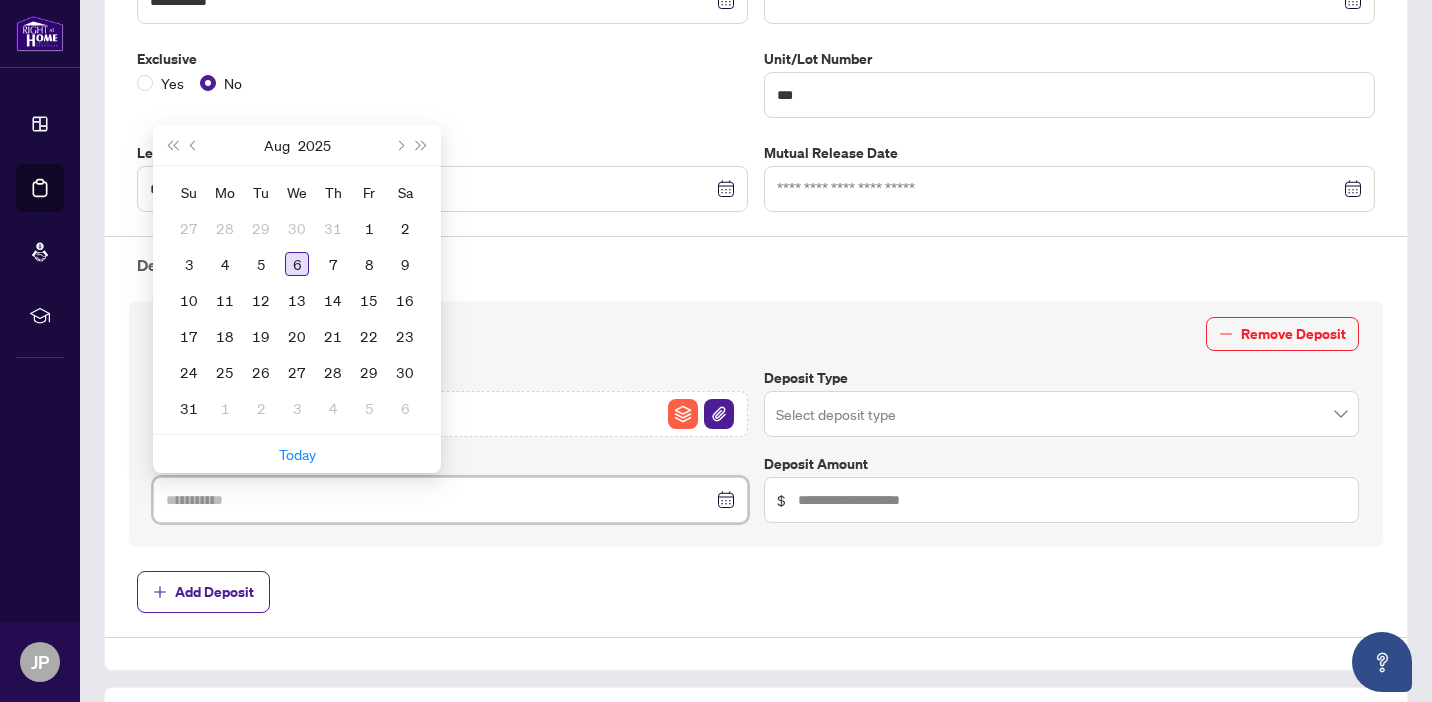 type on "**********" 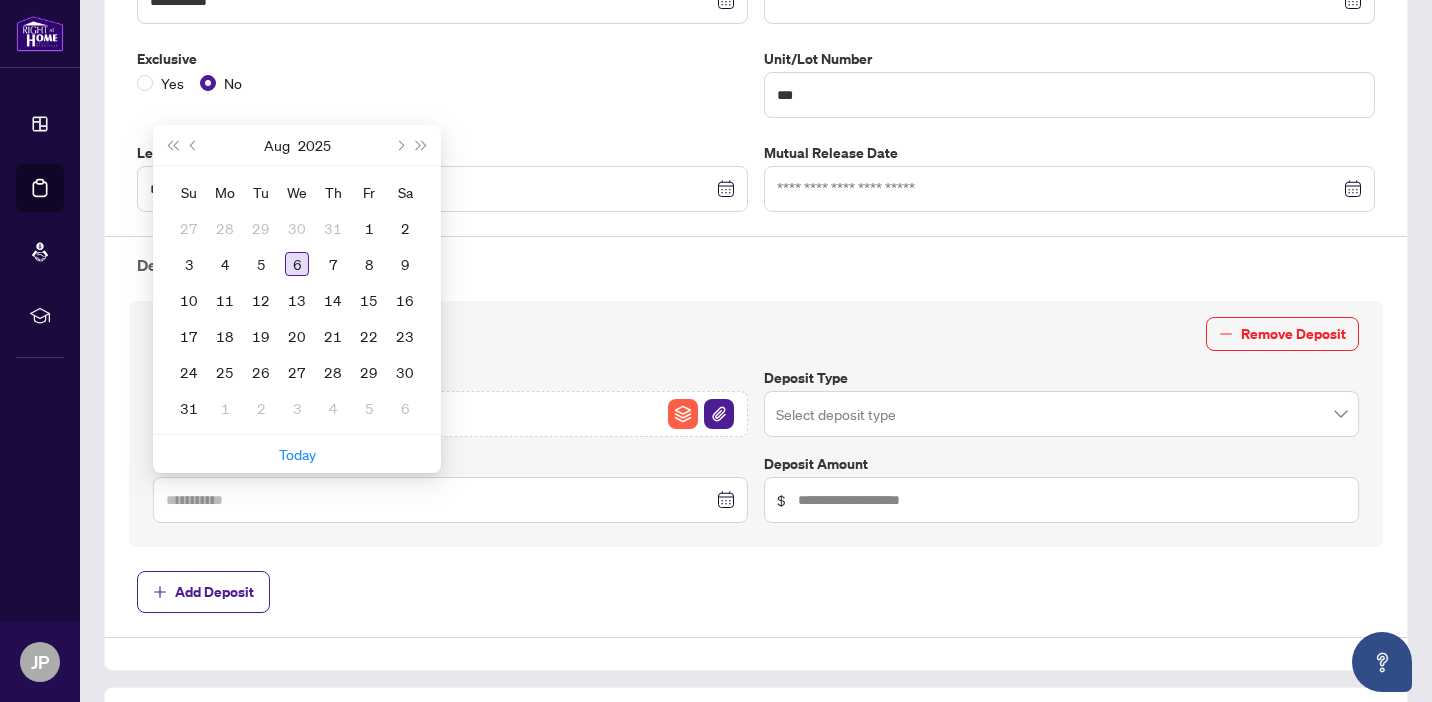 click on "6" at bounding box center [297, 264] 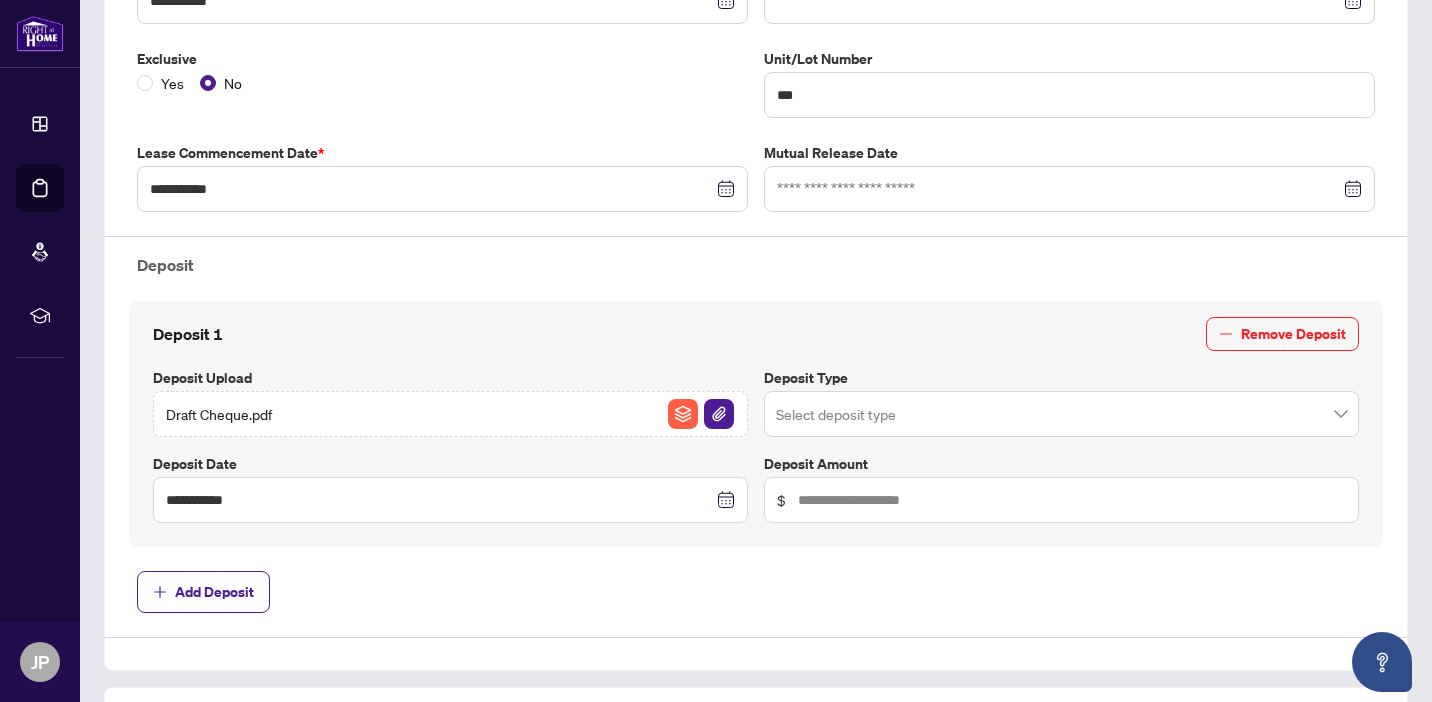 click at bounding box center (1061, 414) 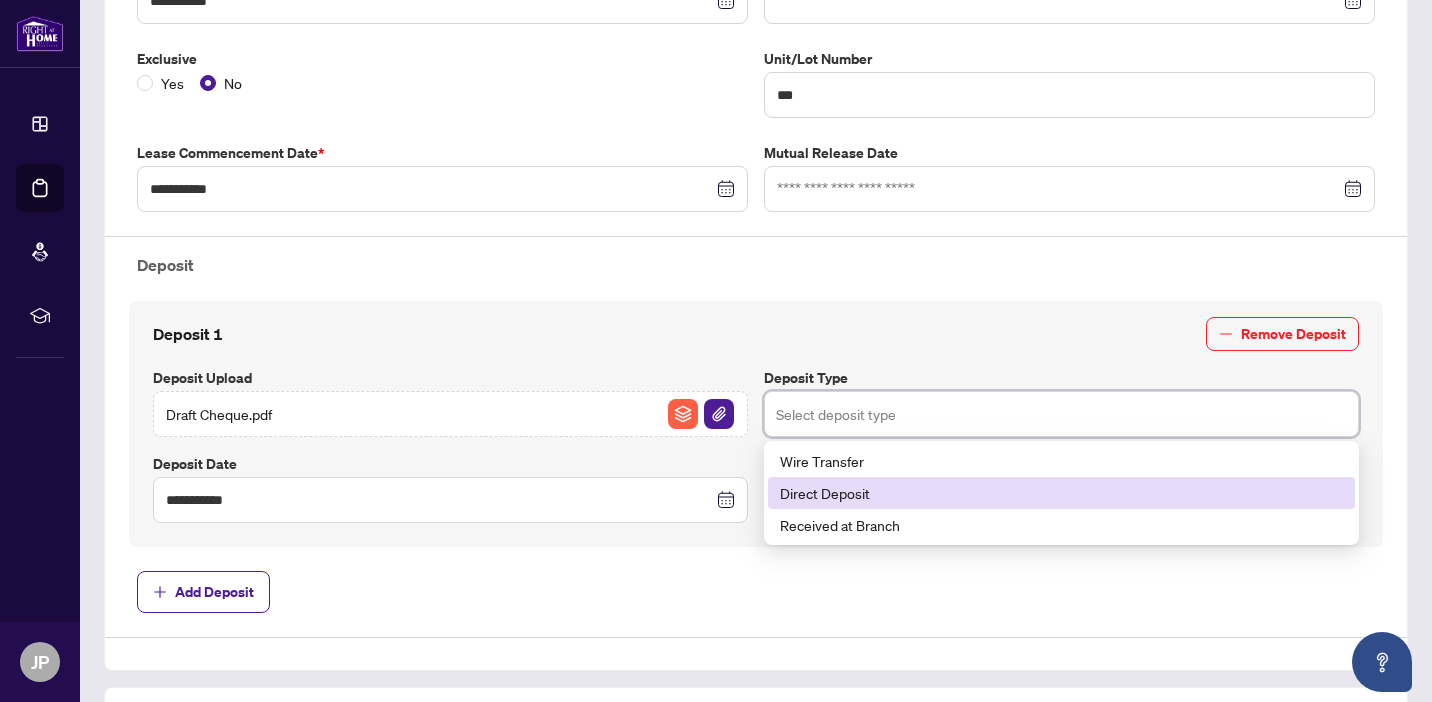 click on "Direct Deposit" at bounding box center (1061, 493) 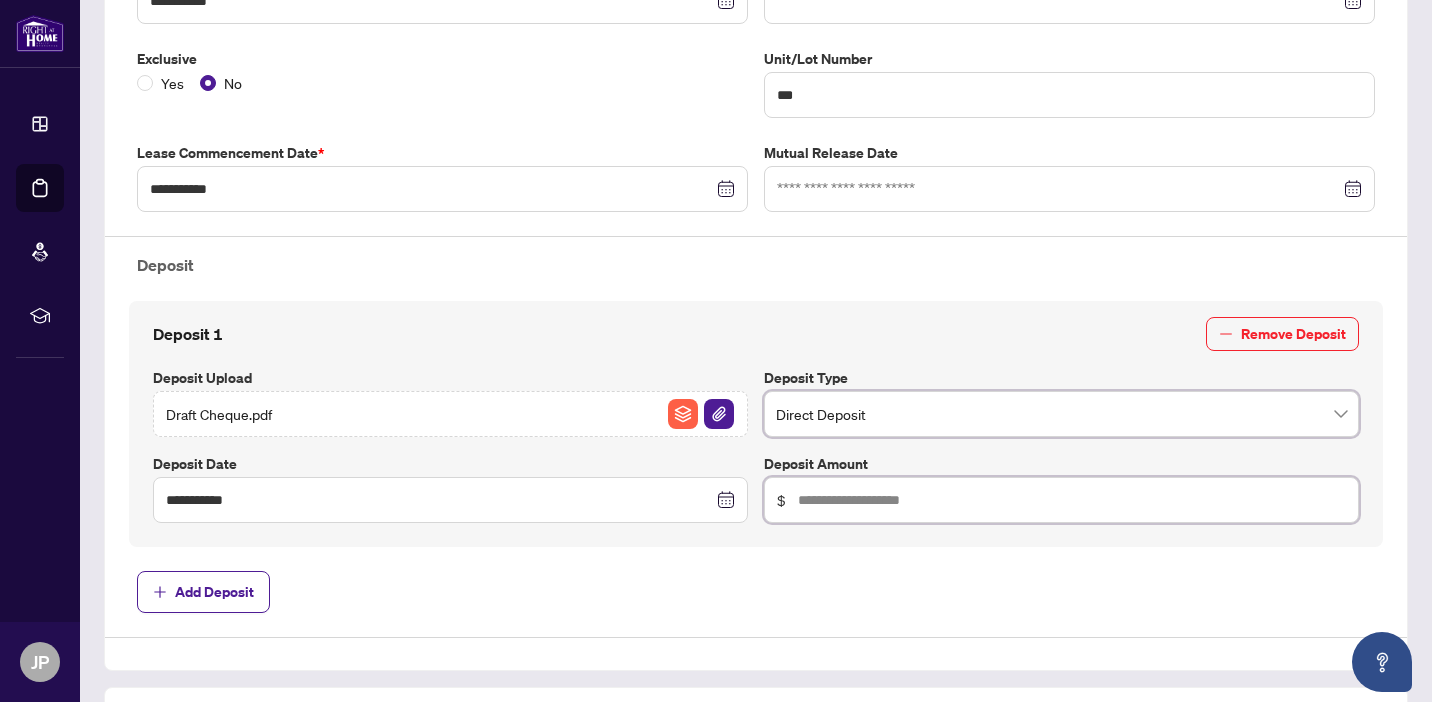 click at bounding box center (1072, 500) 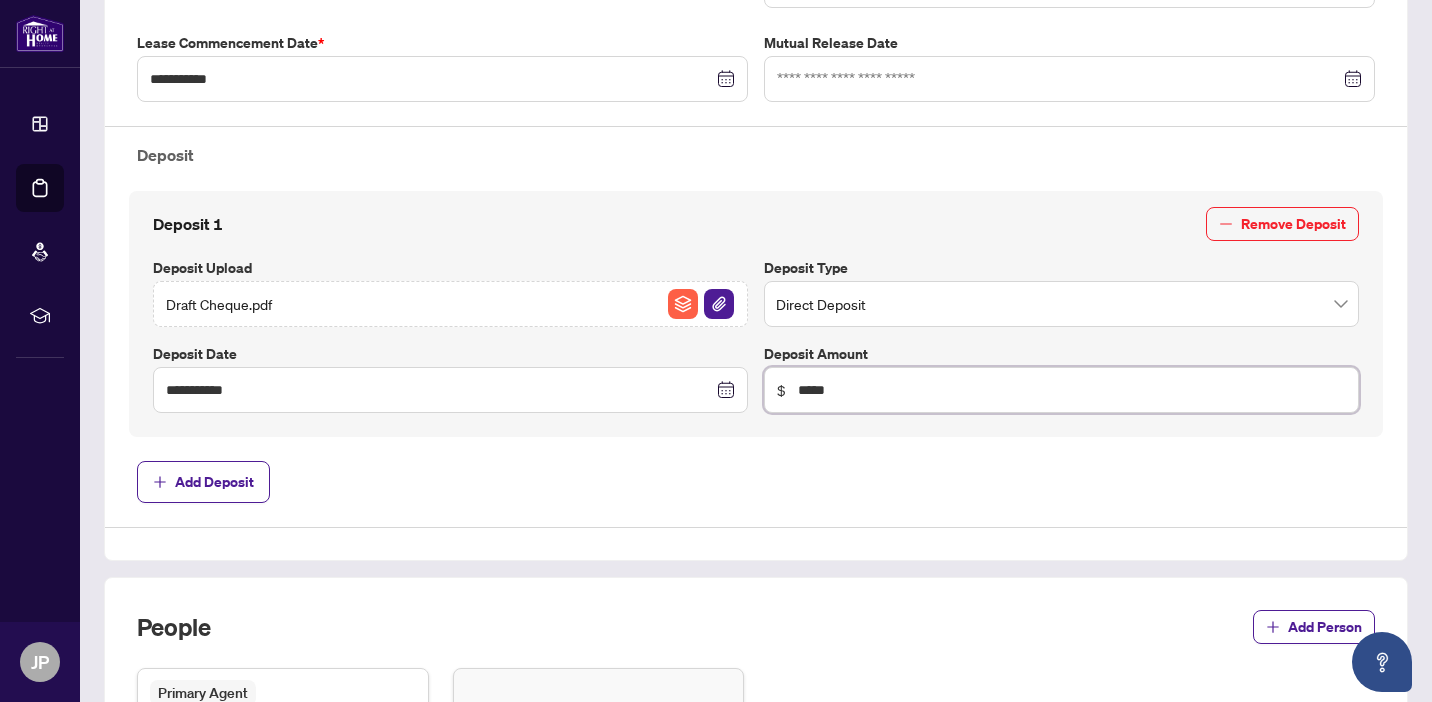 scroll, scrollTop: 621, scrollLeft: 0, axis: vertical 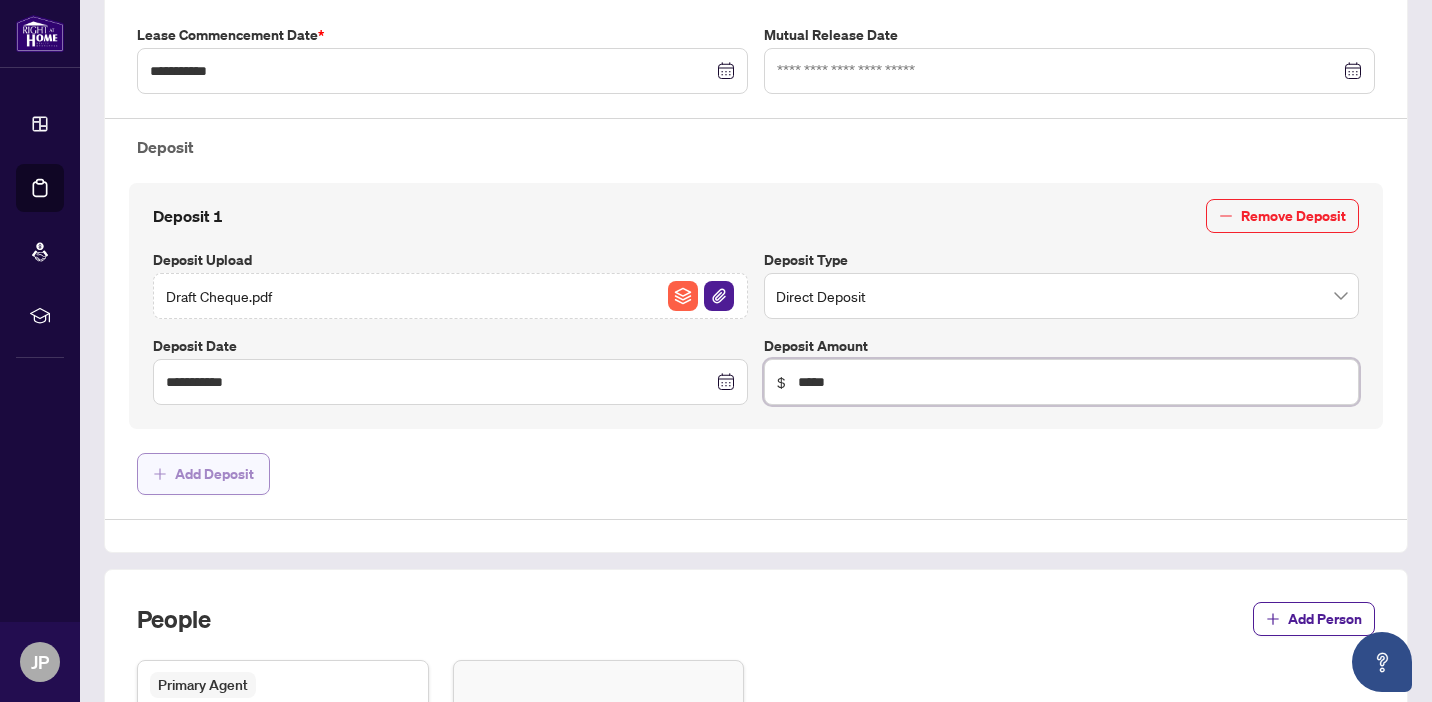 type on "*****" 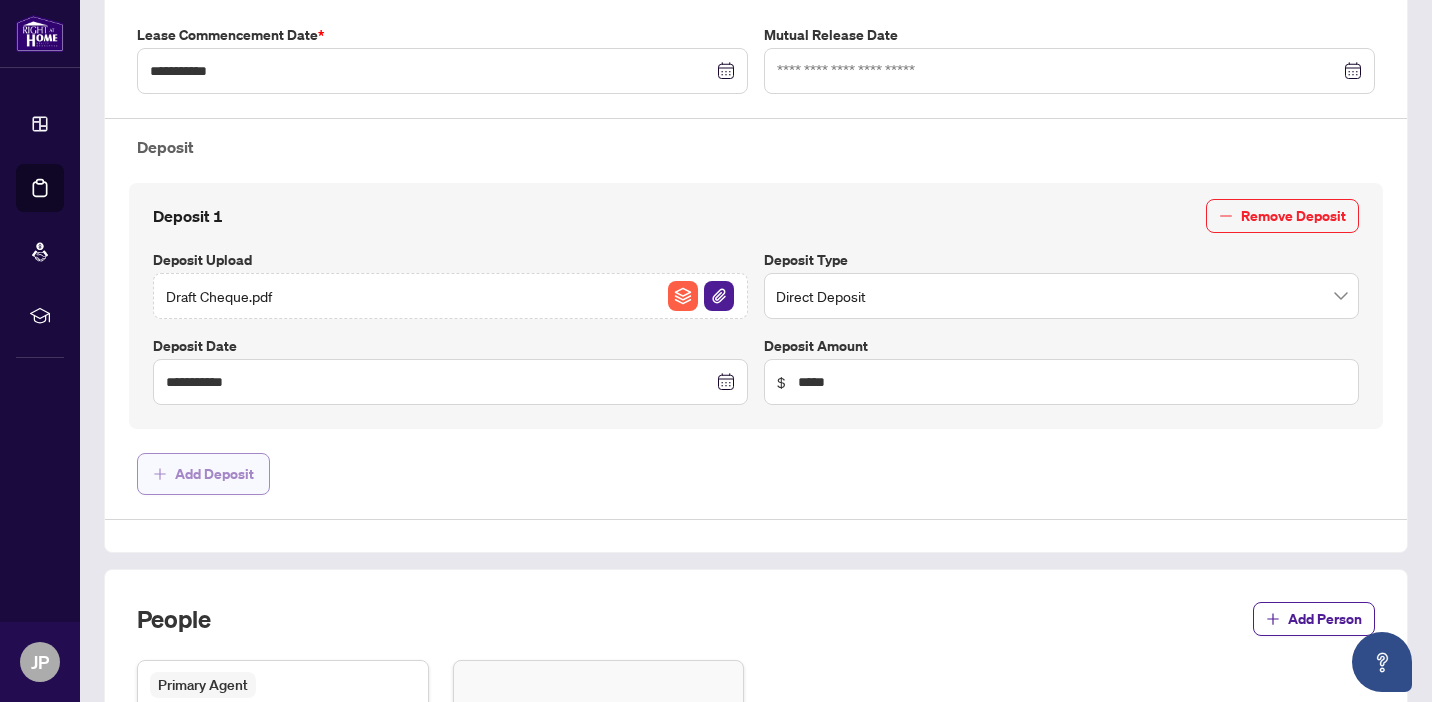 click on "Add Deposit" at bounding box center [214, 474] 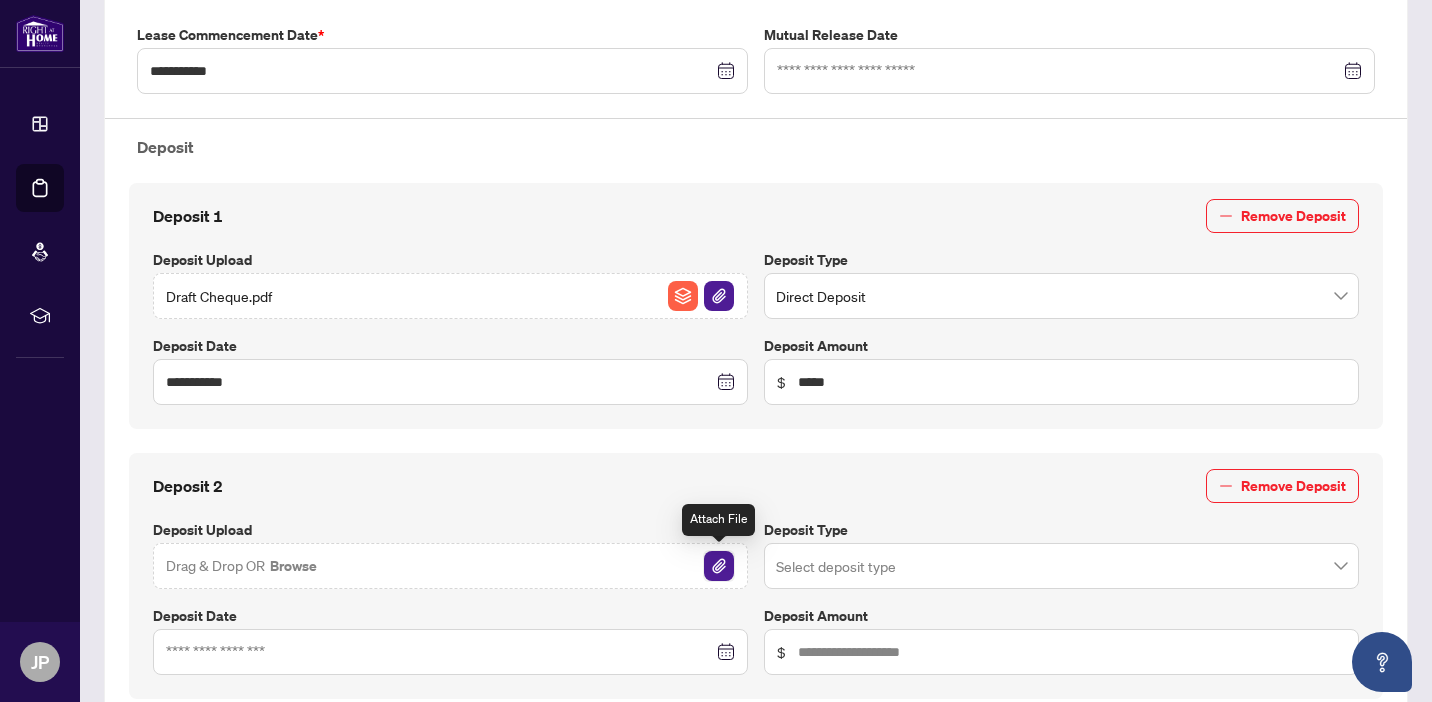 click at bounding box center (719, 566) 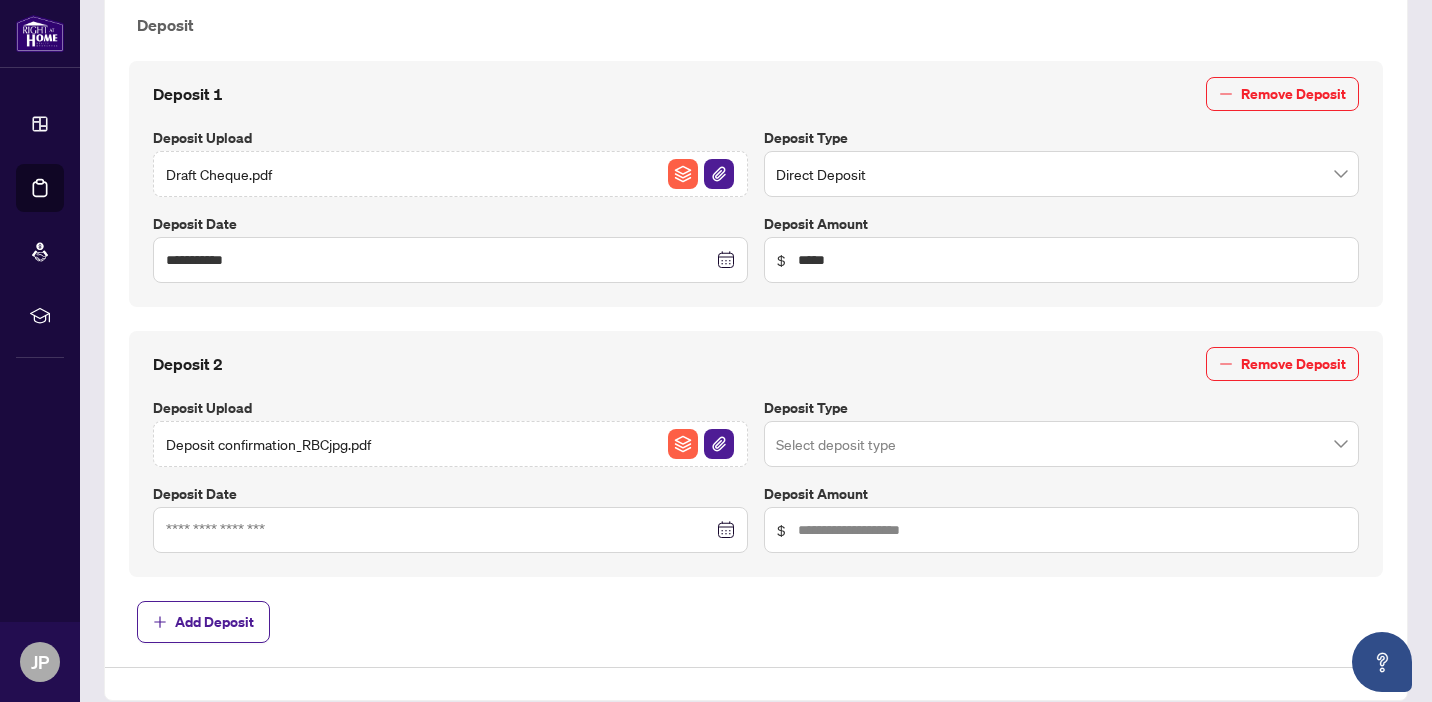scroll, scrollTop: 746, scrollLeft: 0, axis: vertical 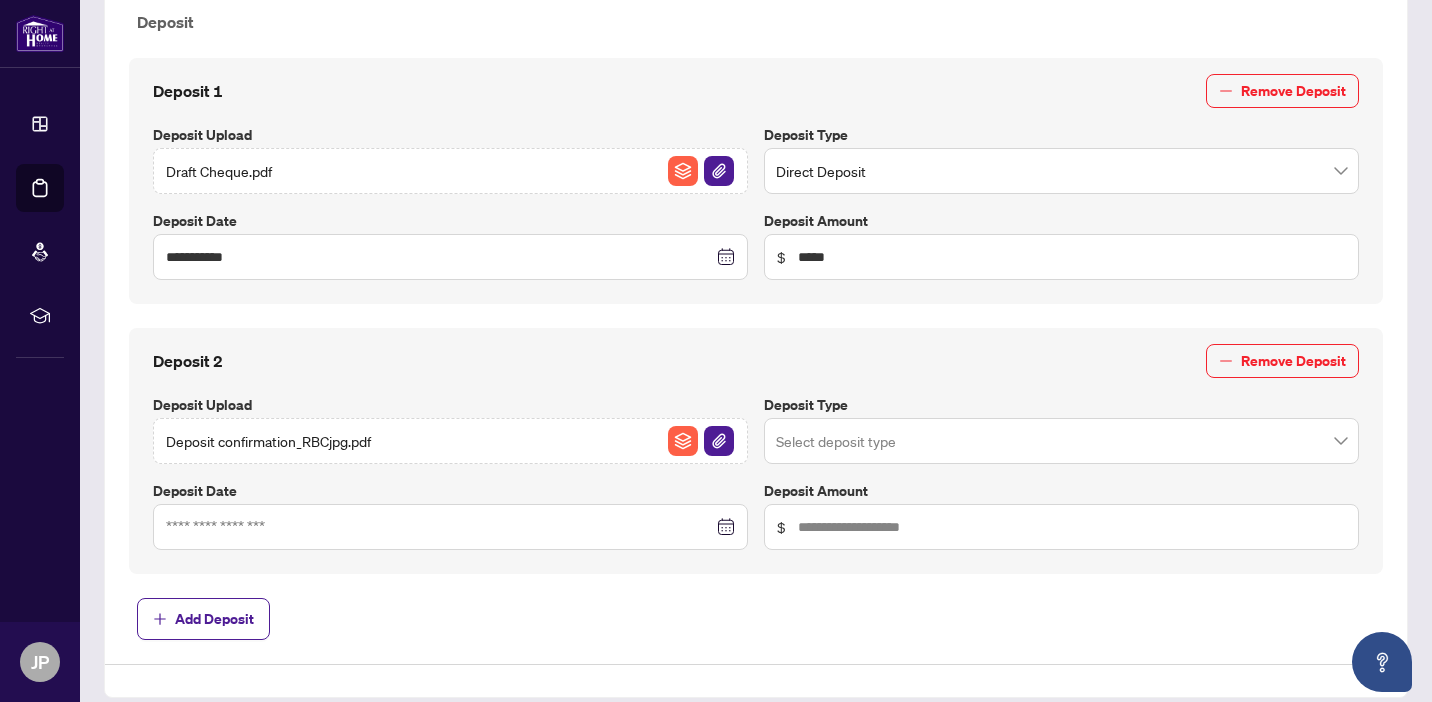 click at bounding box center (1061, 171) 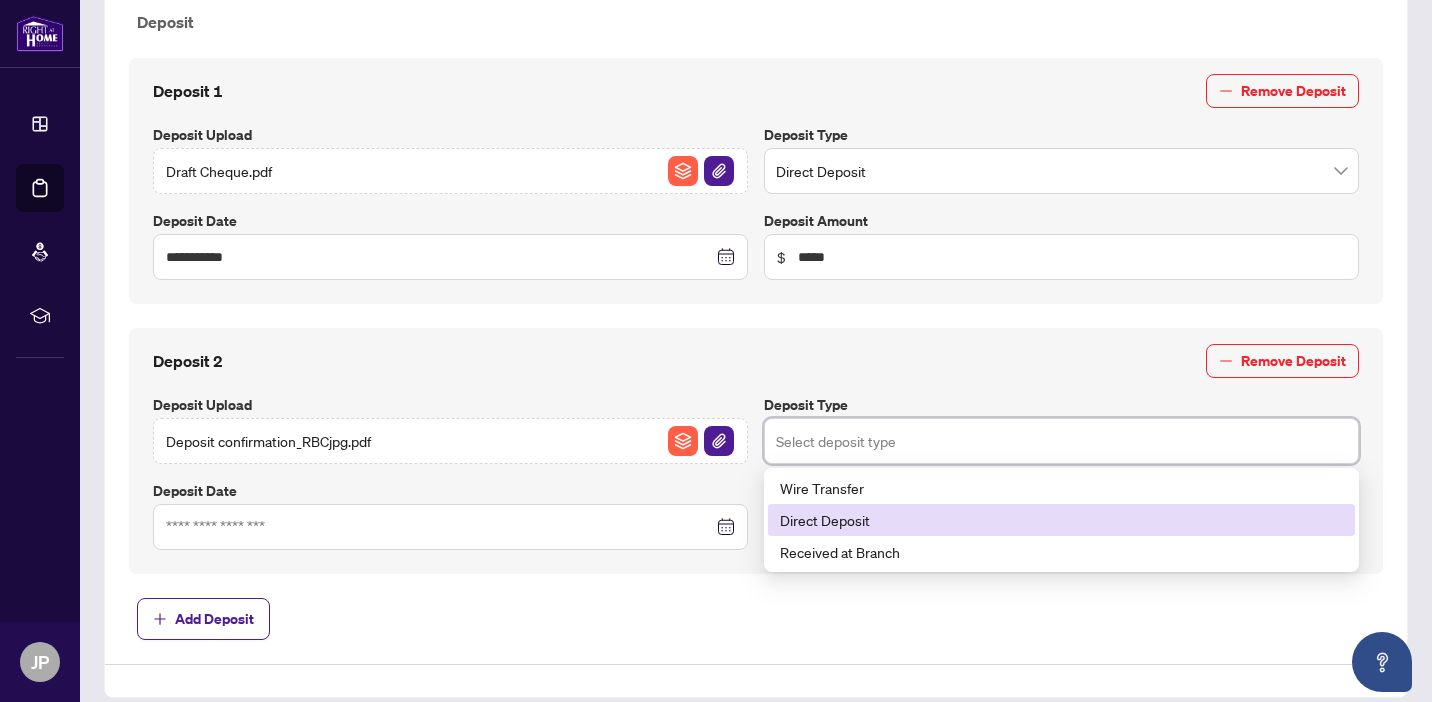 click on "Direct Deposit" at bounding box center [1061, 520] 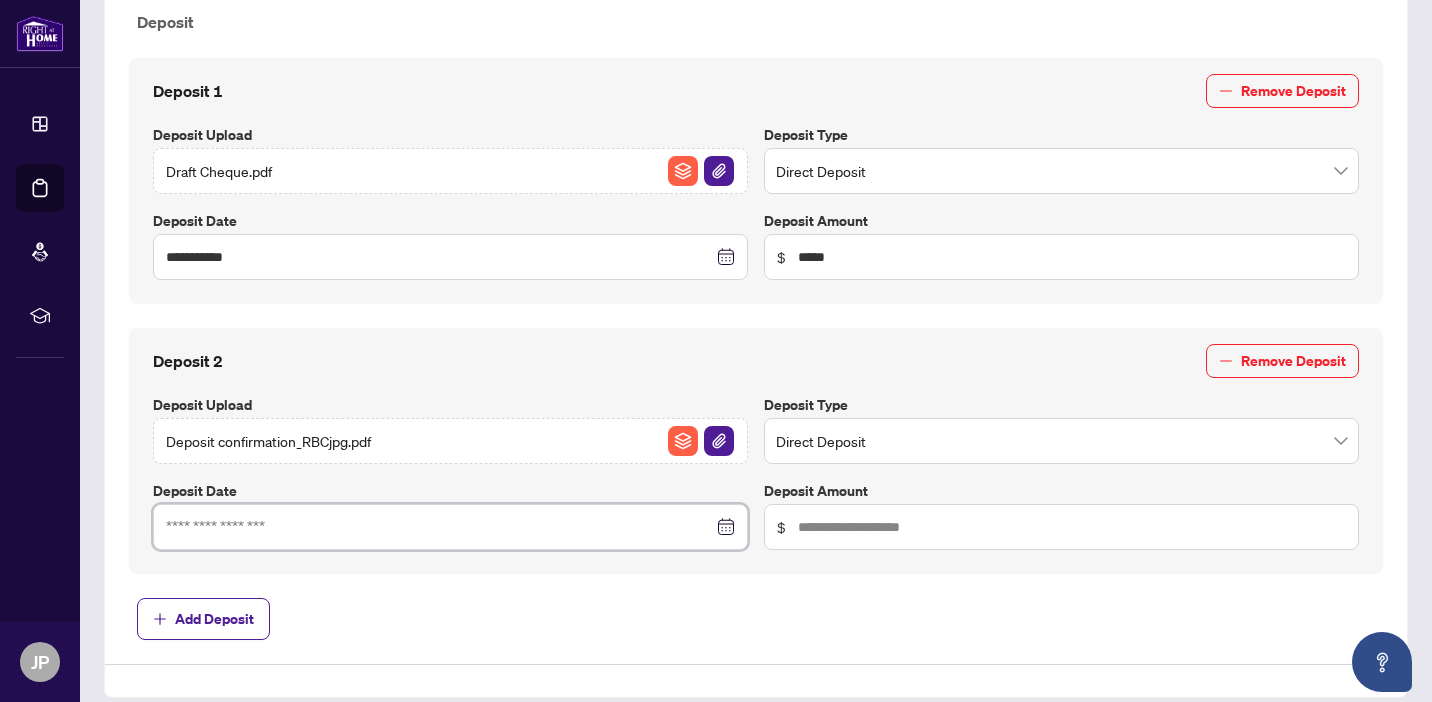 click at bounding box center [439, 527] 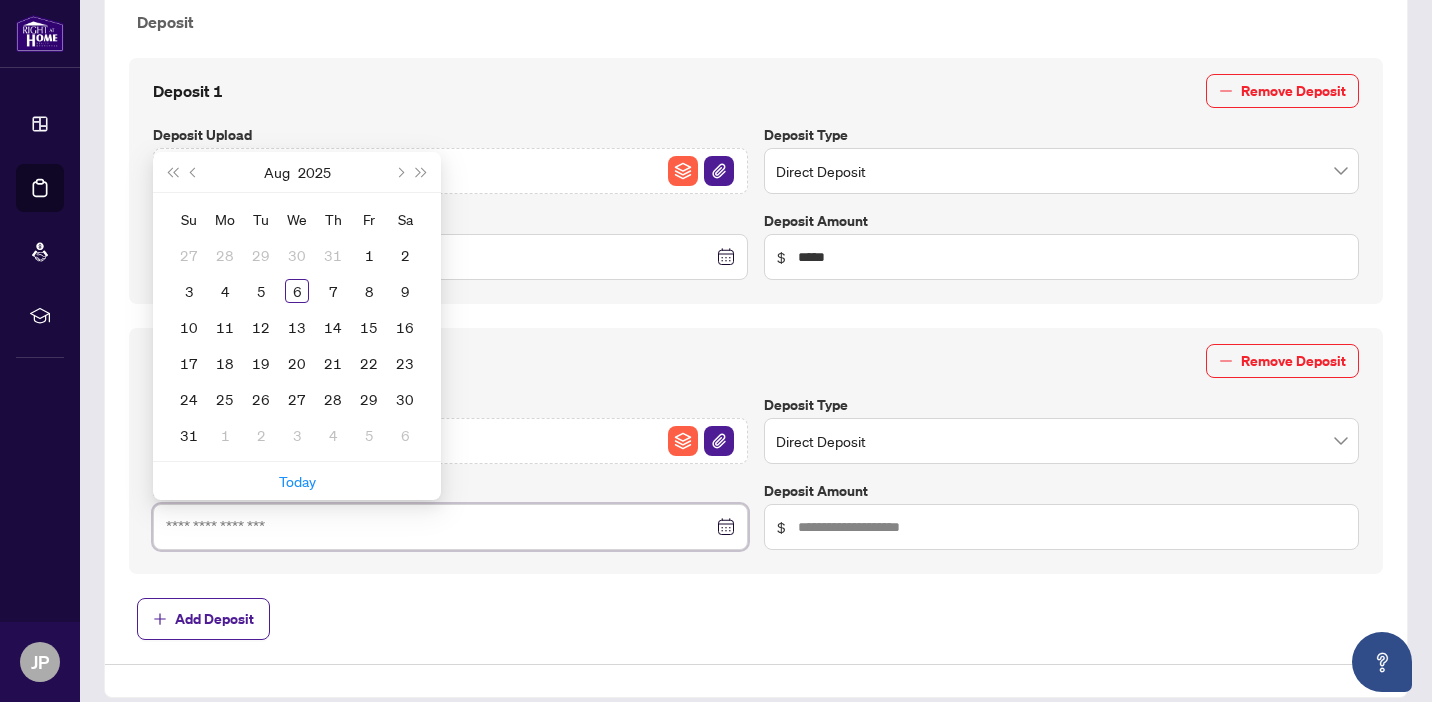 click at bounding box center (450, 527) 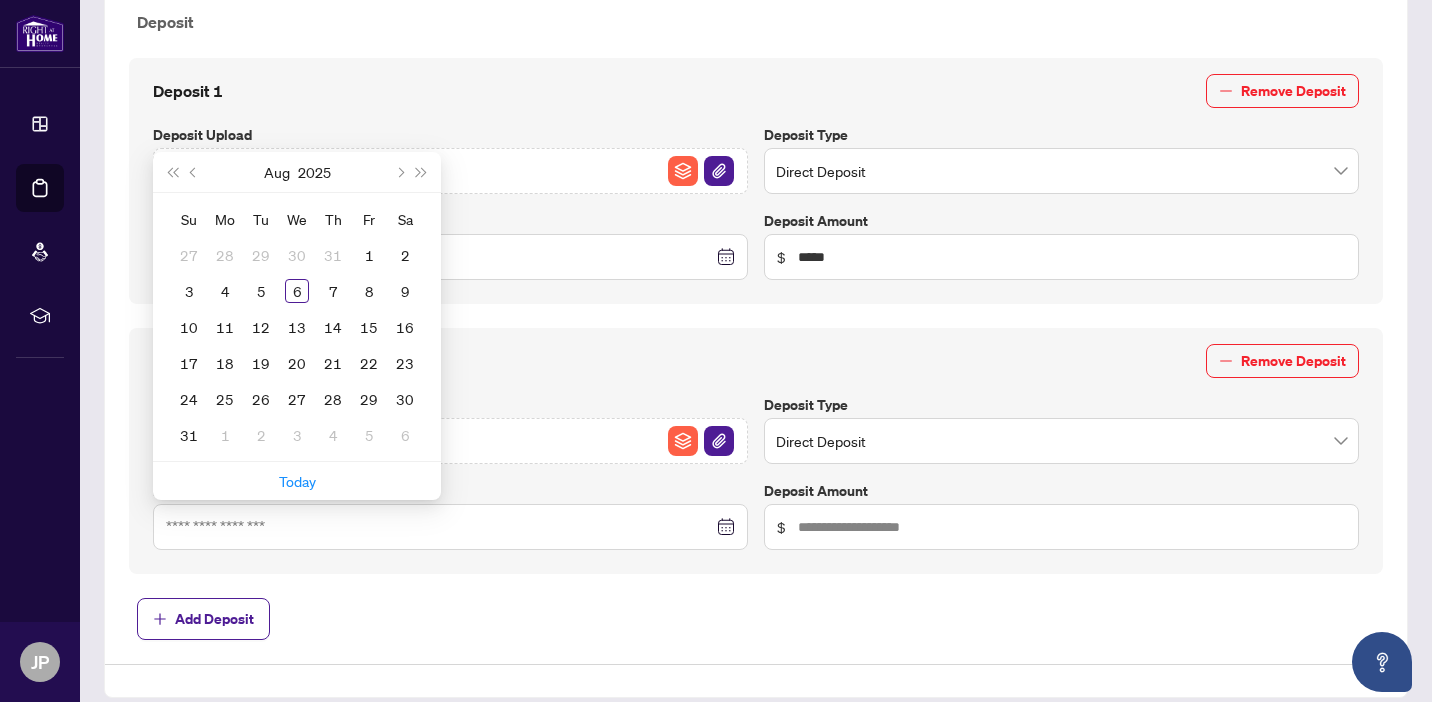 click on "**********" at bounding box center (756, 141) 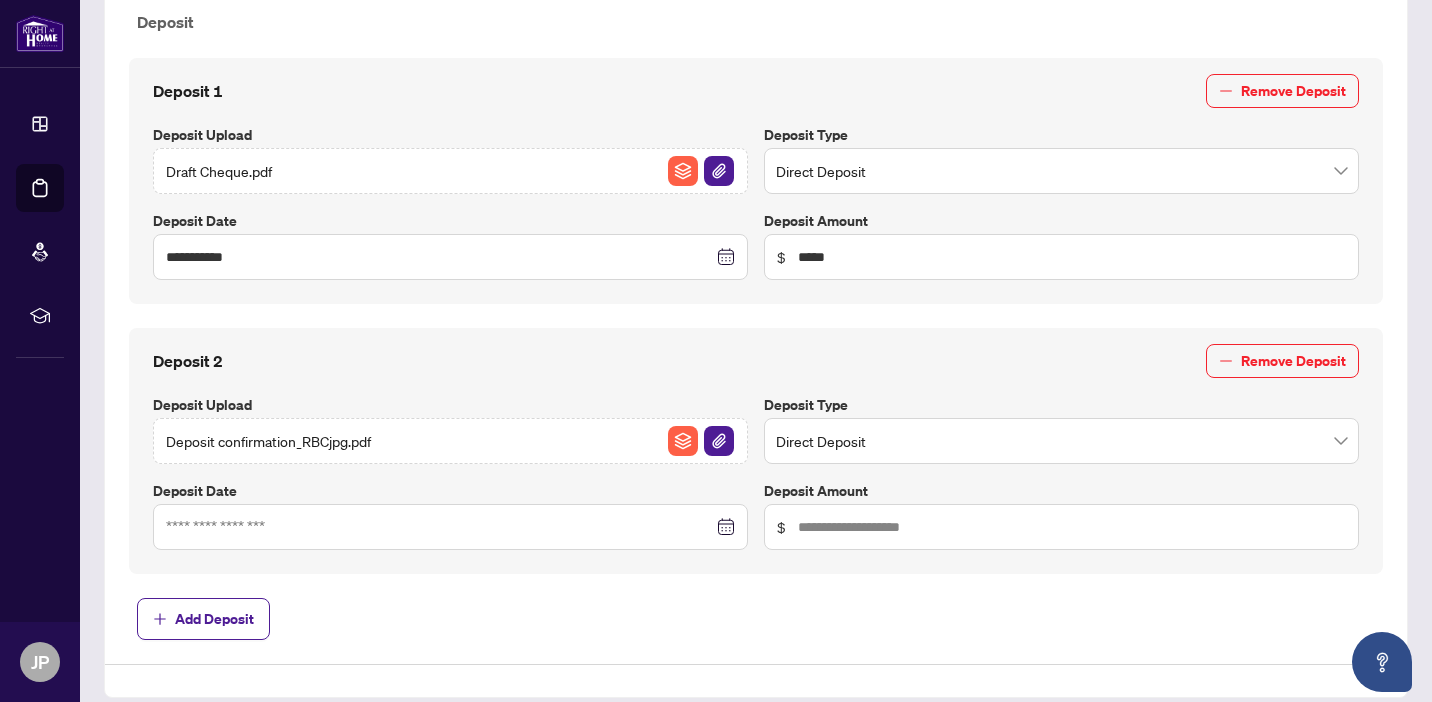 click at bounding box center [450, 527] 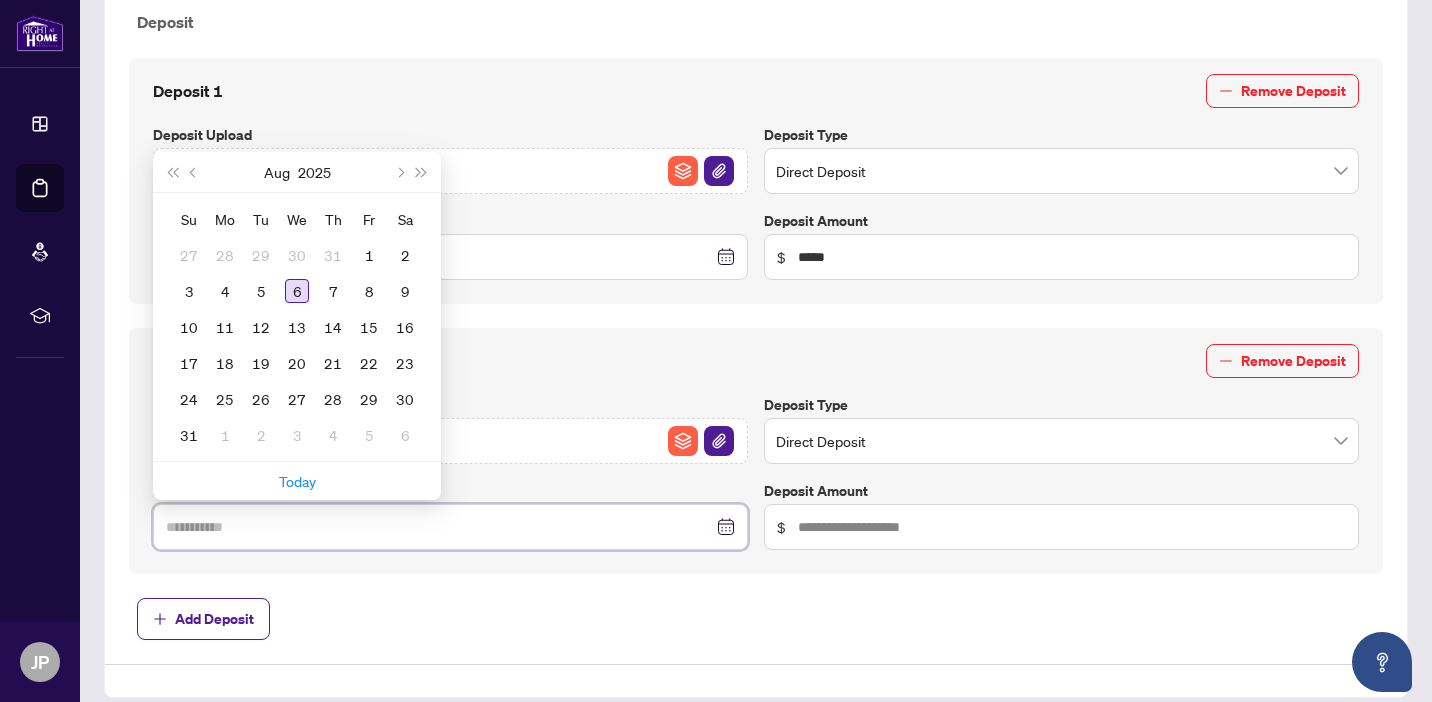 type on "**********" 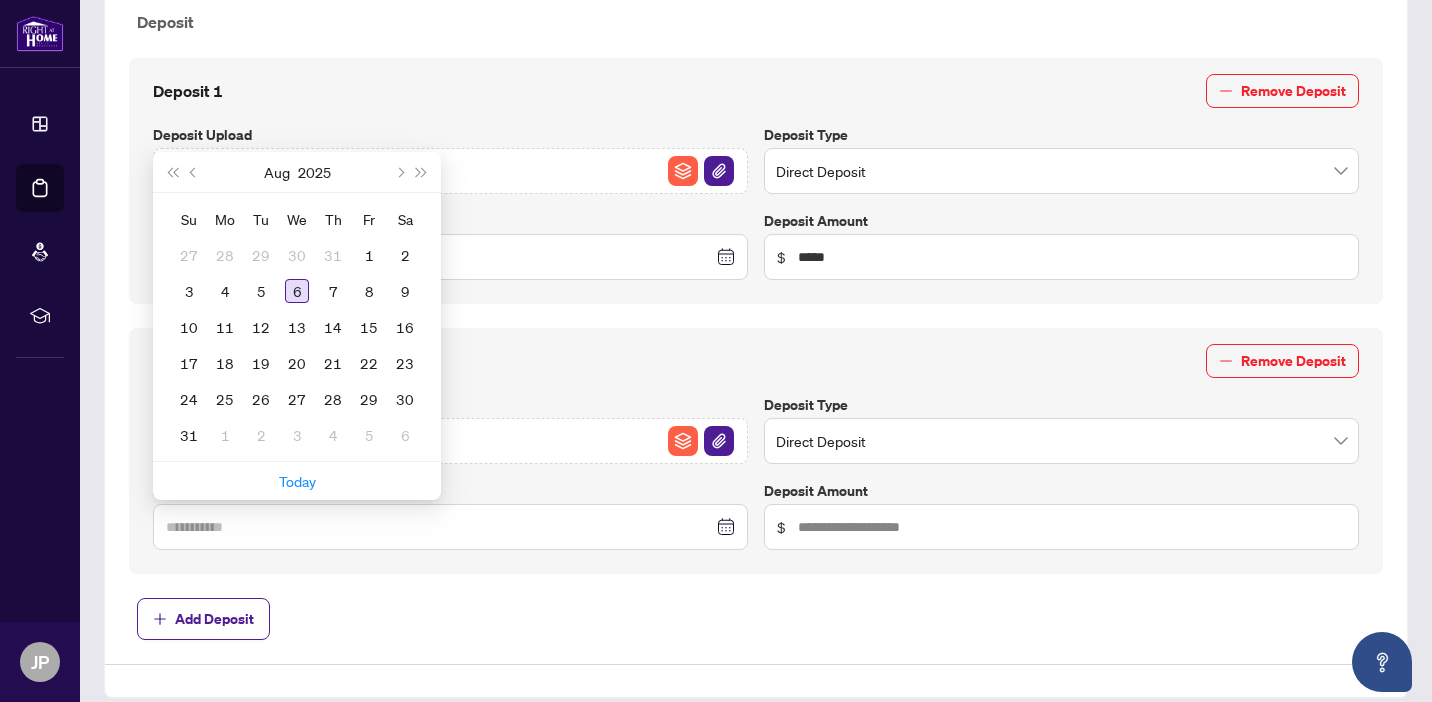 click on "6" at bounding box center (297, 291) 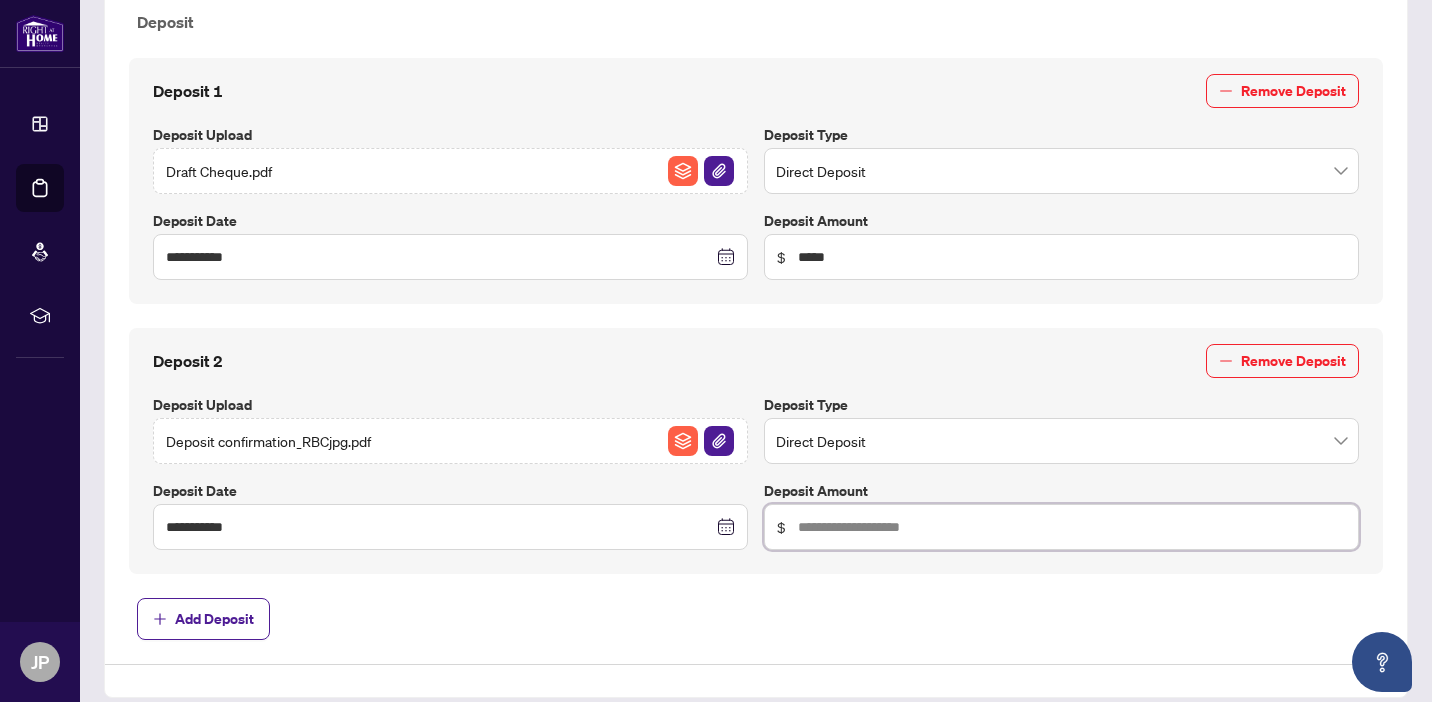 click at bounding box center (1072, 527) 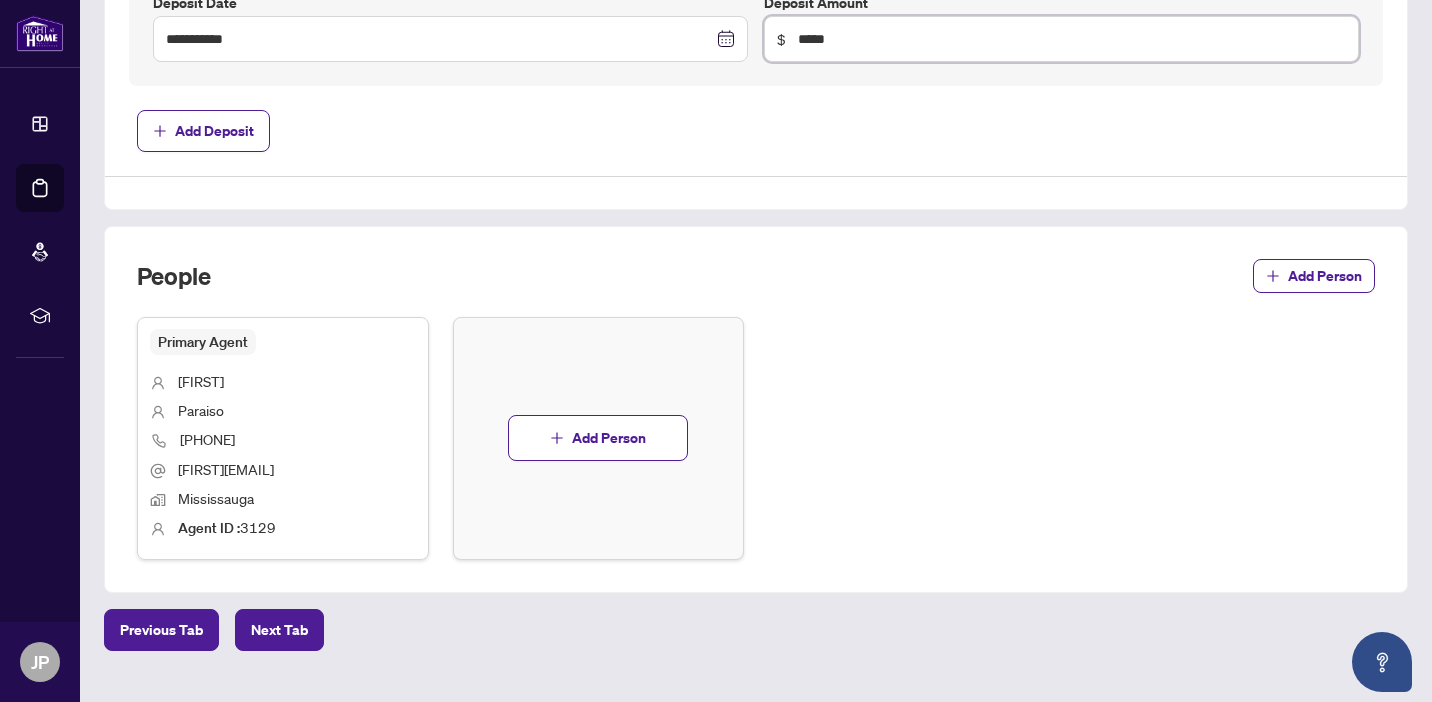 scroll, scrollTop: 1245, scrollLeft: 0, axis: vertical 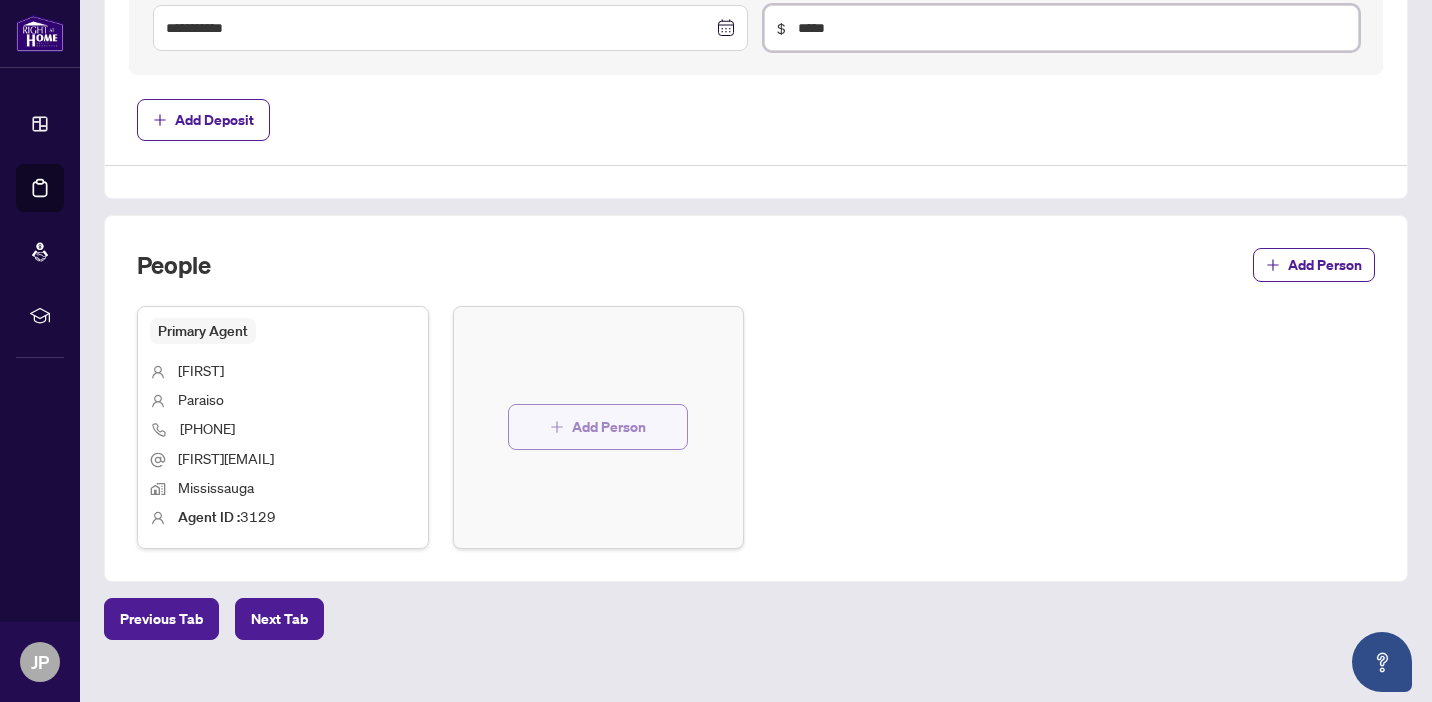type on "*****" 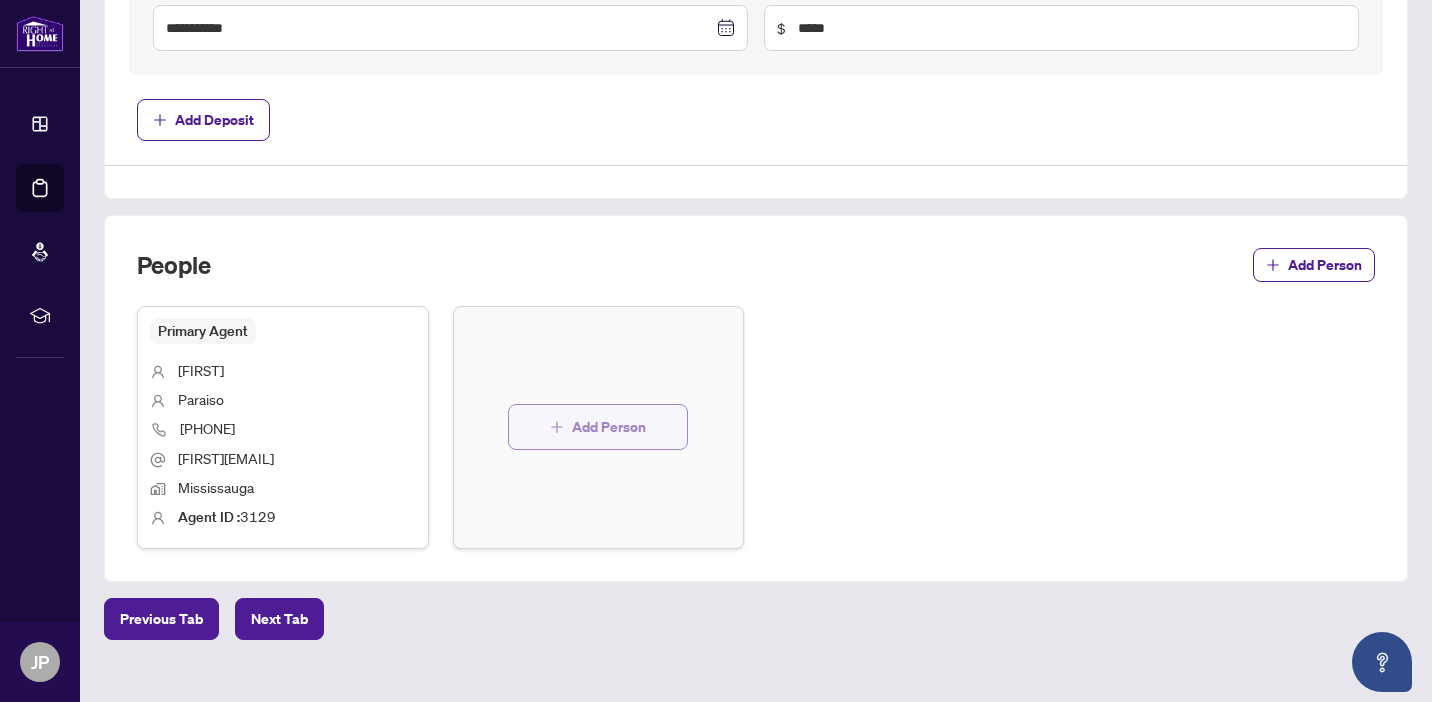 click on "Add Person" at bounding box center (609, 427) 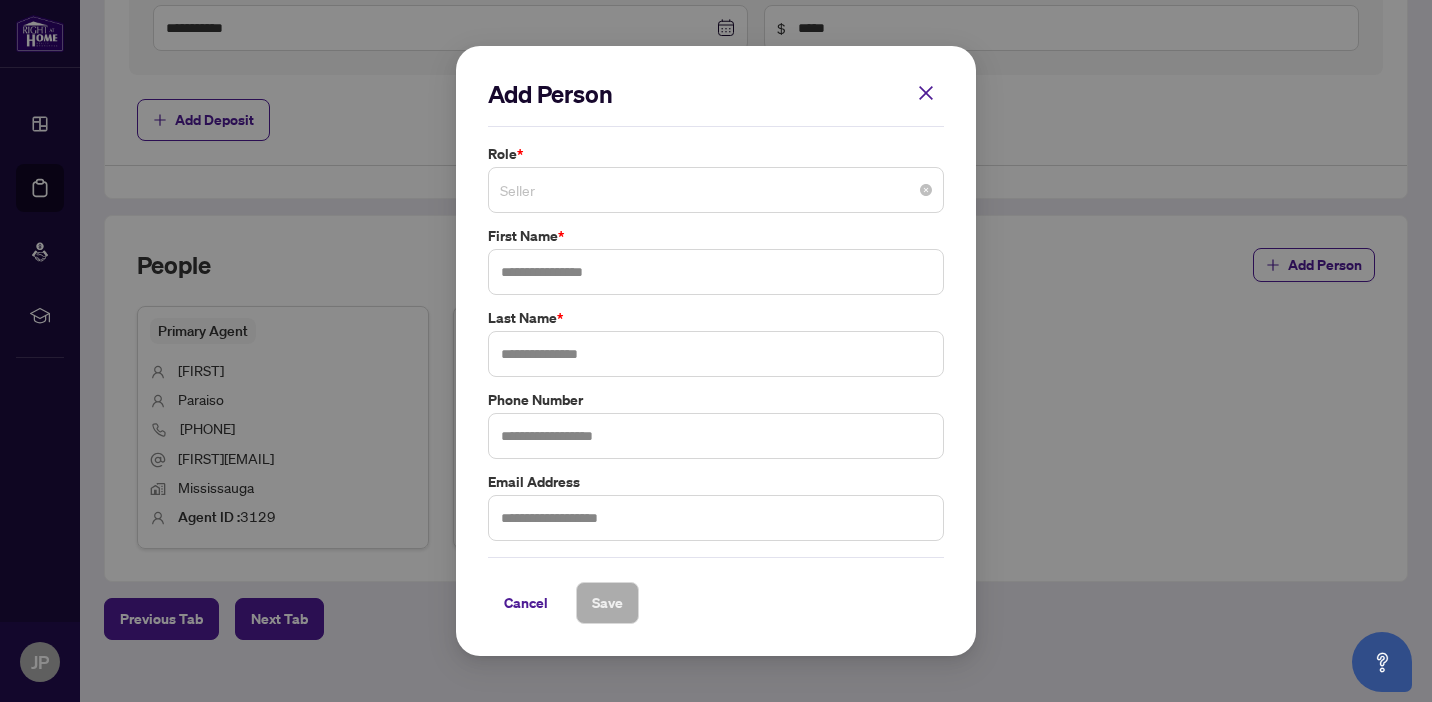 click on "Seller" at bounding box center (716, 190) 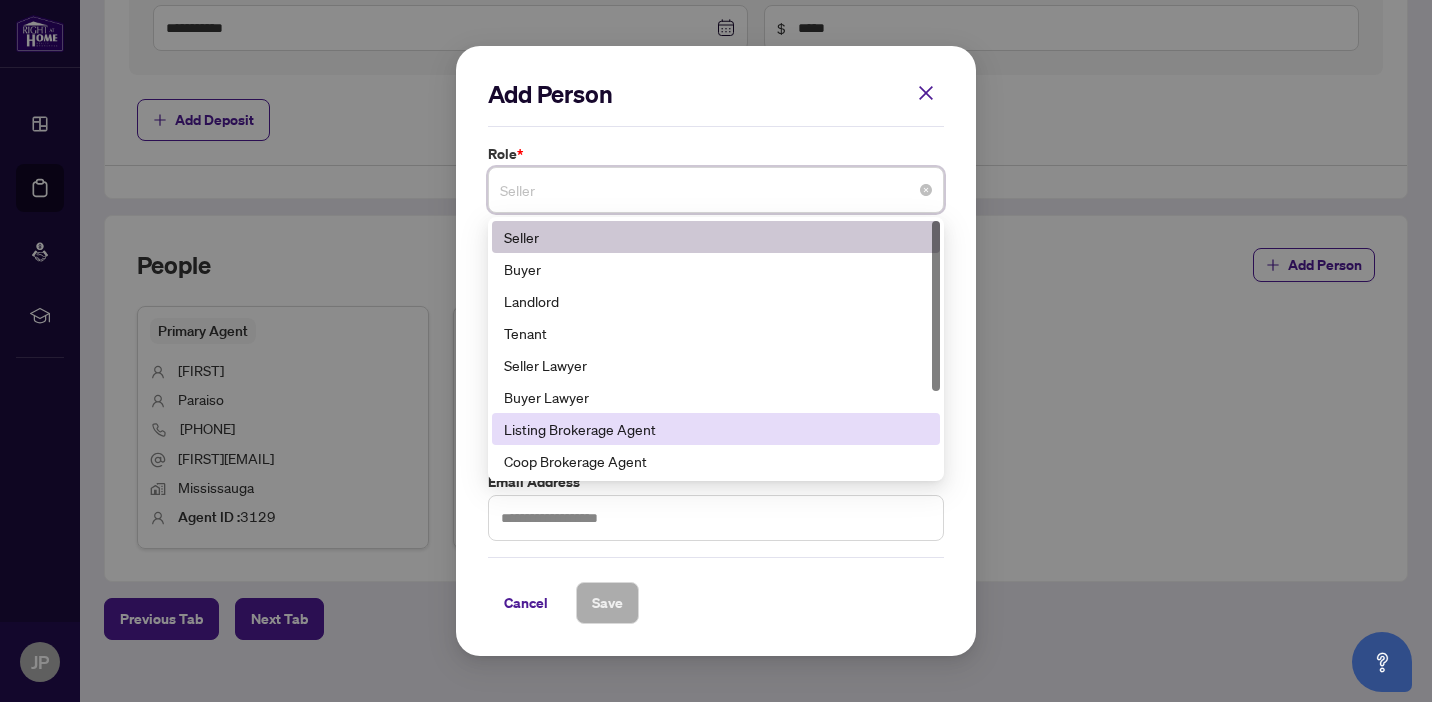 click on "Listing Brokerage Agent" at bounding box center (716, 429) 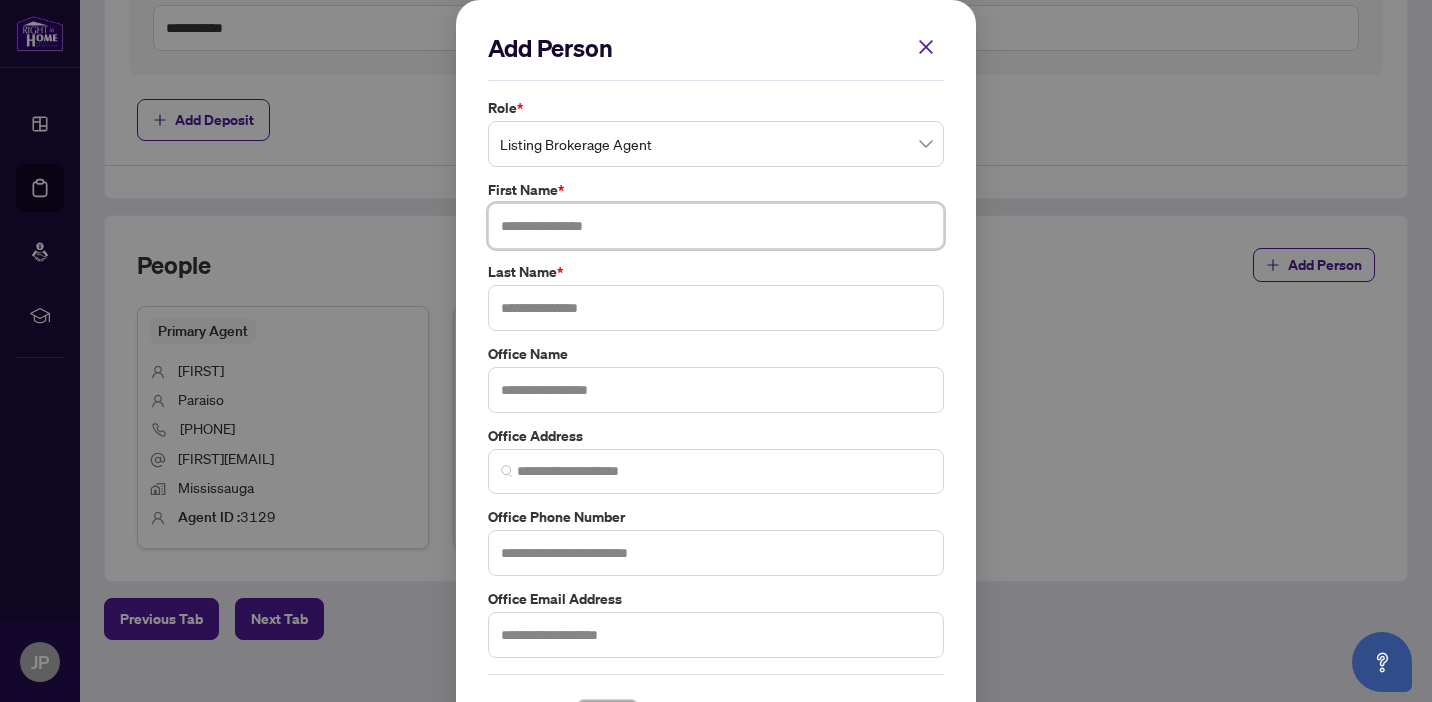 click at bounding box center (716, 226) 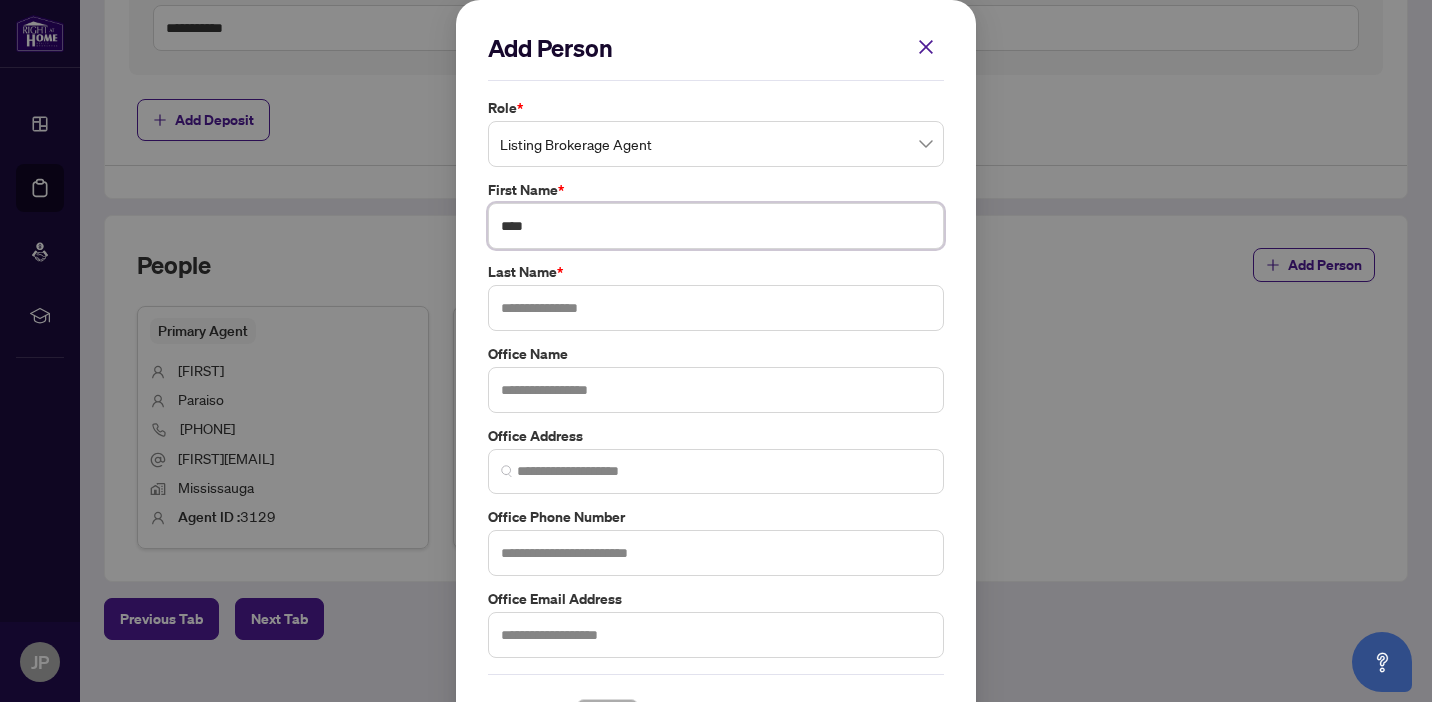type on "****" 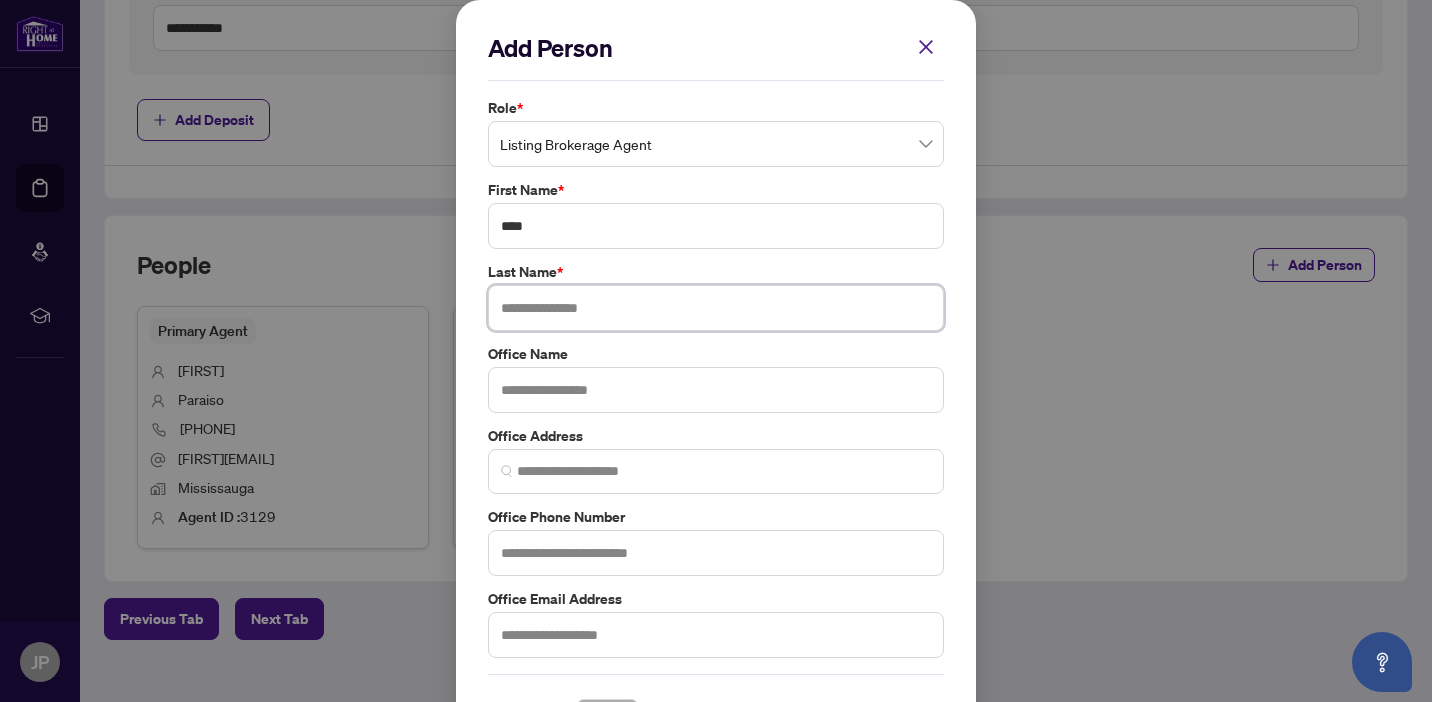click at bounding box center [716, 308] 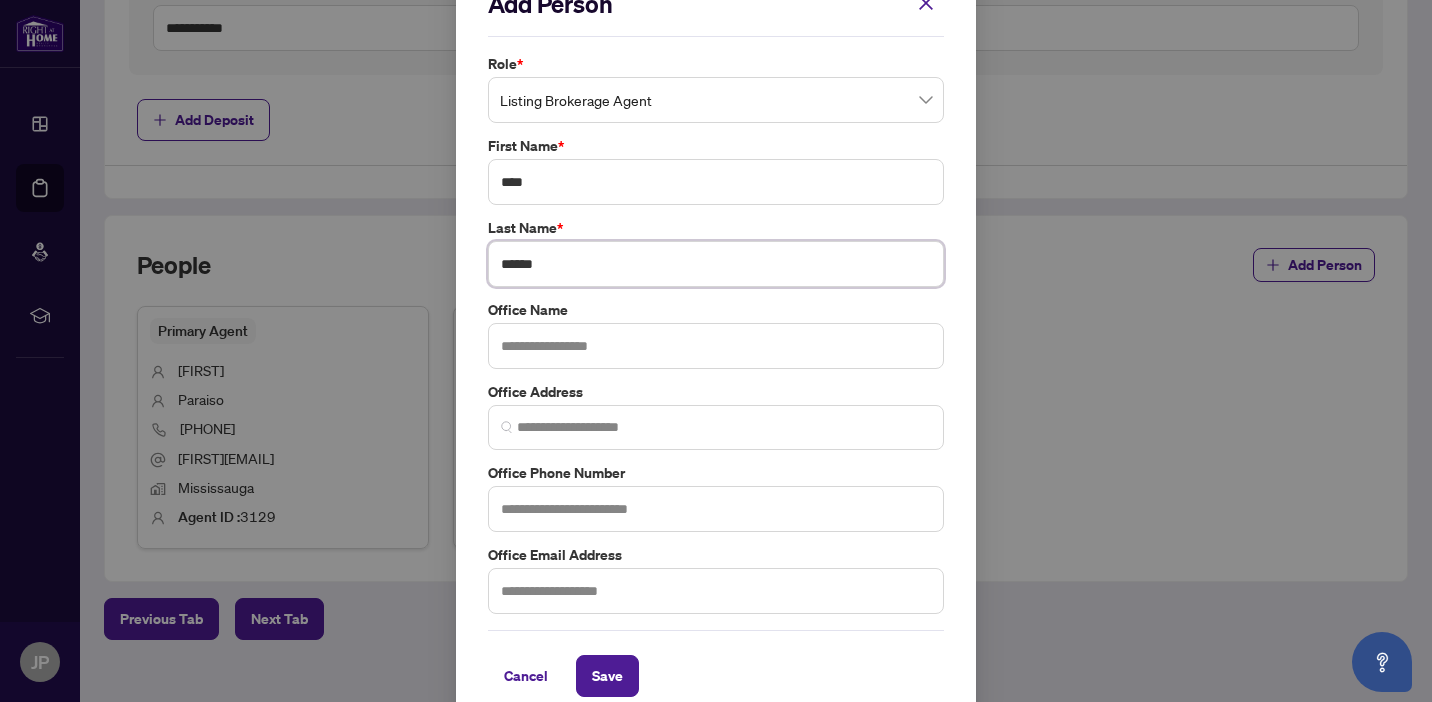 scroll, scrollTop: 71, scrollLeft: 0, axis: vertical 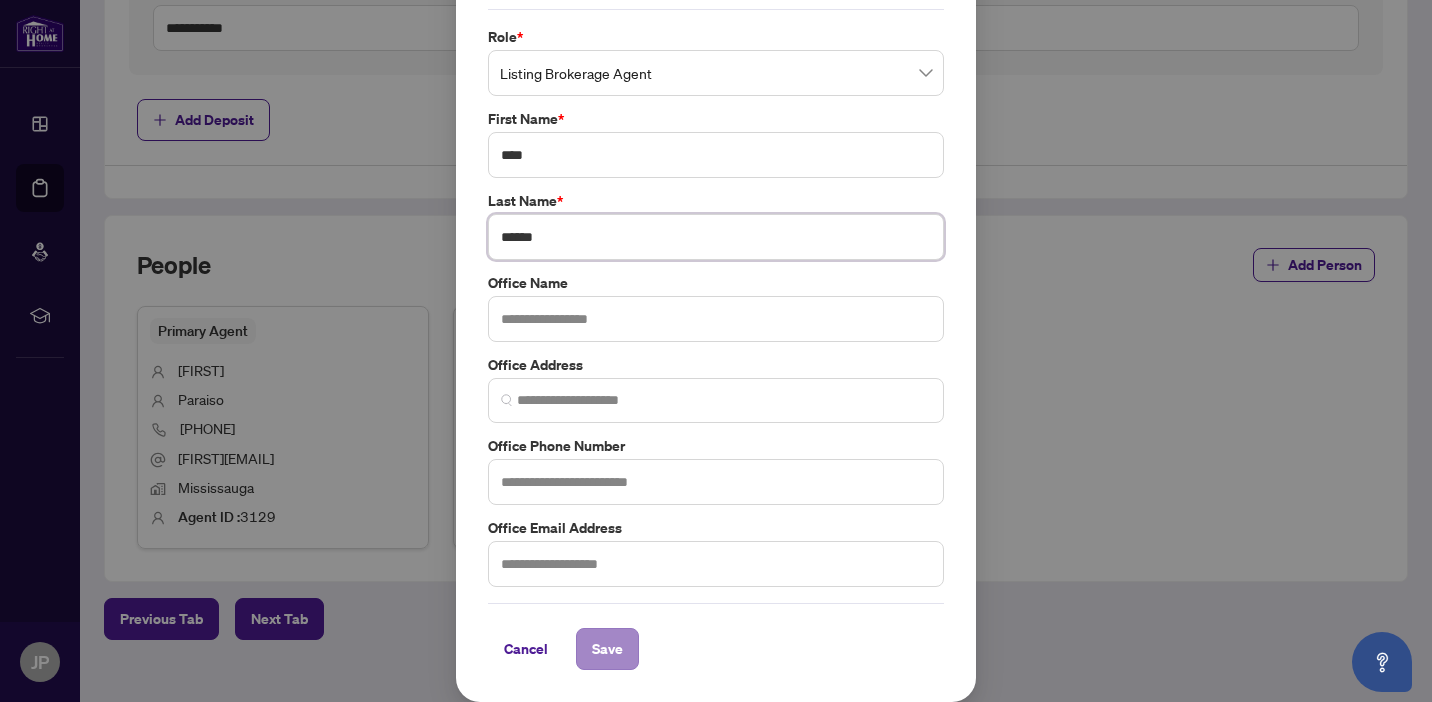 type on "******" 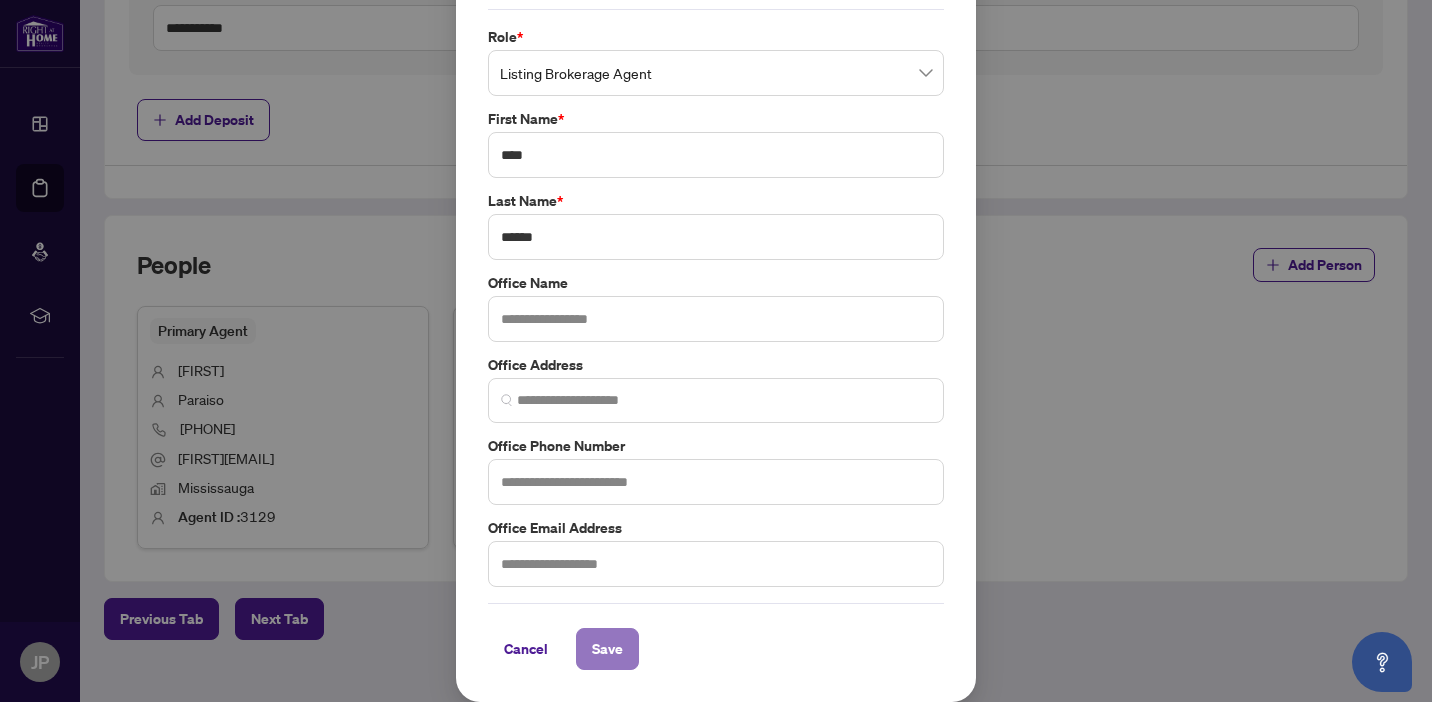 click on "Save" at bounding box center [607, 649] 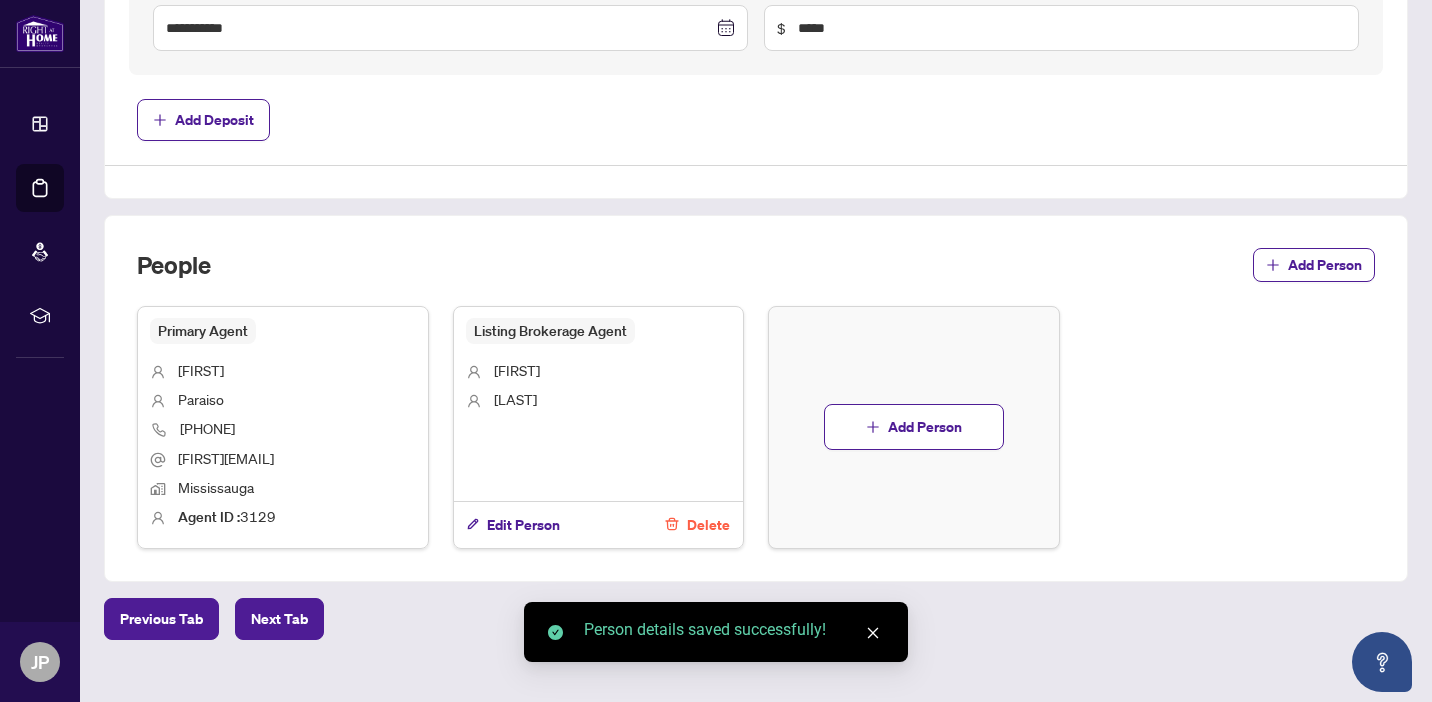 scroll, scrollTop: 1273, scrollLeft: 0, axis: vertical 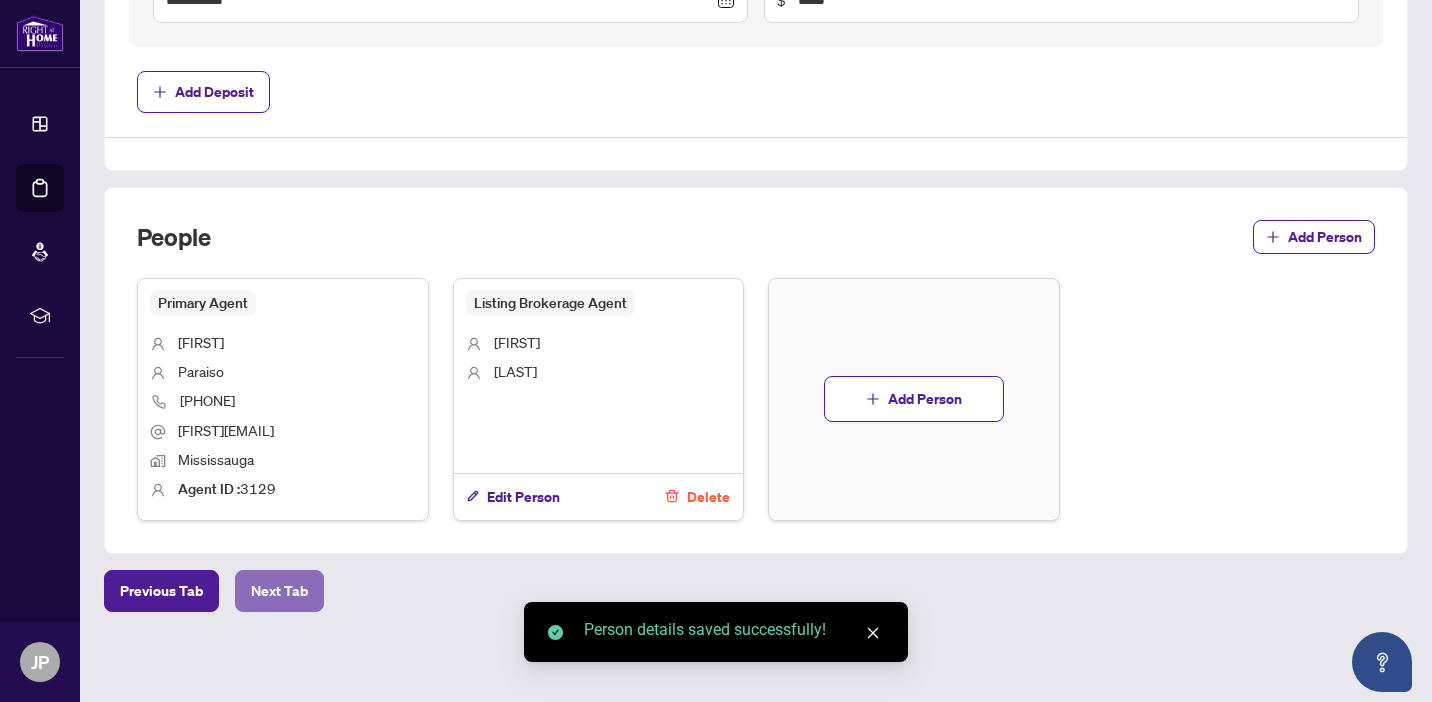 click on "Next Tab" at bounding box center (279, 591) 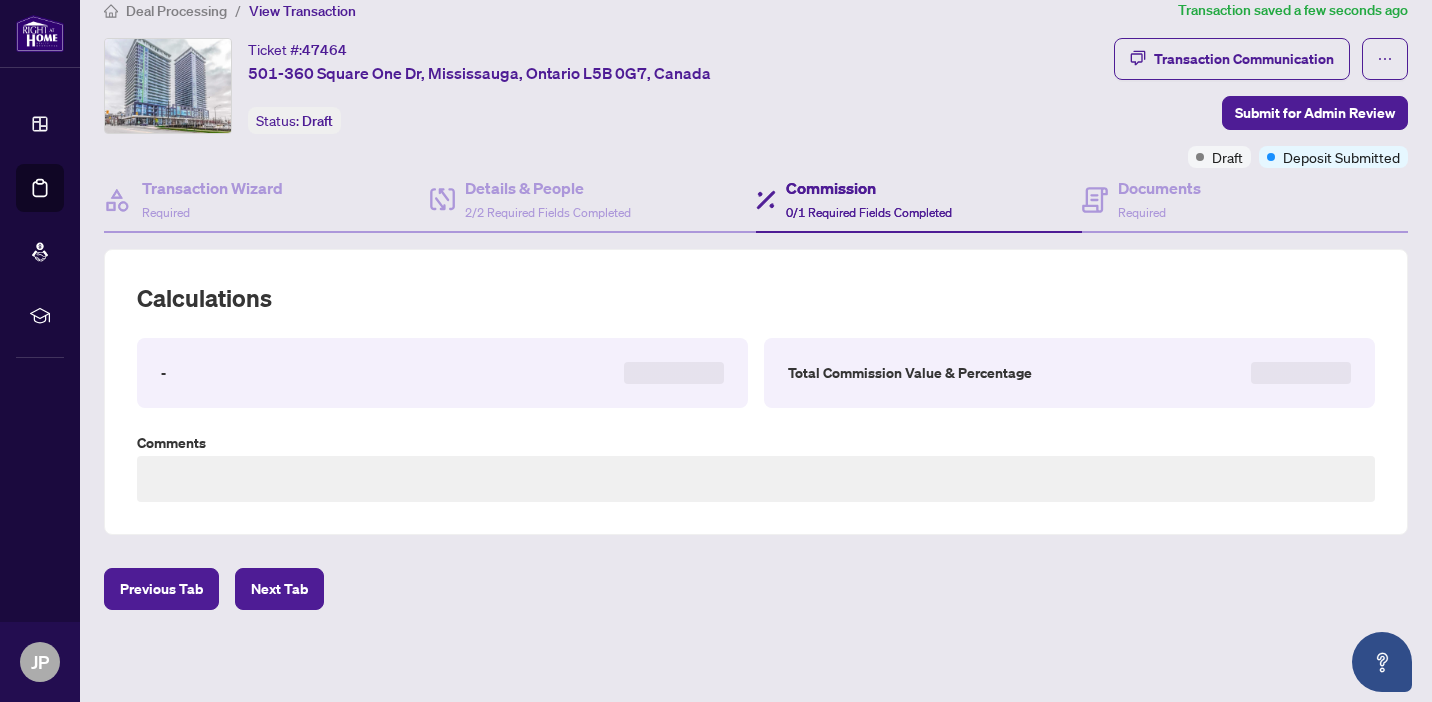 type on "**********" 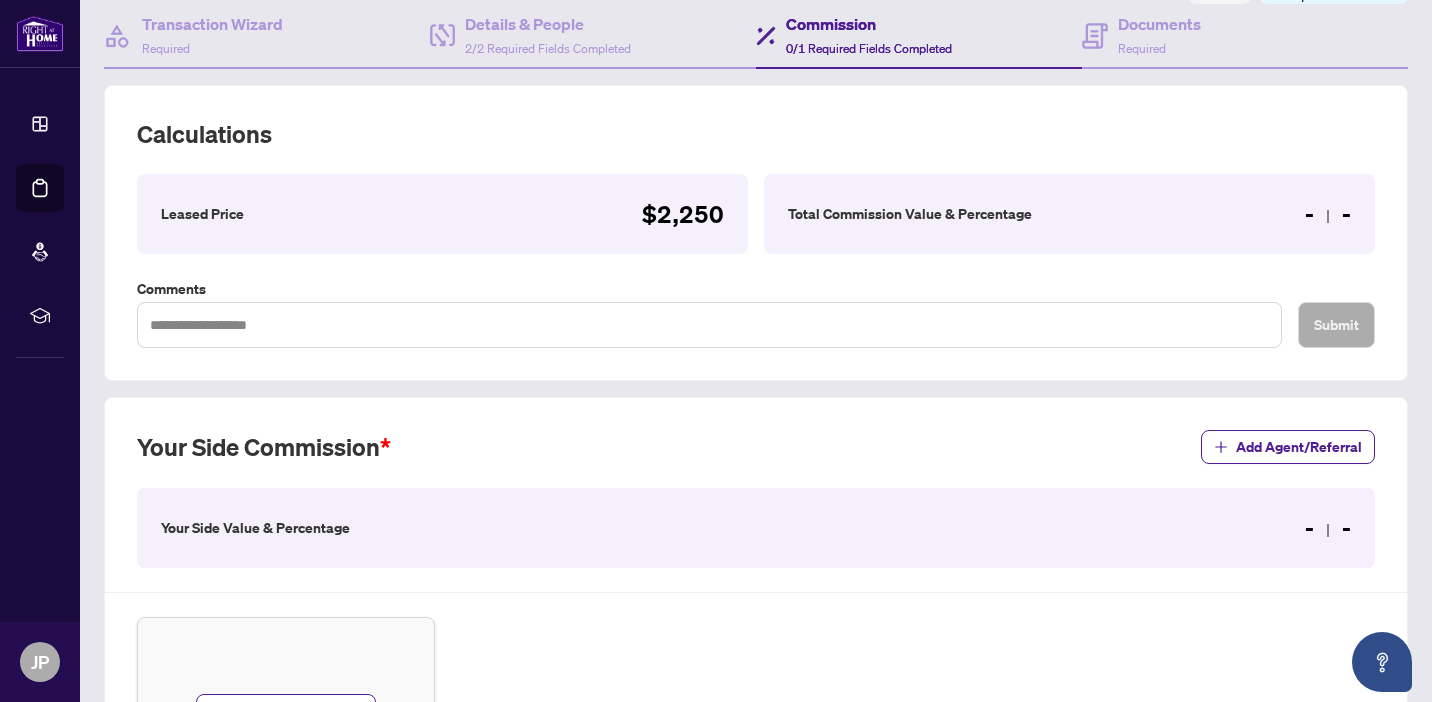 scroll, scrollTop: 296, scrollLeft: 0, axis: vertical 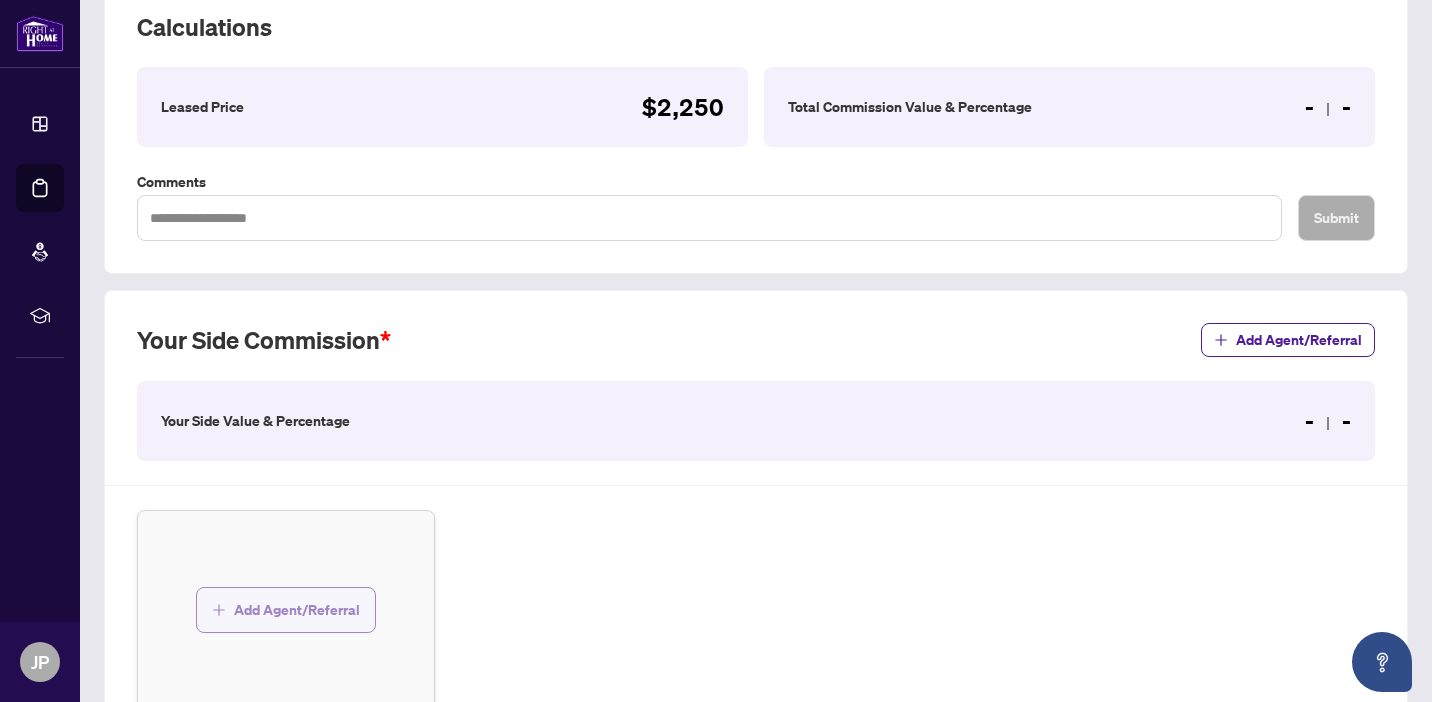 click on "Add Agent/Referral" at bounding box center (286, 610) 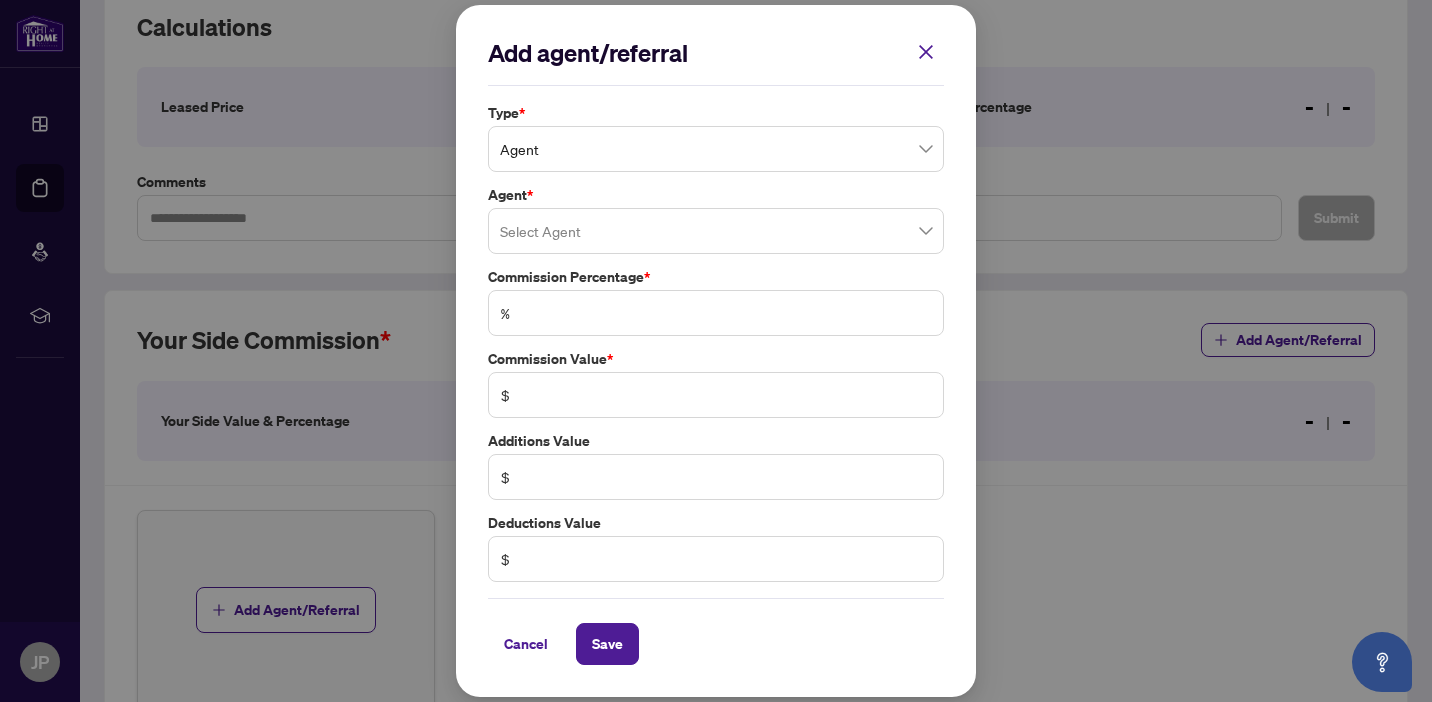 click at bounding box center (716, 231) 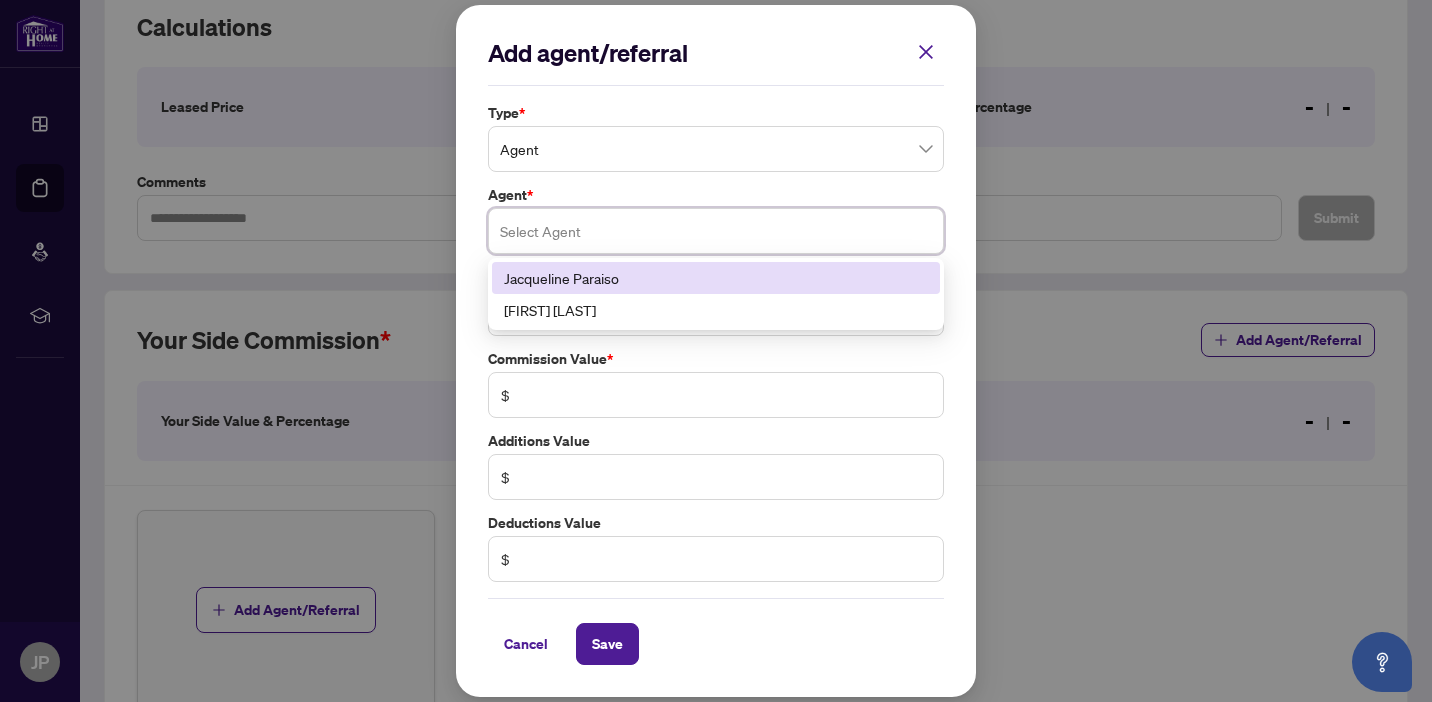 click on "Jacqueline Paraiso" at bounding box center [716, 278] 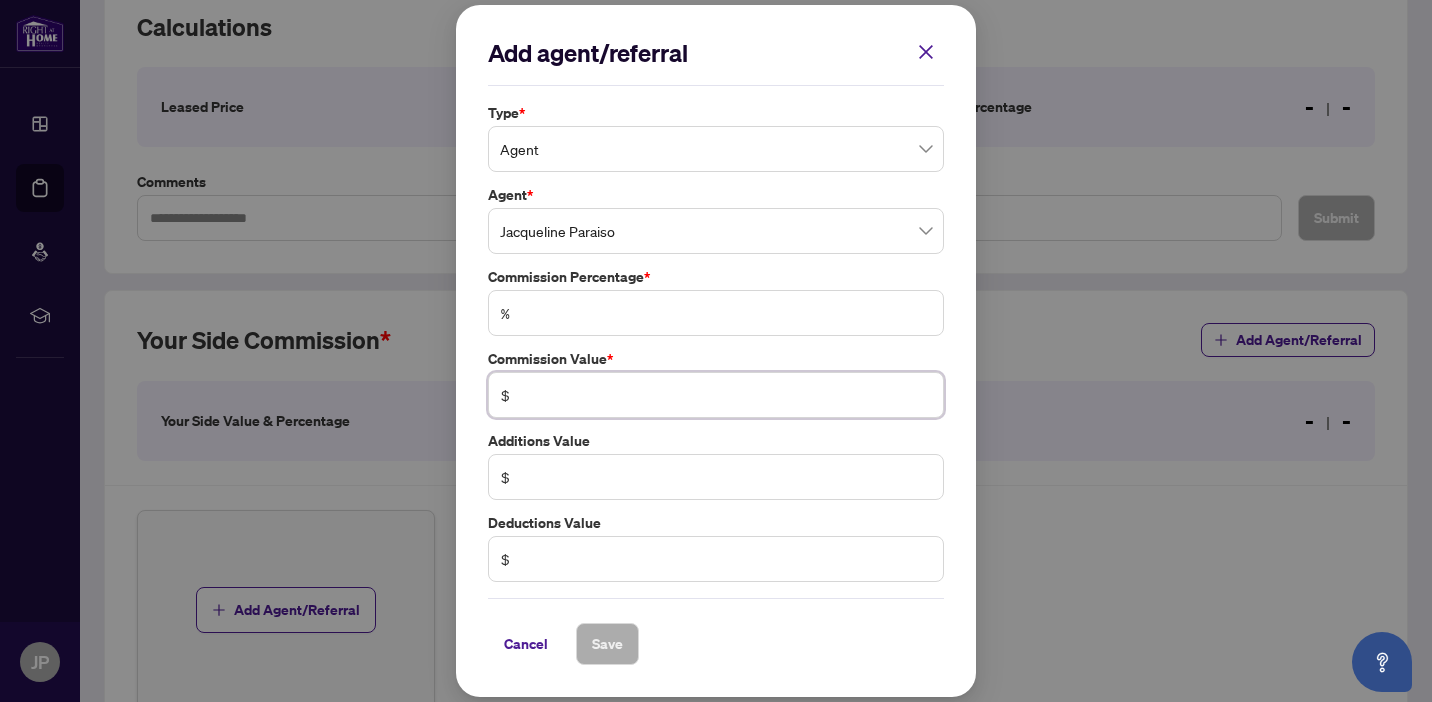 click at bounding box center [726, 395] 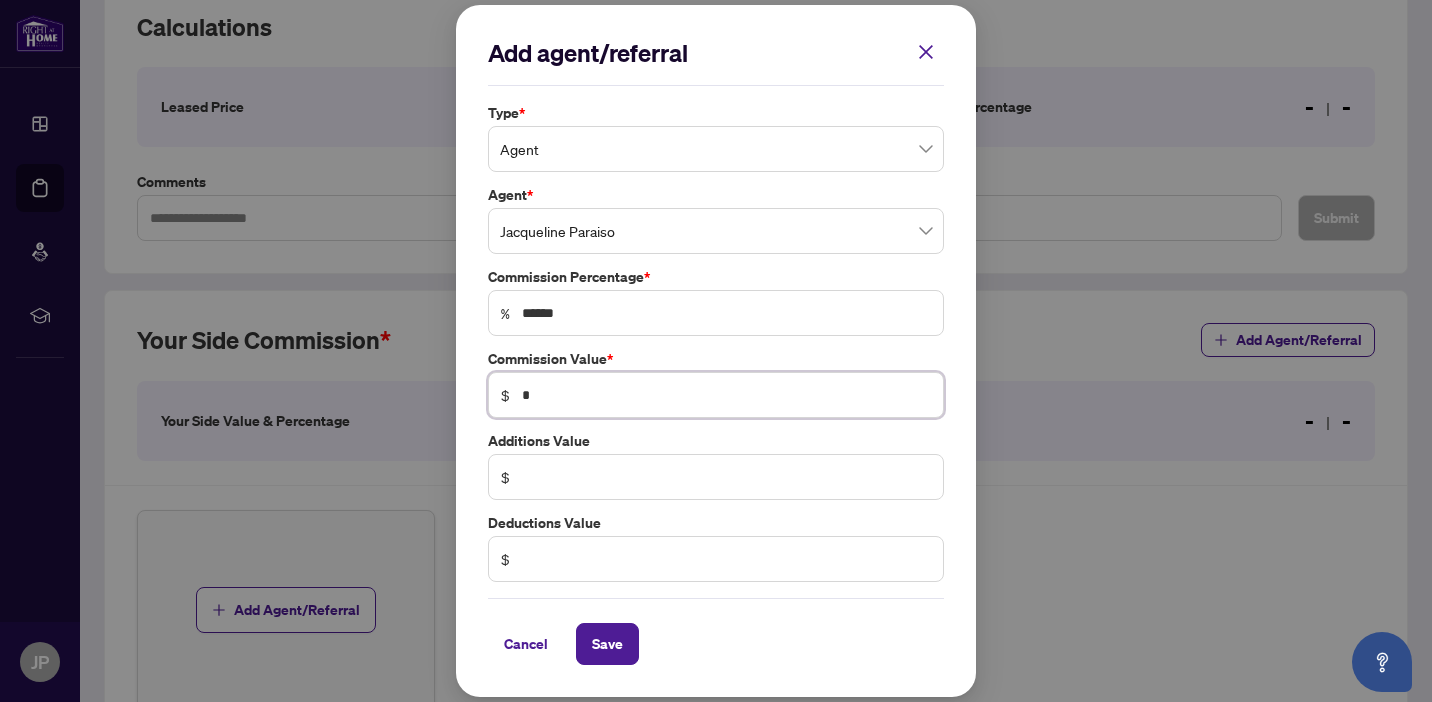 type on "******" 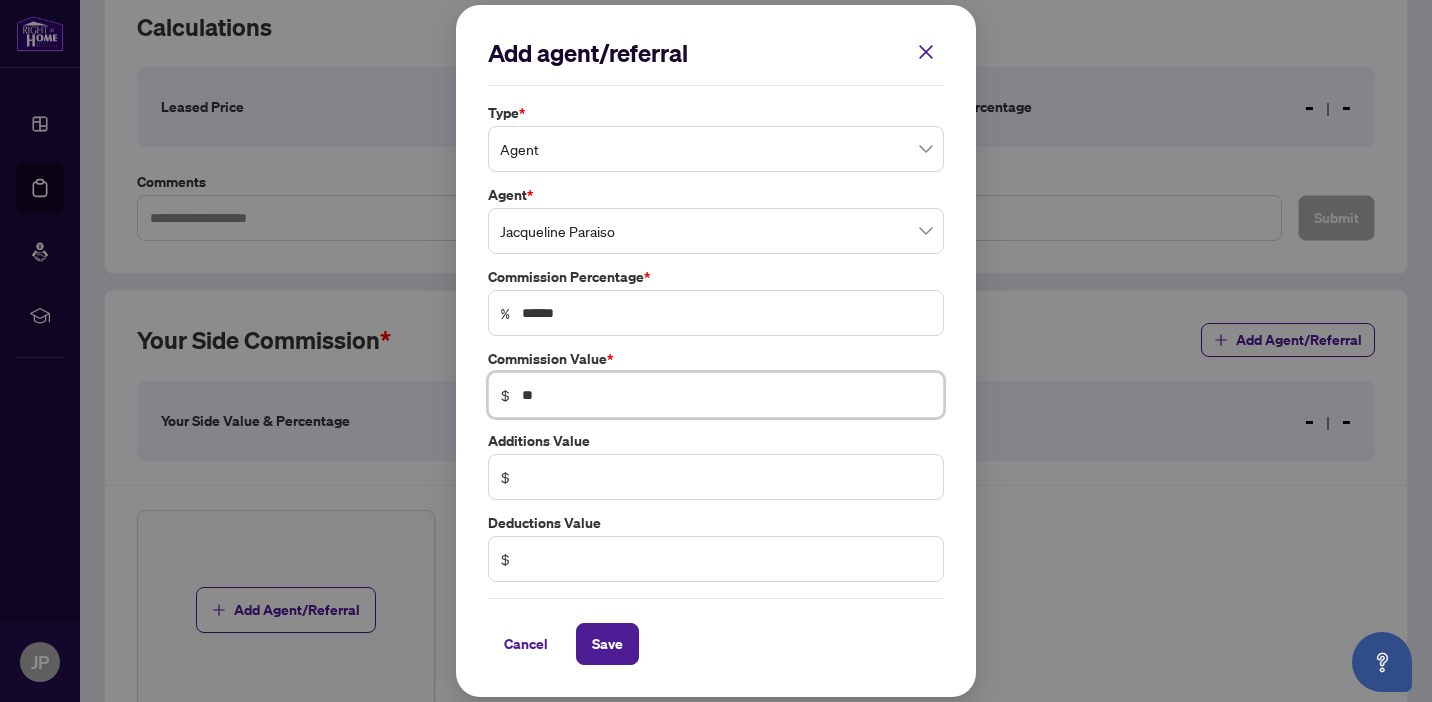 type on "******" 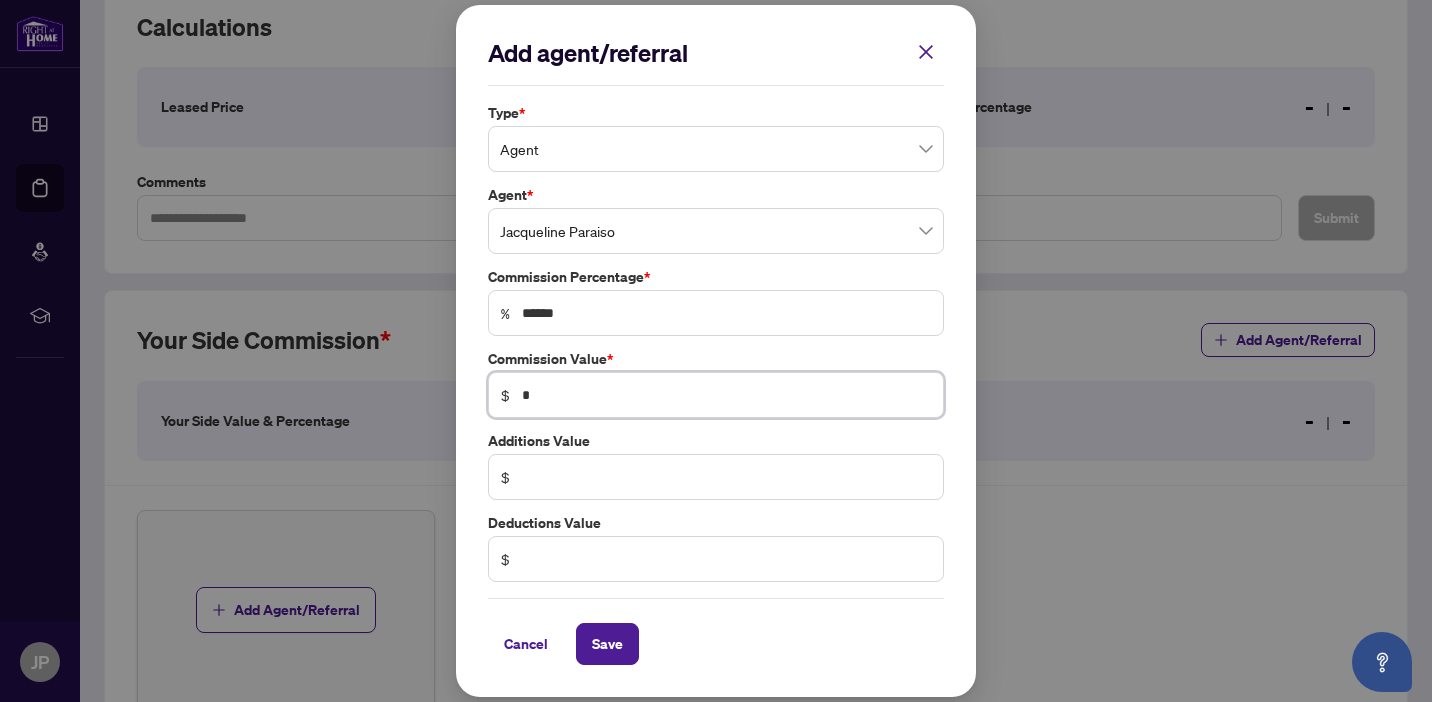 type on "******" 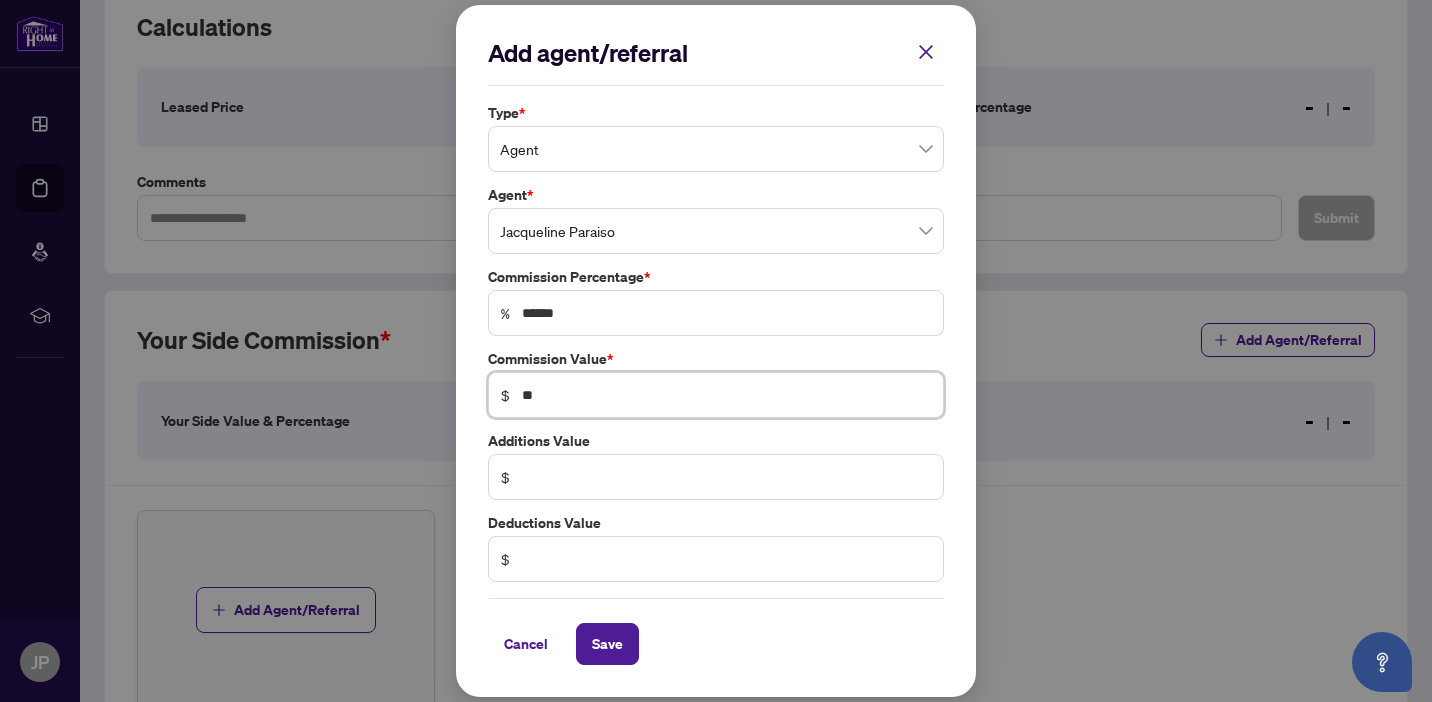 type on "******" 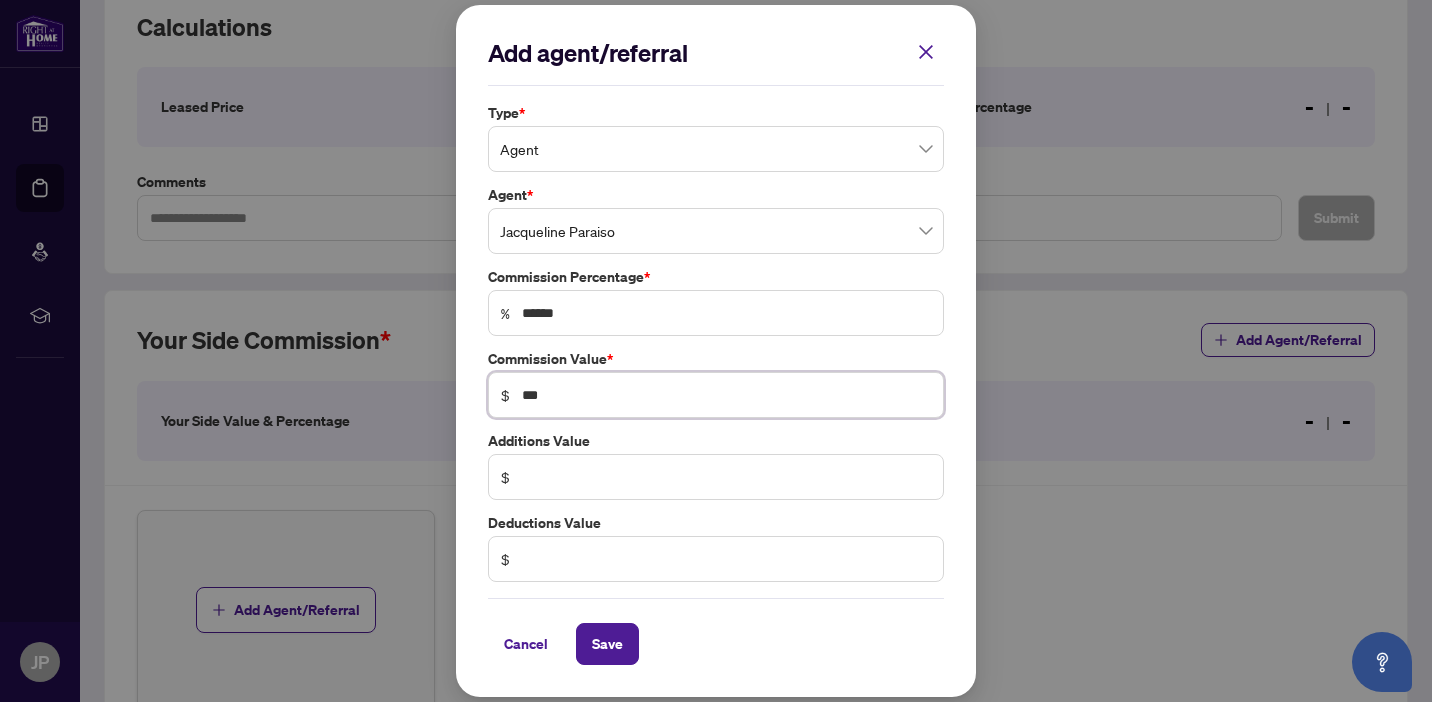 type on "**" 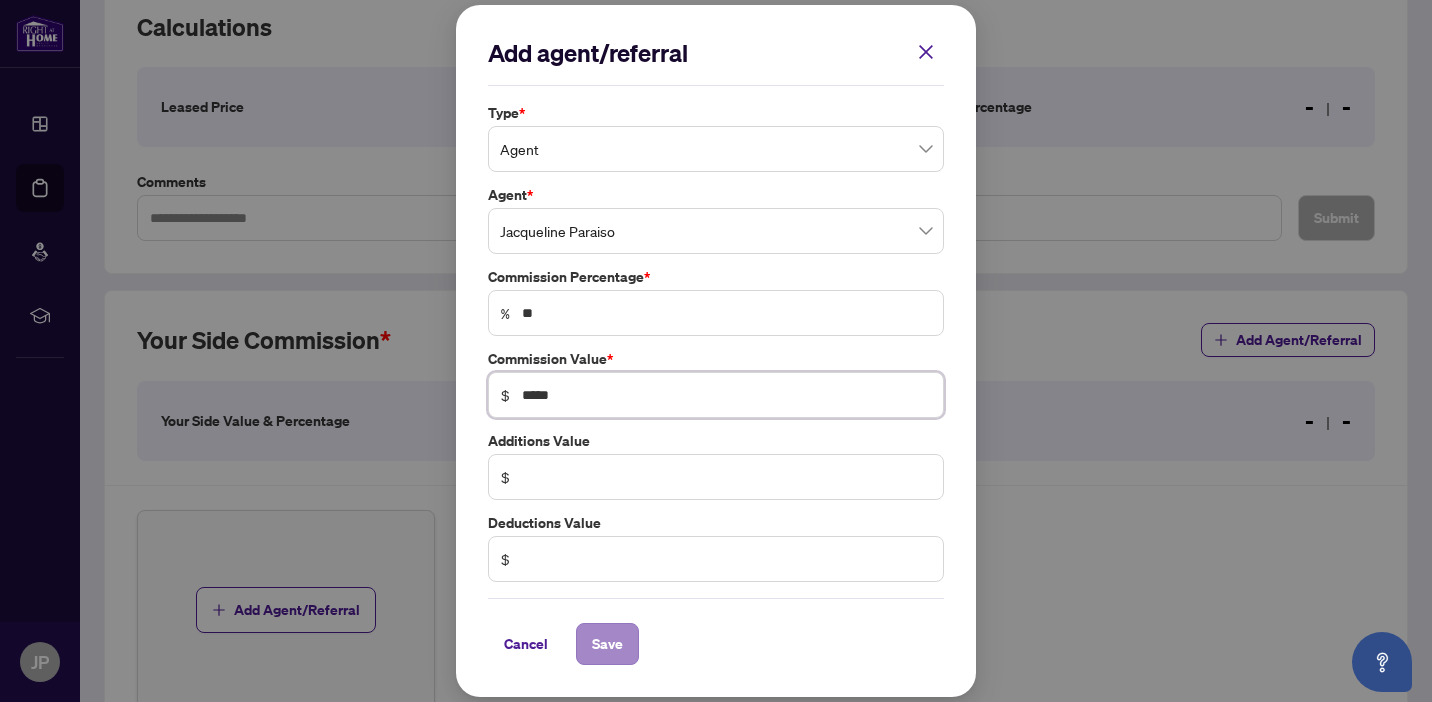 type on "*****" 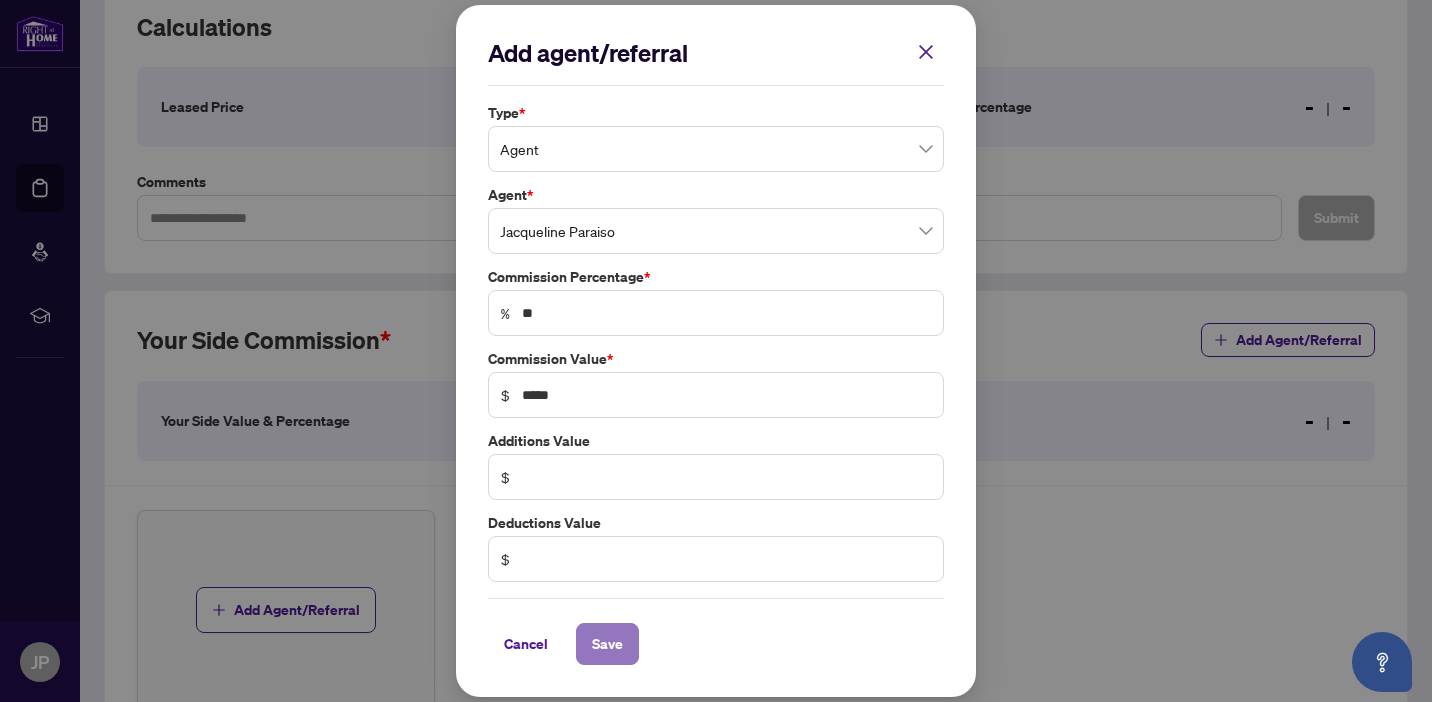 click on "Save" at bounding box center [607, 644] 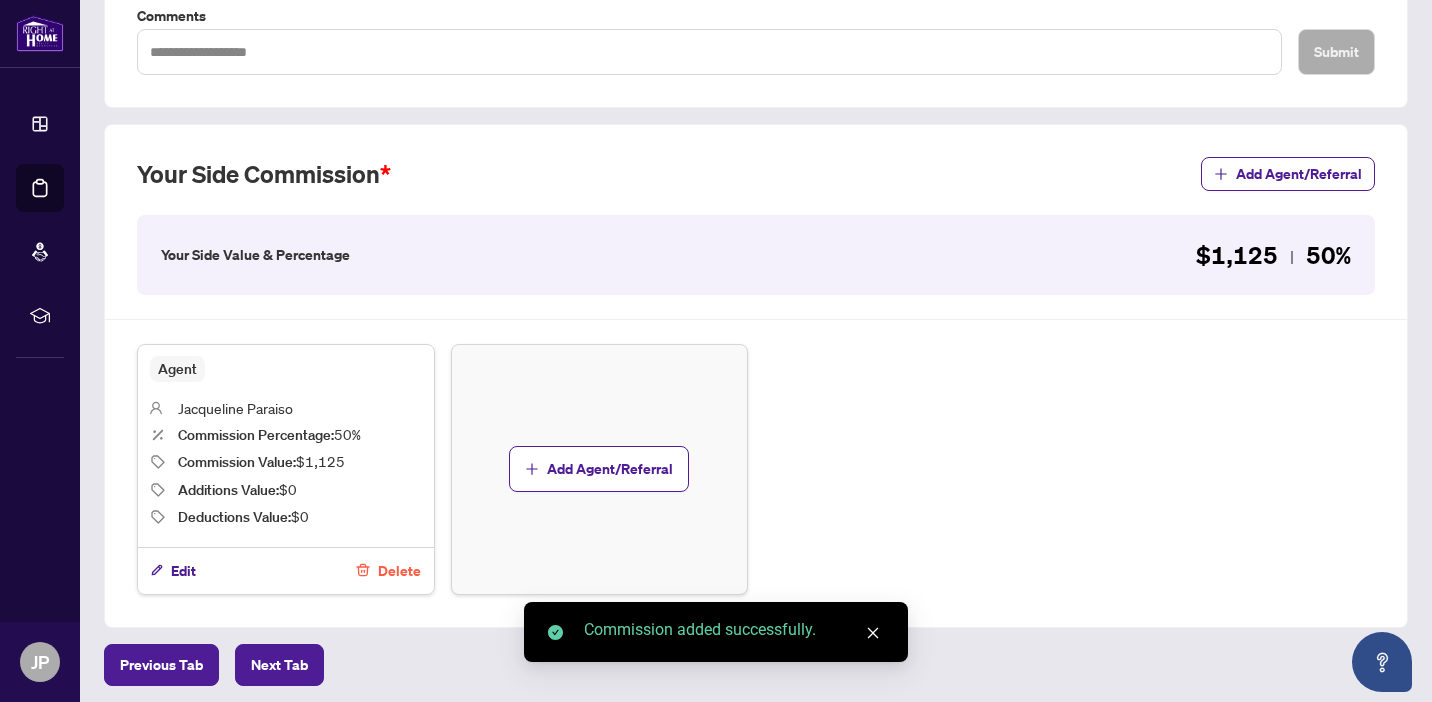 scroll, scrollTop: 532, scrollLeft: 0, axis: vertical 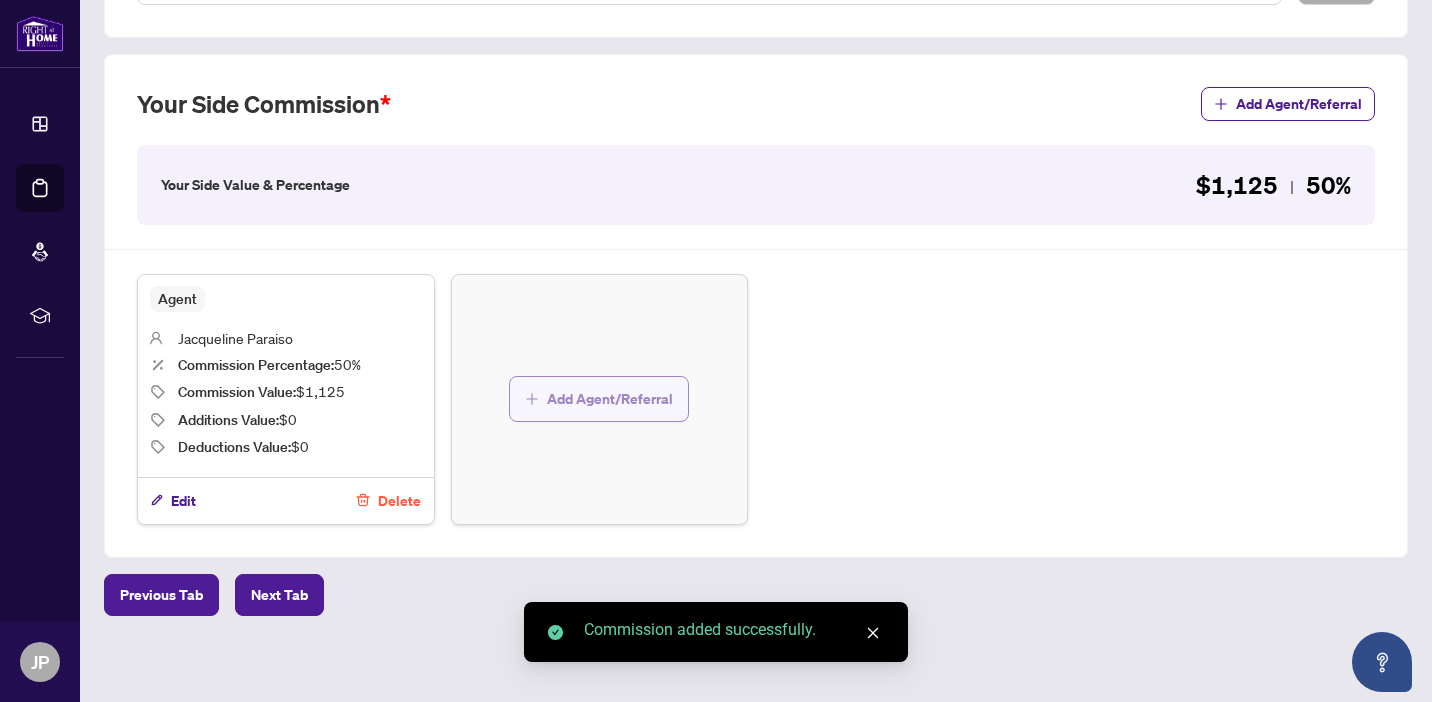 click on "Add Agent/Referral" at bounding box center [610, 399] 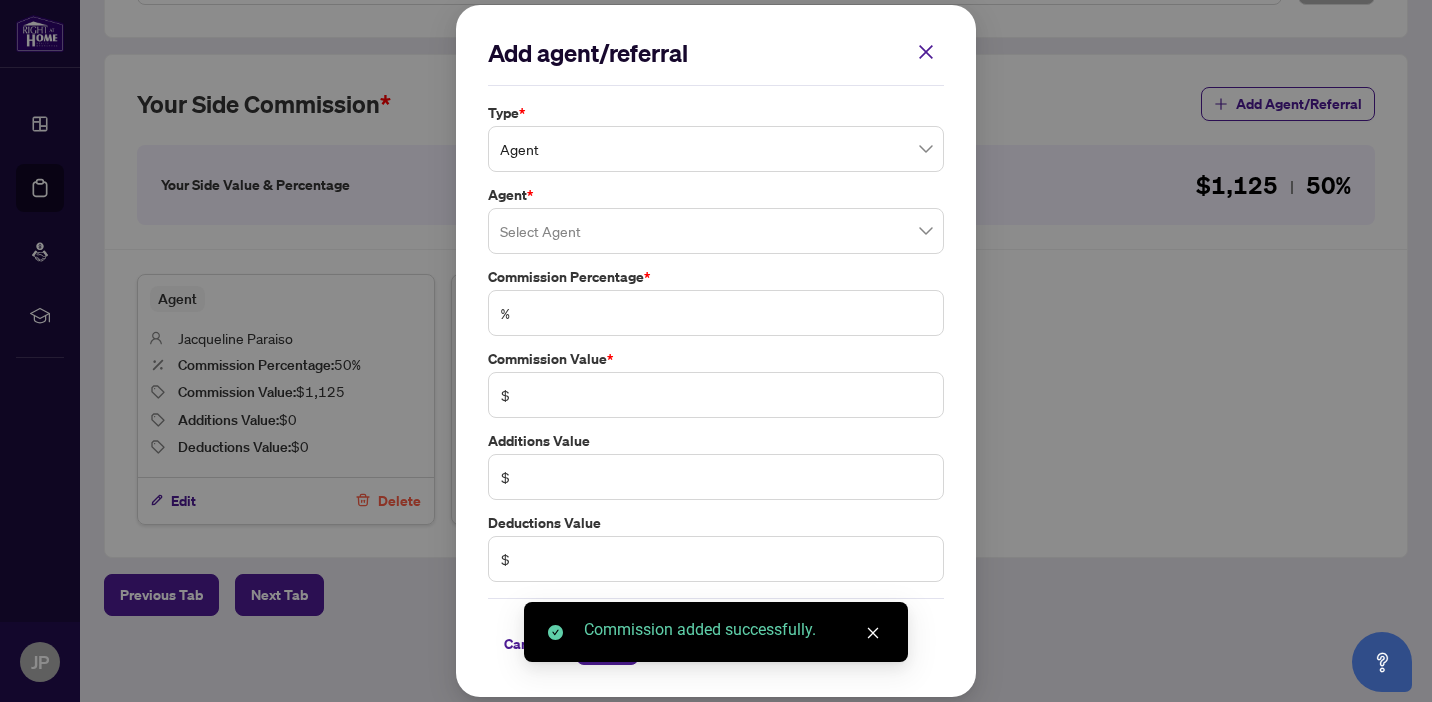 click at bounding box center [716, 231] 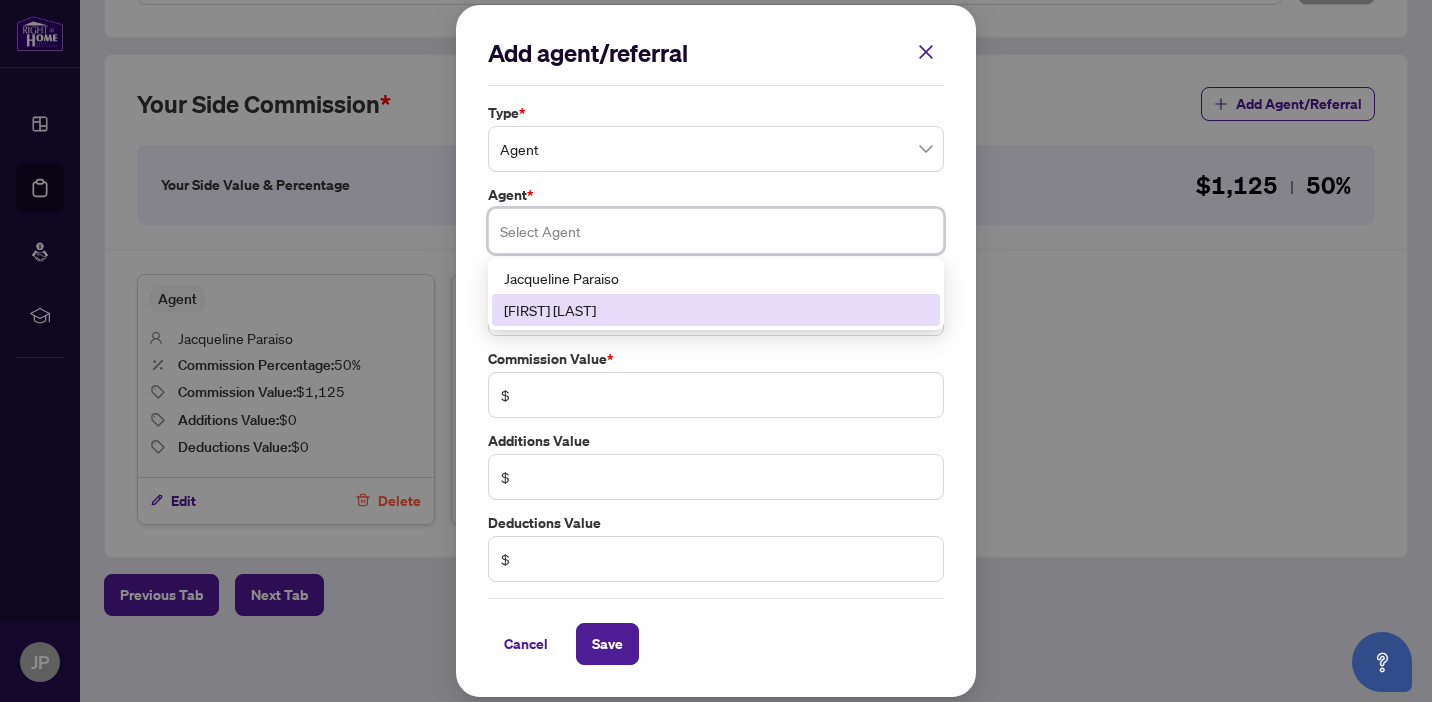 click on "[NAME] [LAST]" at bounding box center (716, 310) 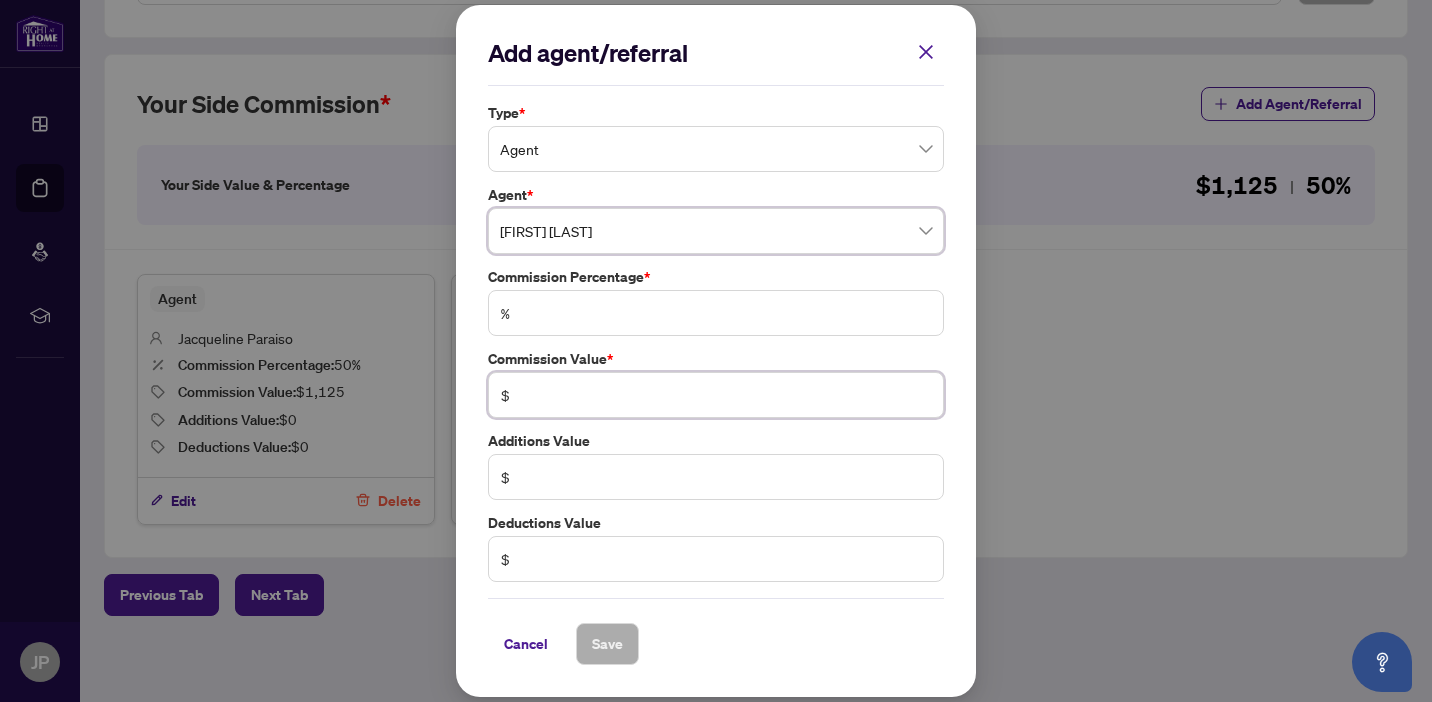 click at bounding box center (726, 395) 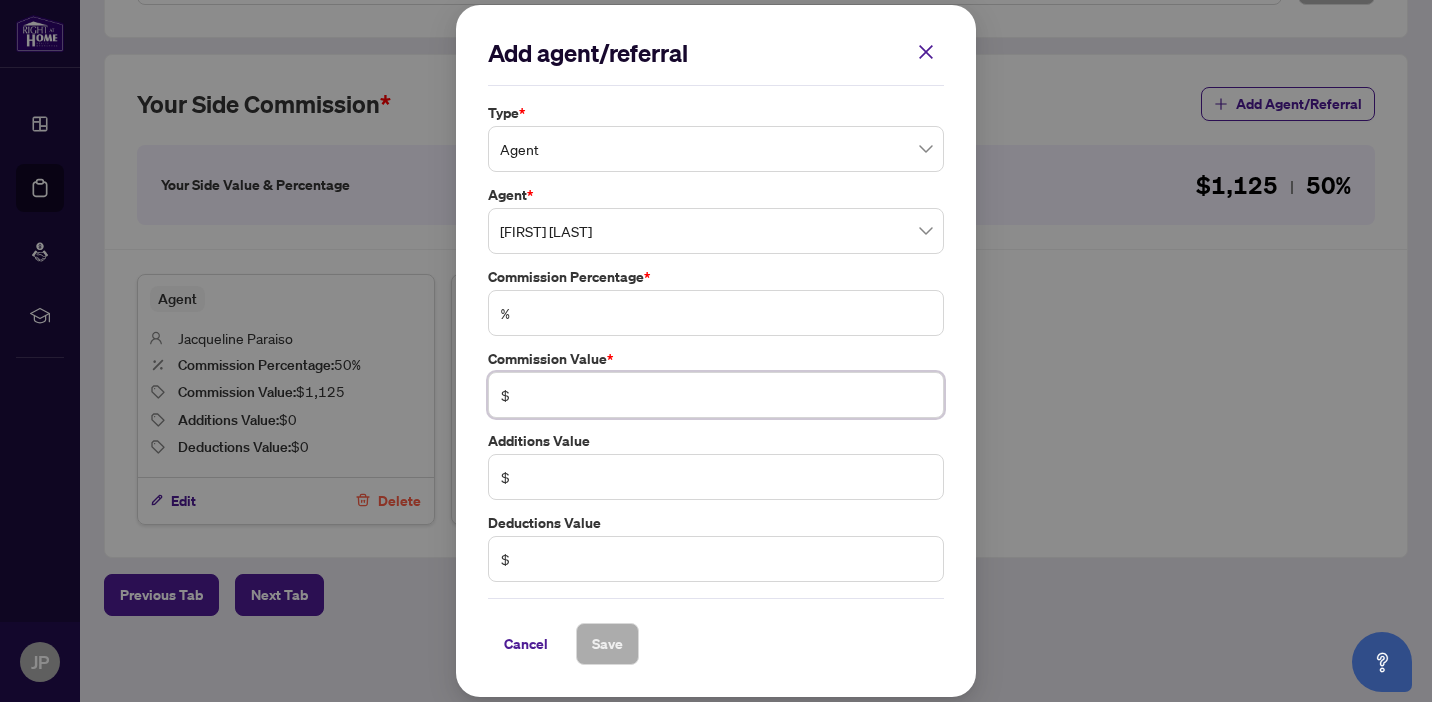 type on "******" 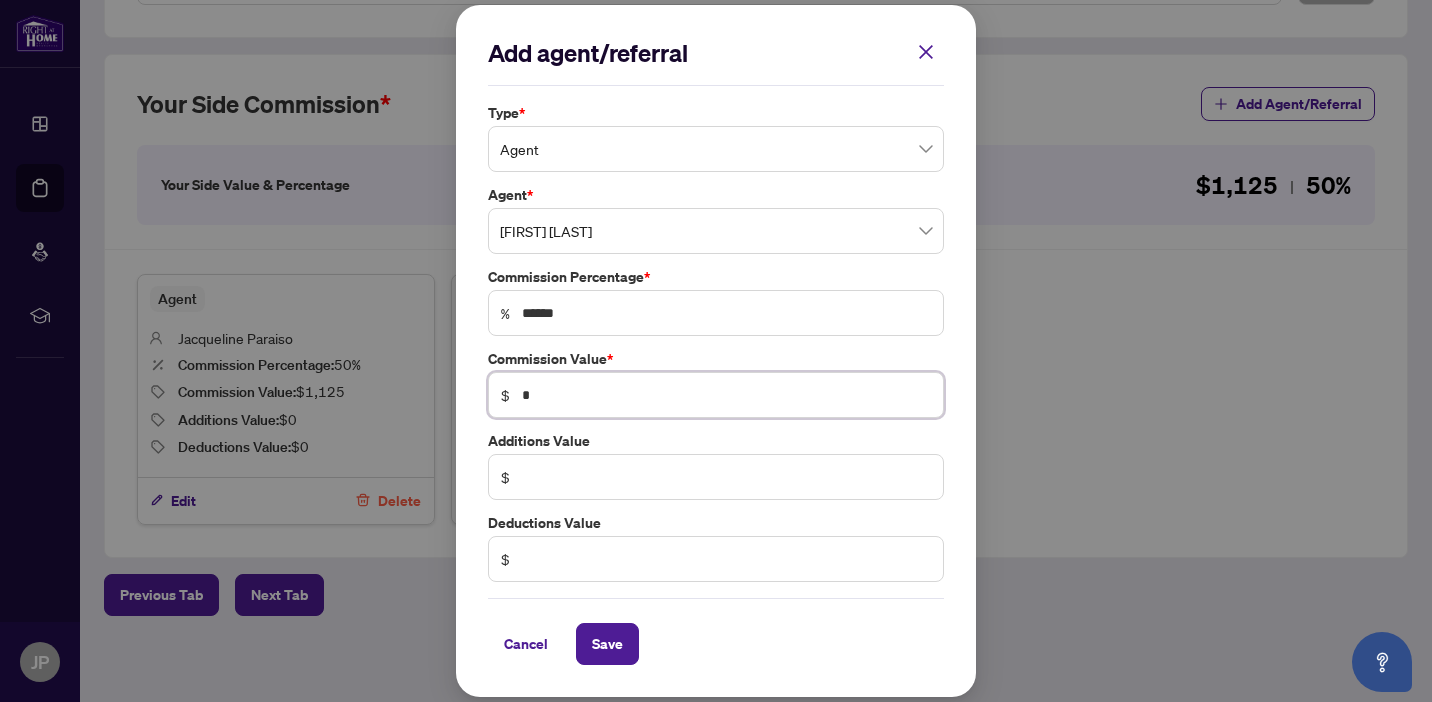 type on "******" 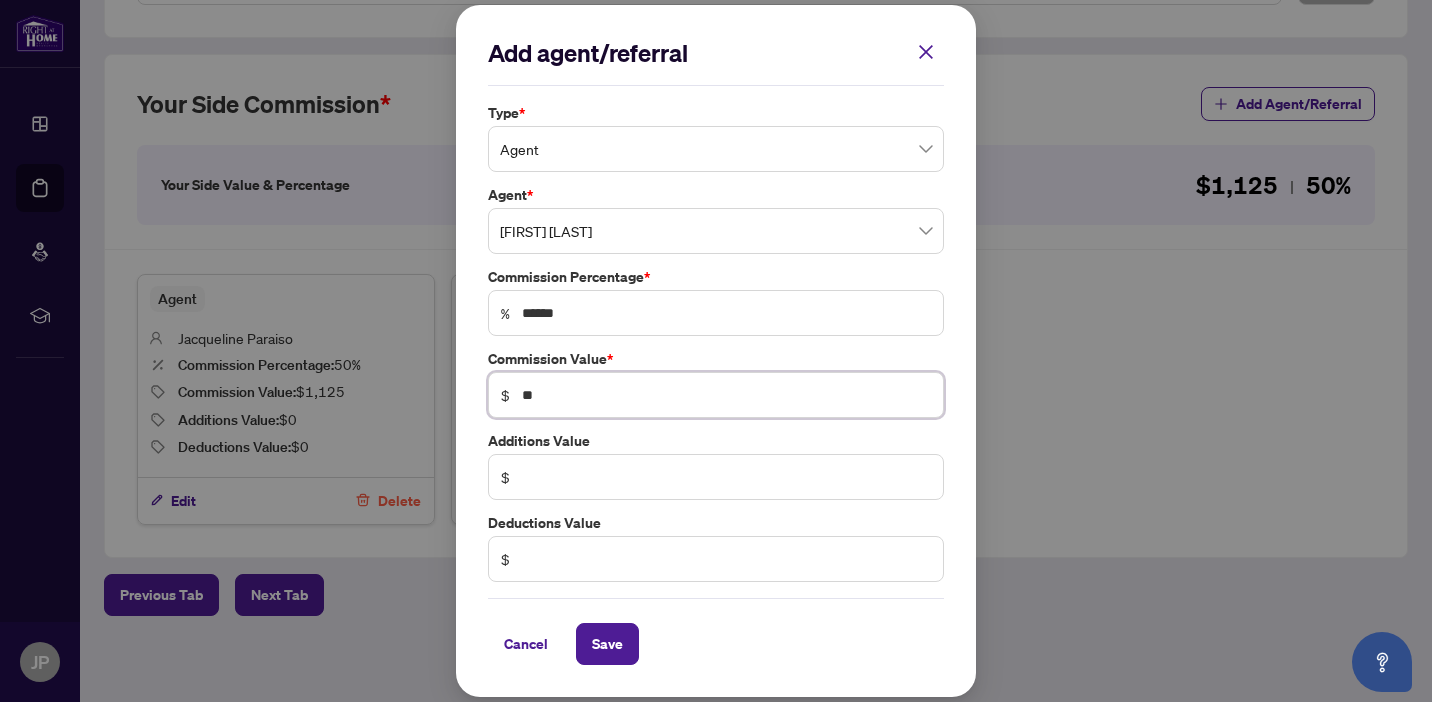 type on "******" 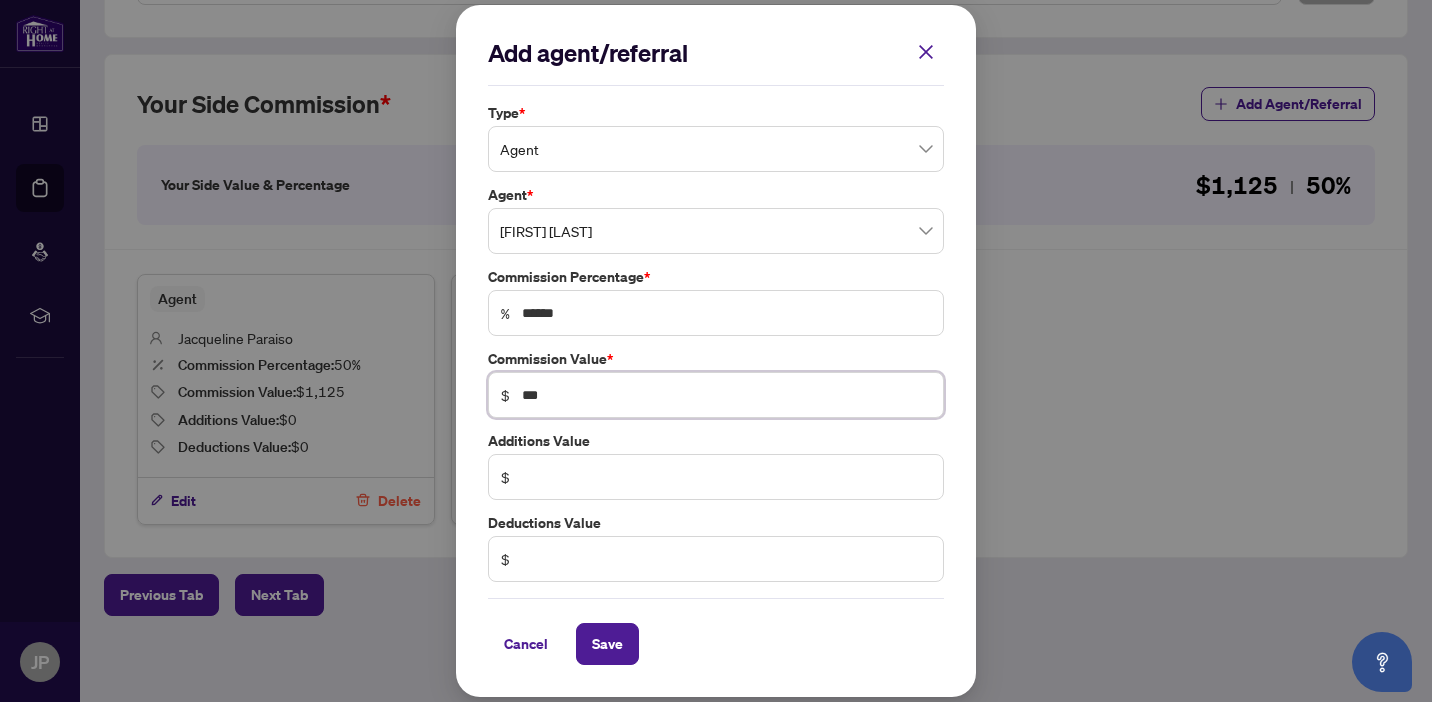type on "**" 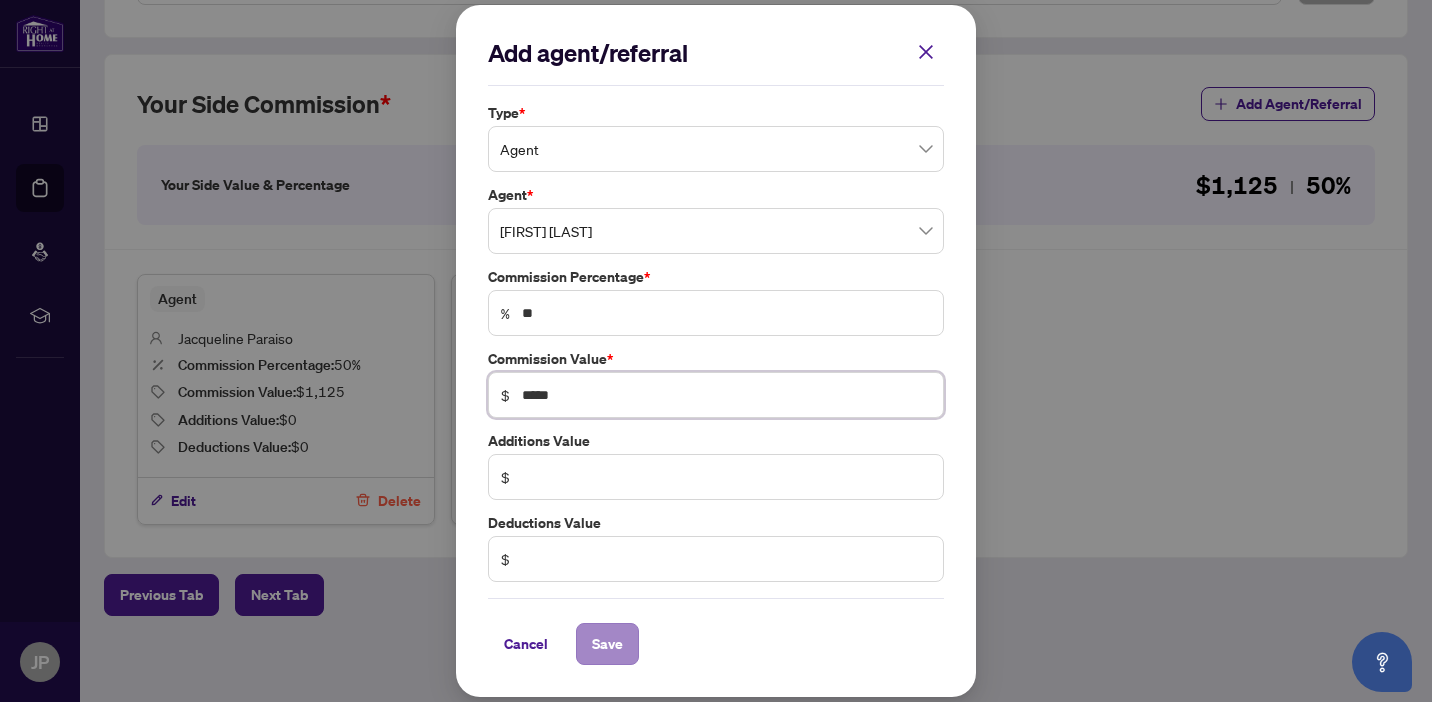 type on "*****" 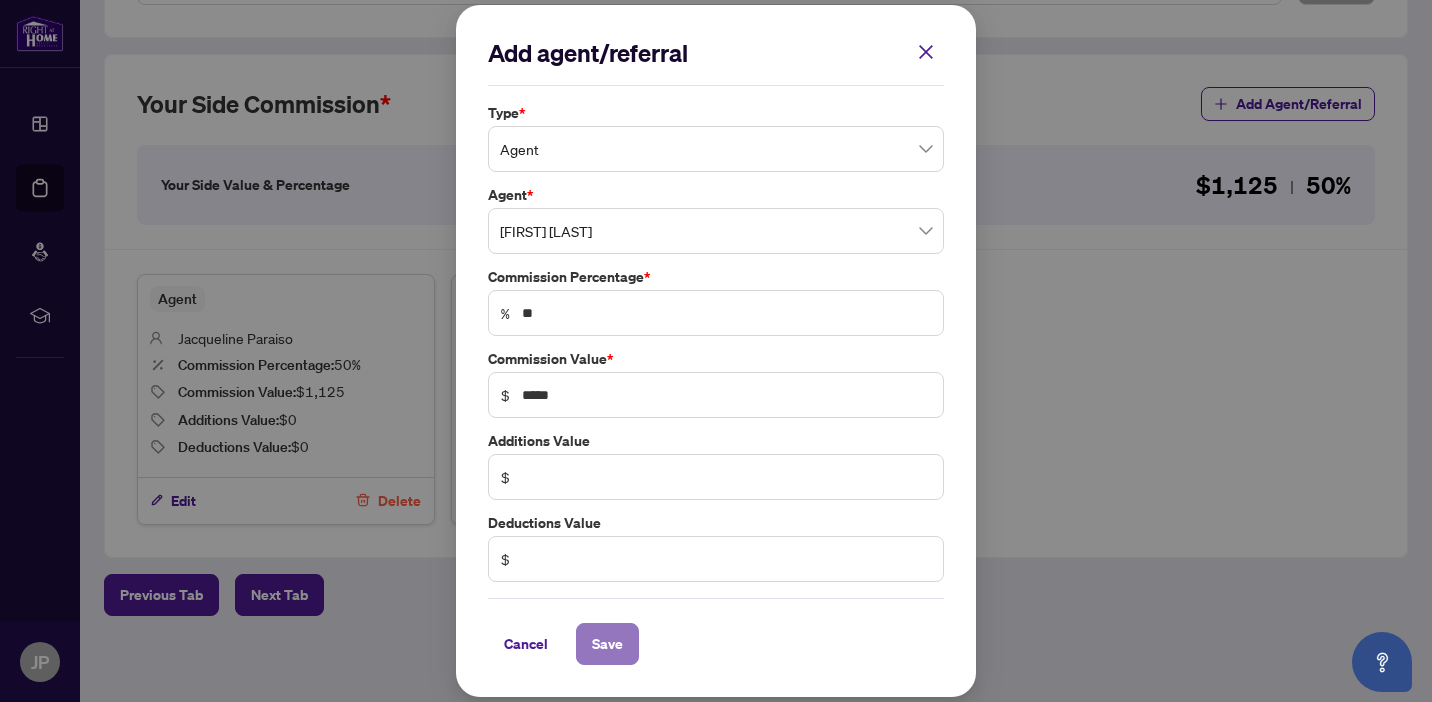 click on "Save" at bounding box center [607, 644] 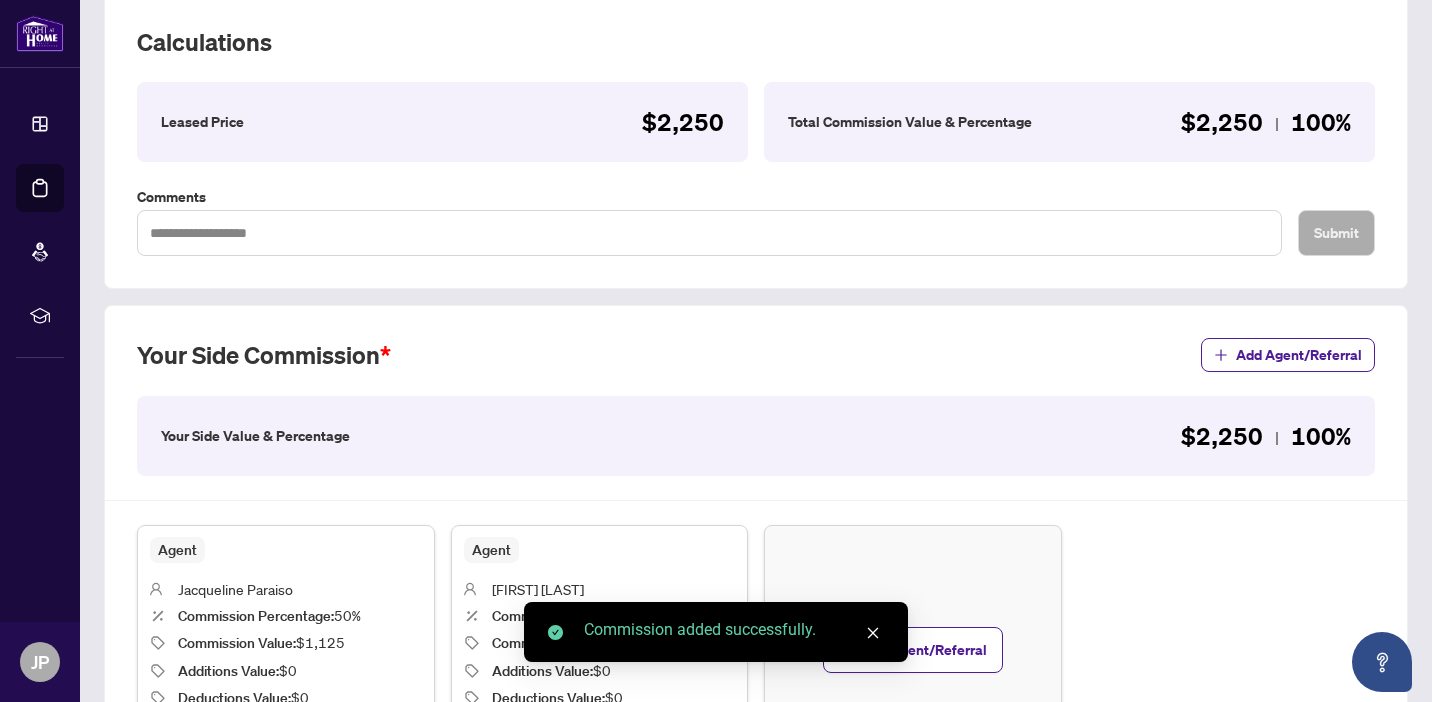 scroll, scrollTop: 532, scrollLeft: 0, axis: vertical 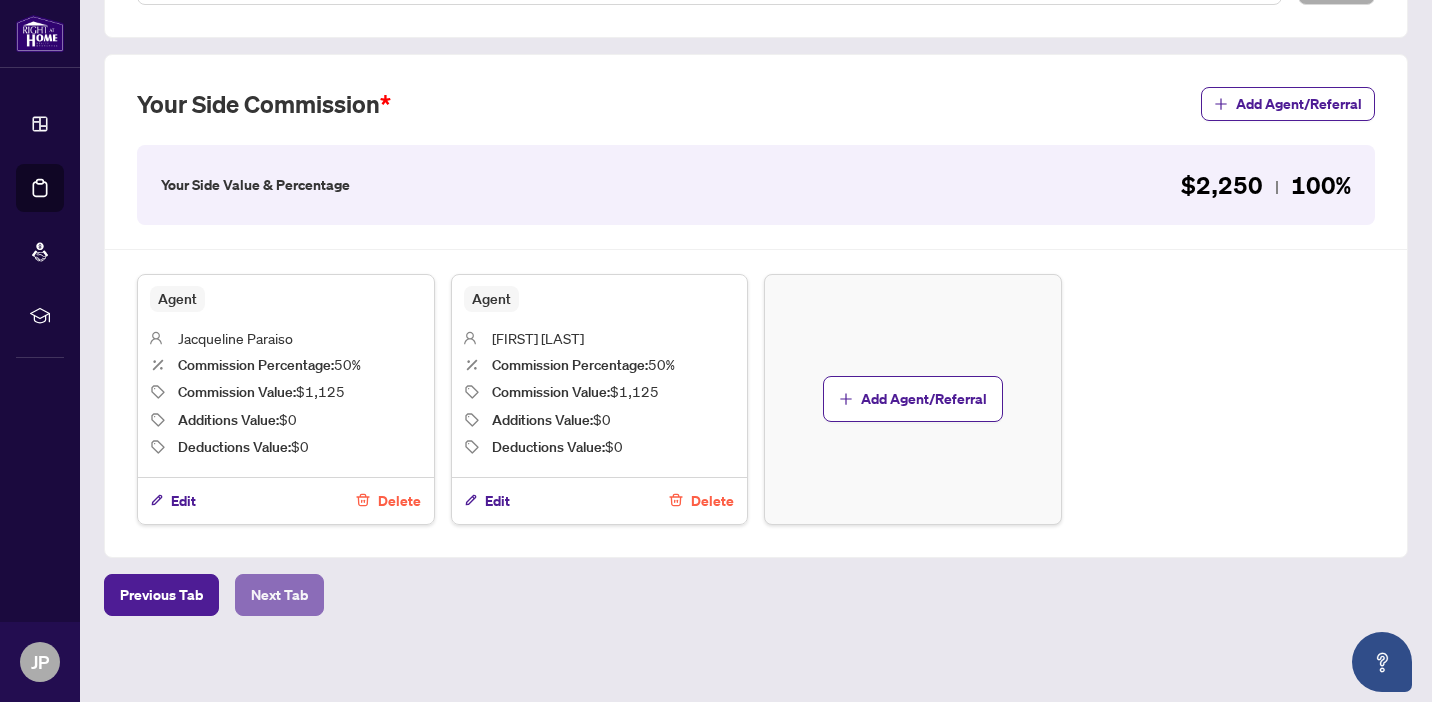 click on "Next Tab" at bounding box center (279, 595) 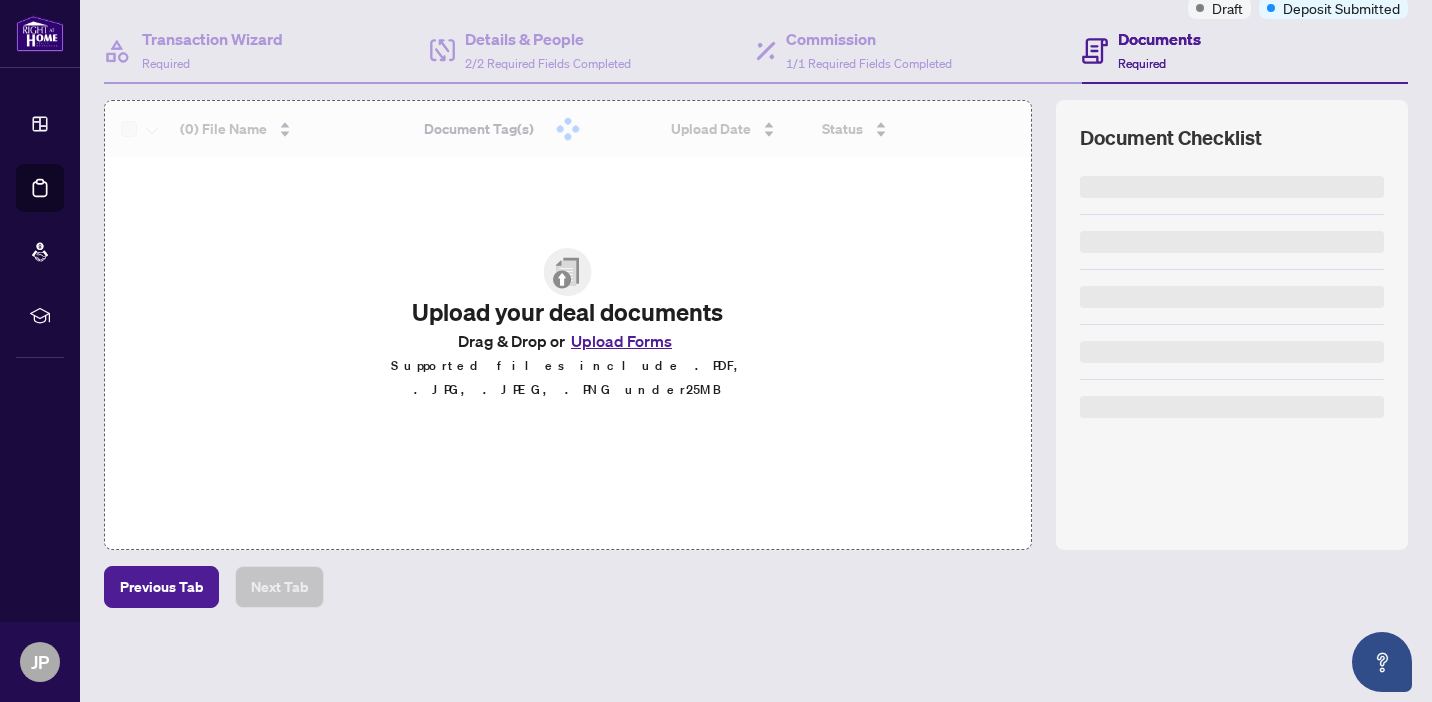 scroll, scrollTop: 0, scrollLeft: 0, axis: both 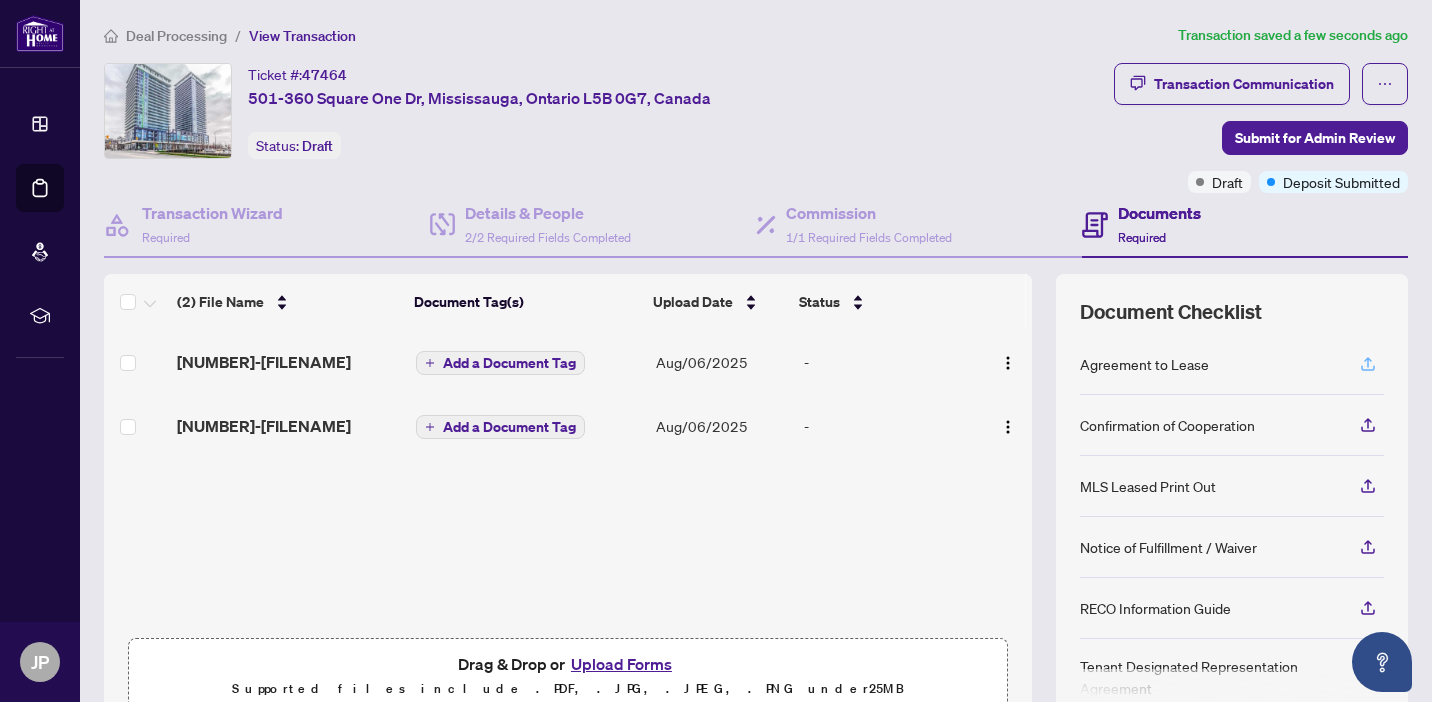 click 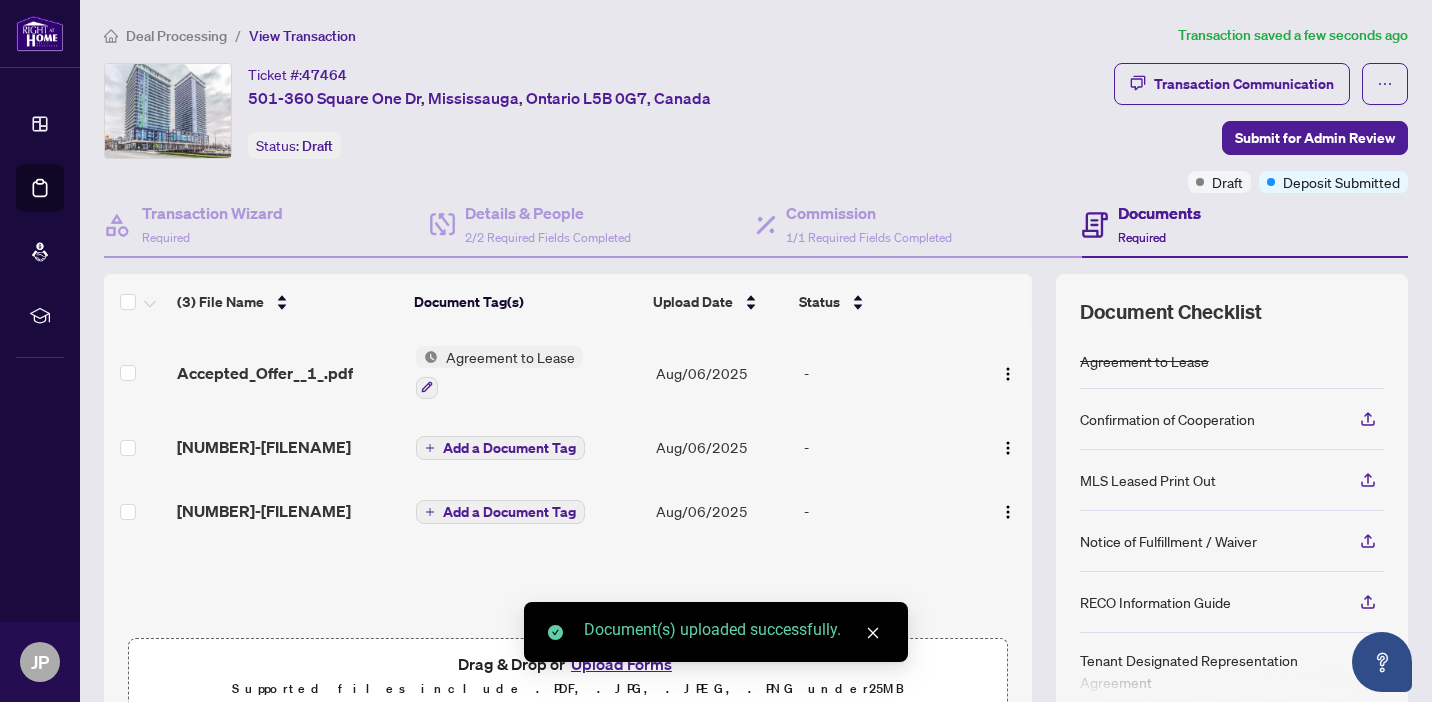 scroll, scrollTop: 1, scrollLeft: 0, axis: vertical 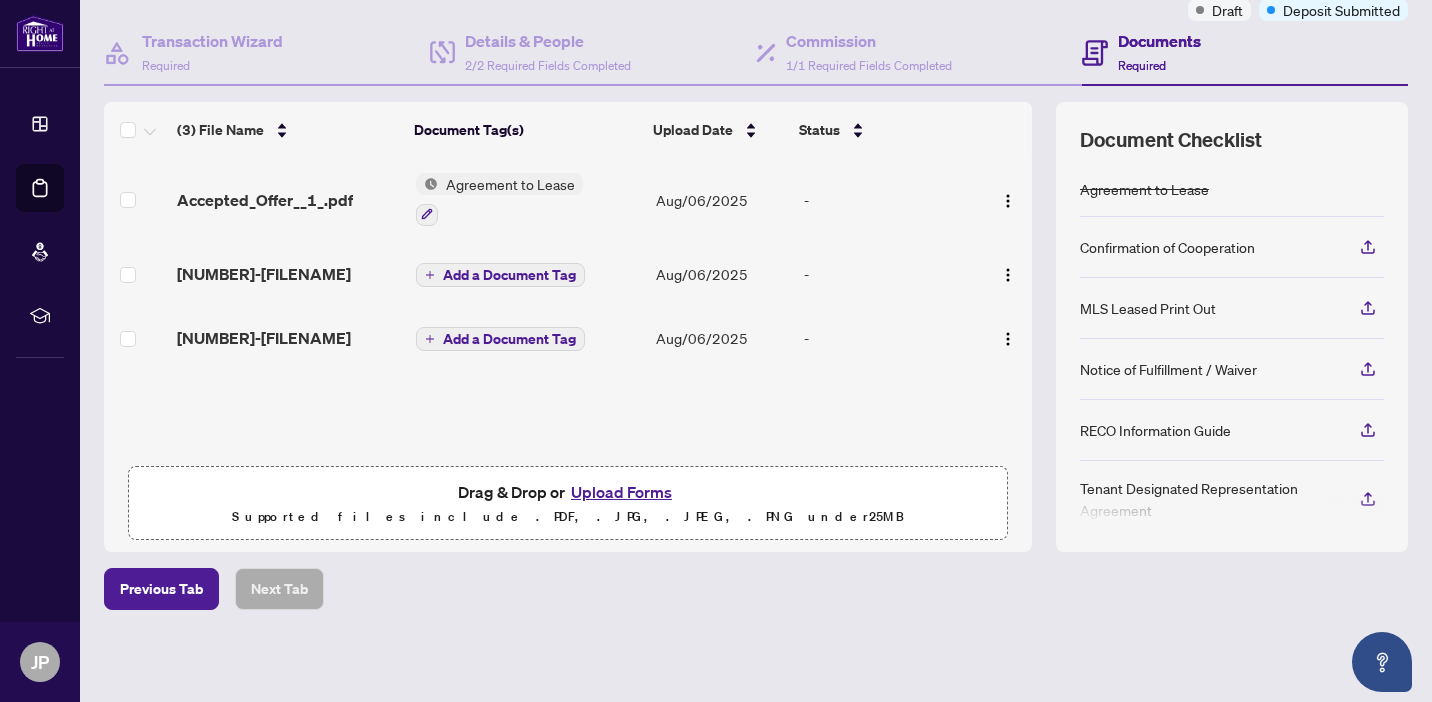 click on "Add a Document Tag" at bounding box center (509, 339) 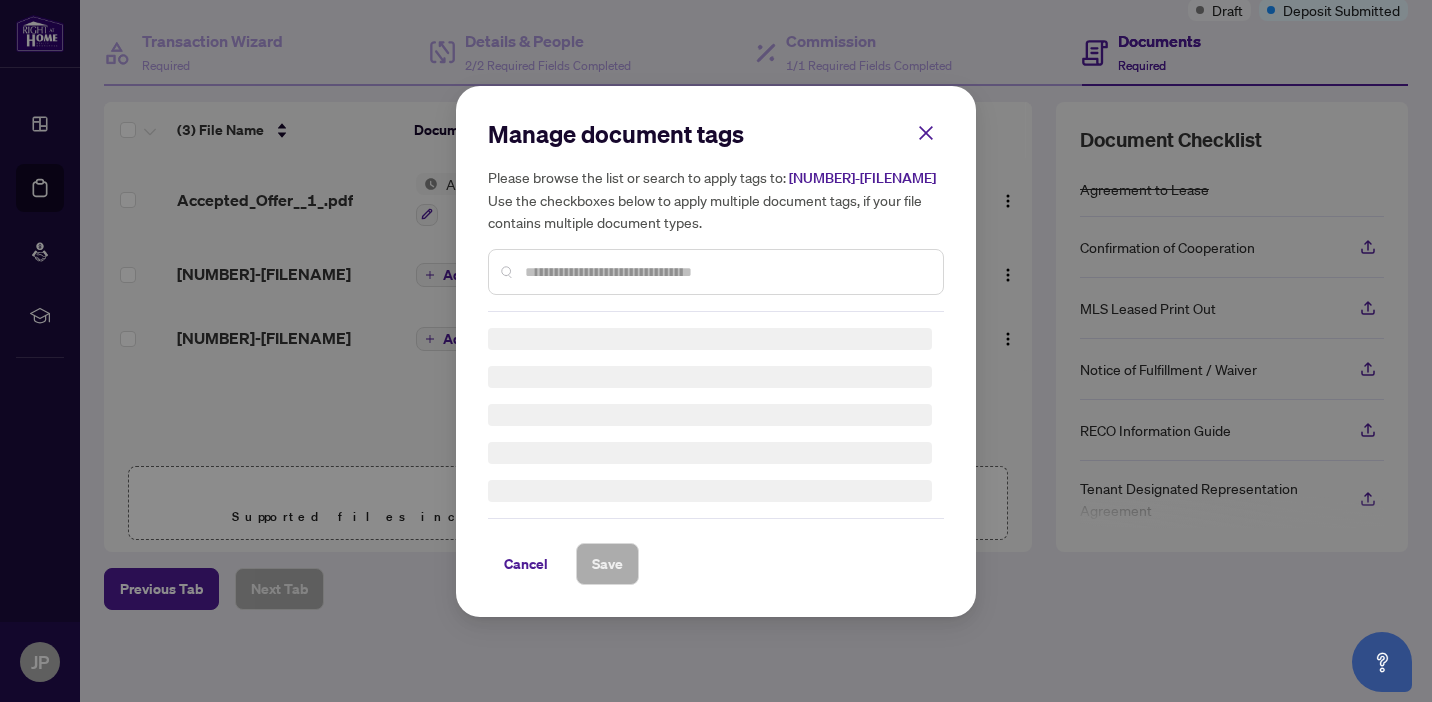click on "Please browse the list or search to apply tags to:   1754523748668-DraftCheque.pdf   Use the checkboxes below to apply multiple document tags, if your file contains multiple document types." at bounding box center [716, 199] 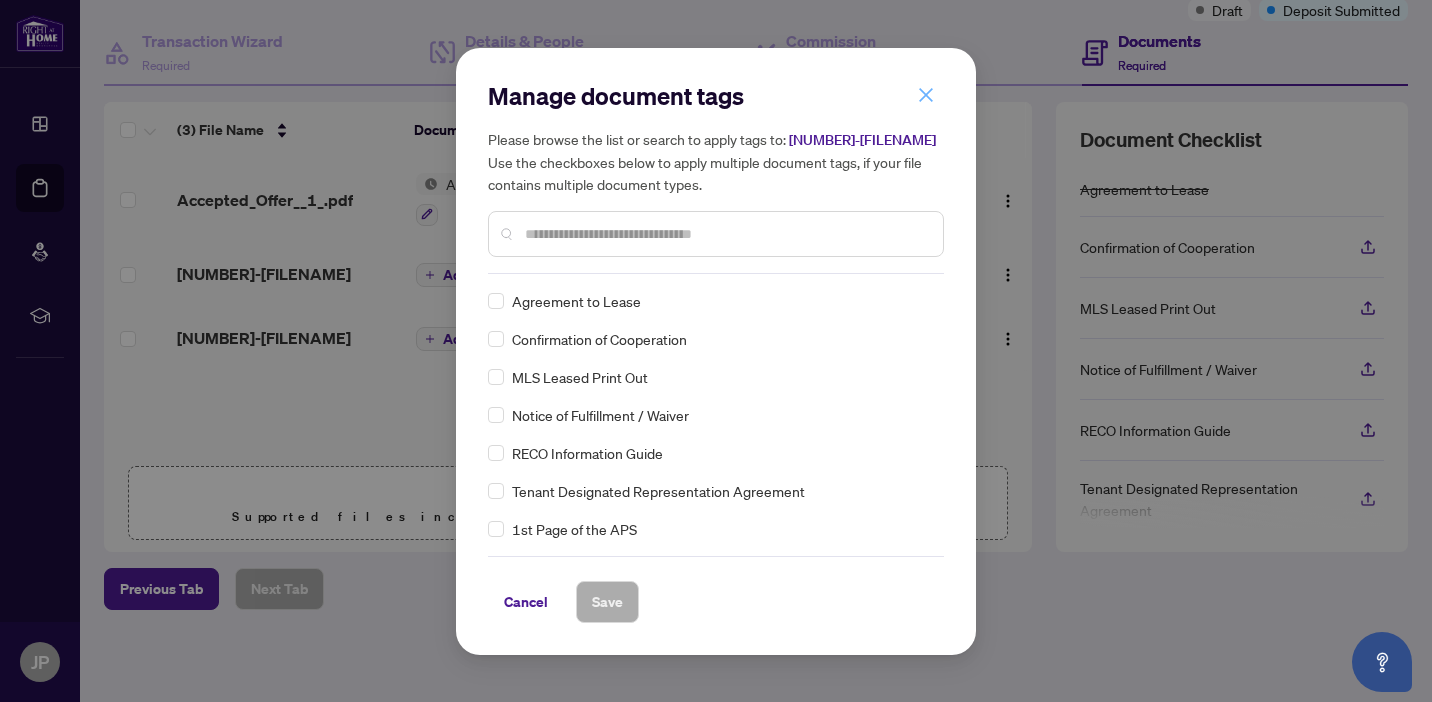 click 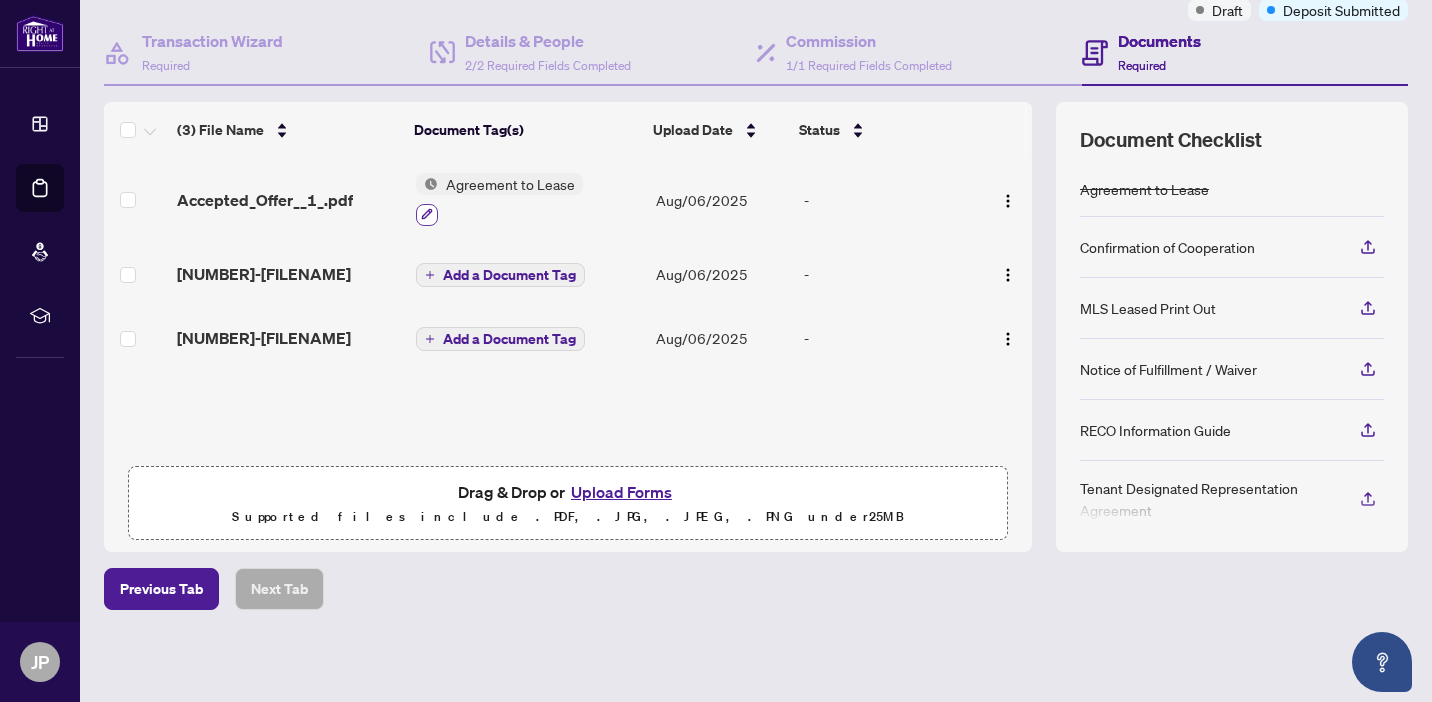 click 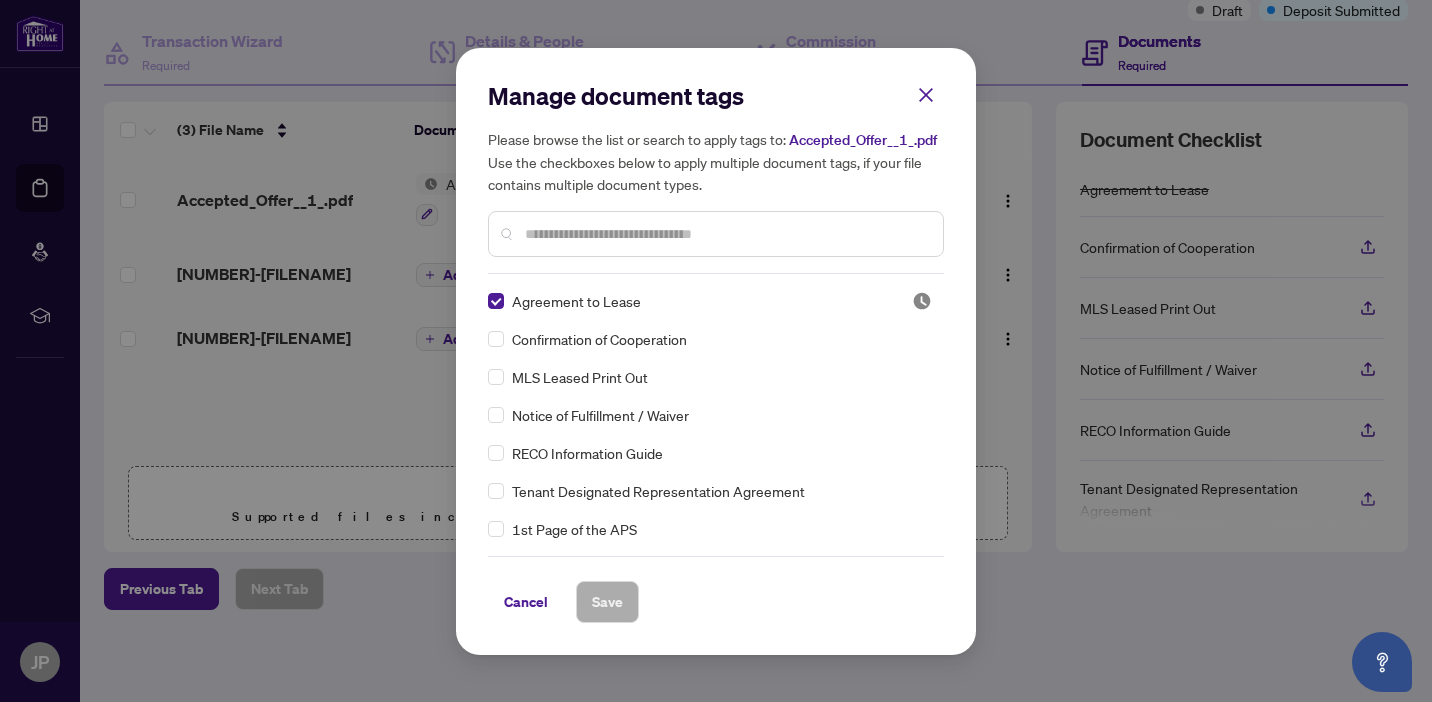click at bounding box center [726, 234] 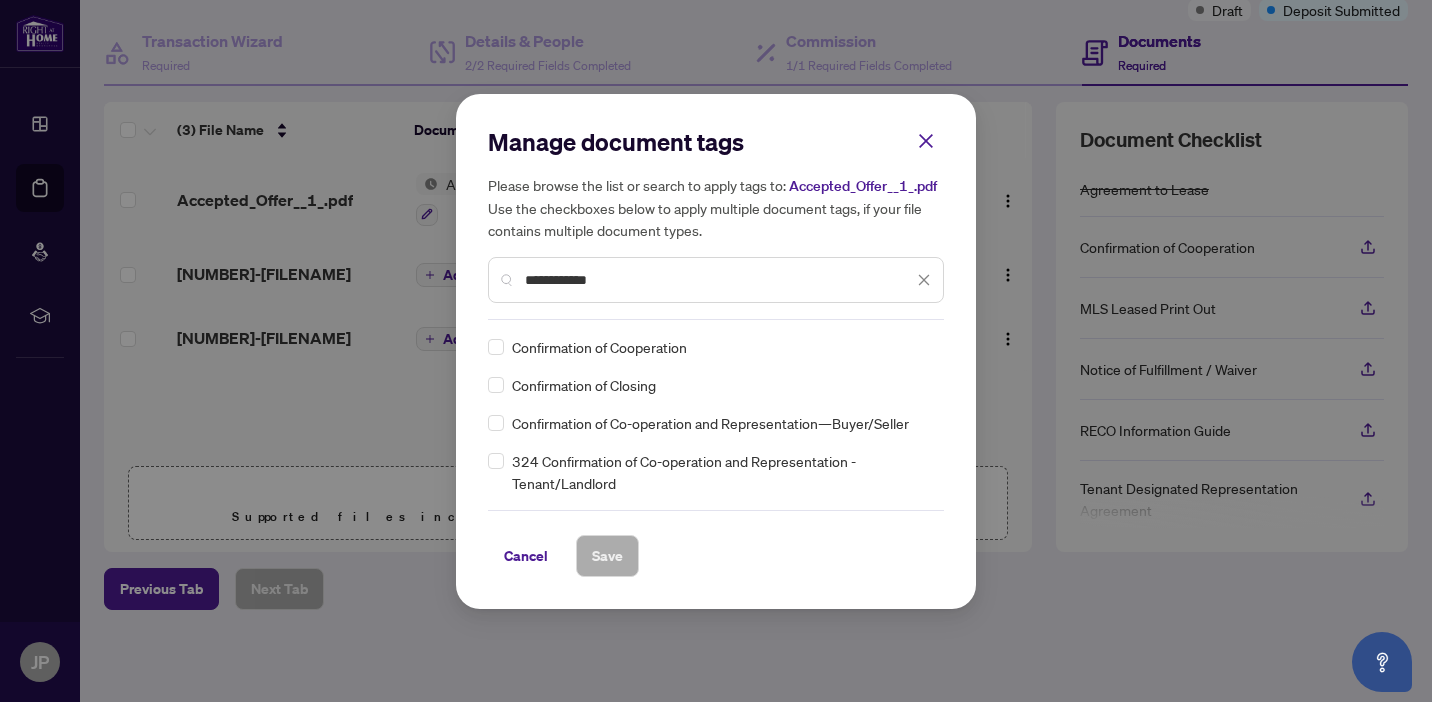 type on "**********" 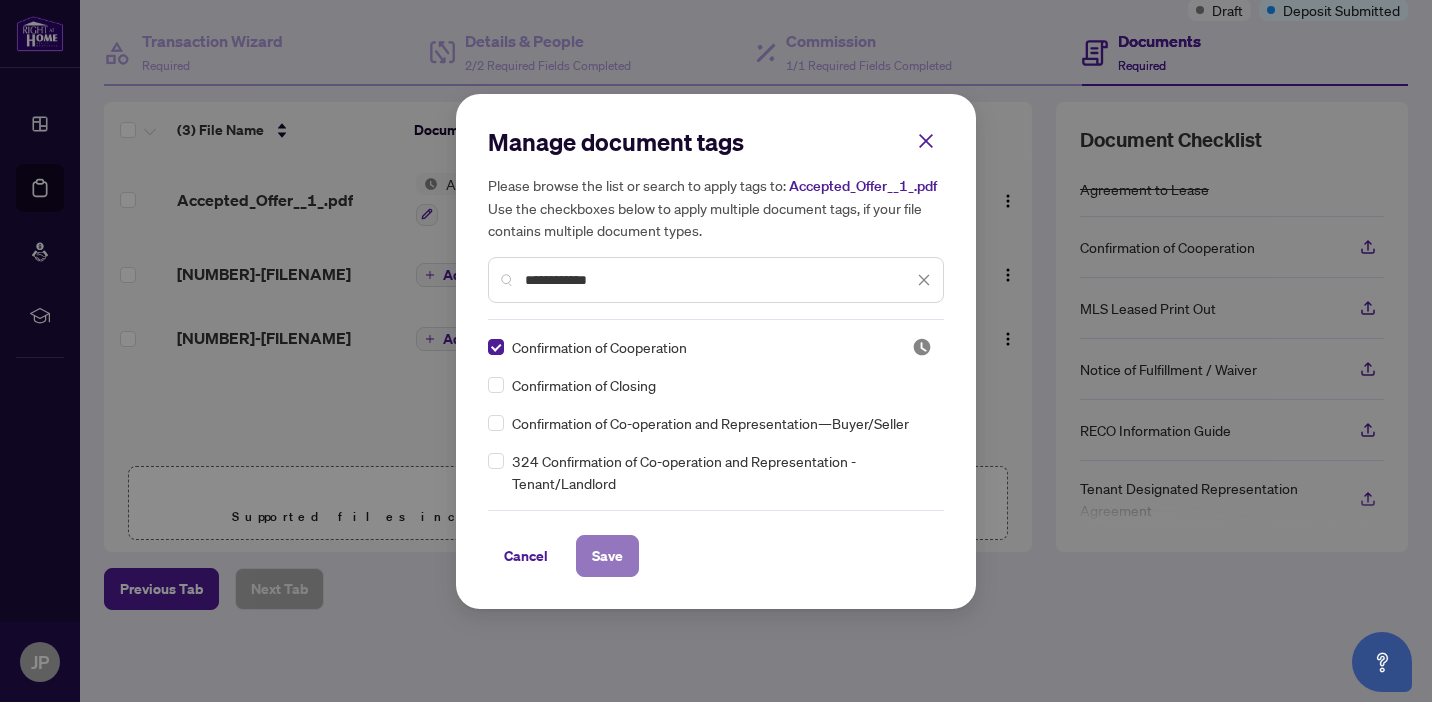click on "Save" at bounding box center [607, 556] 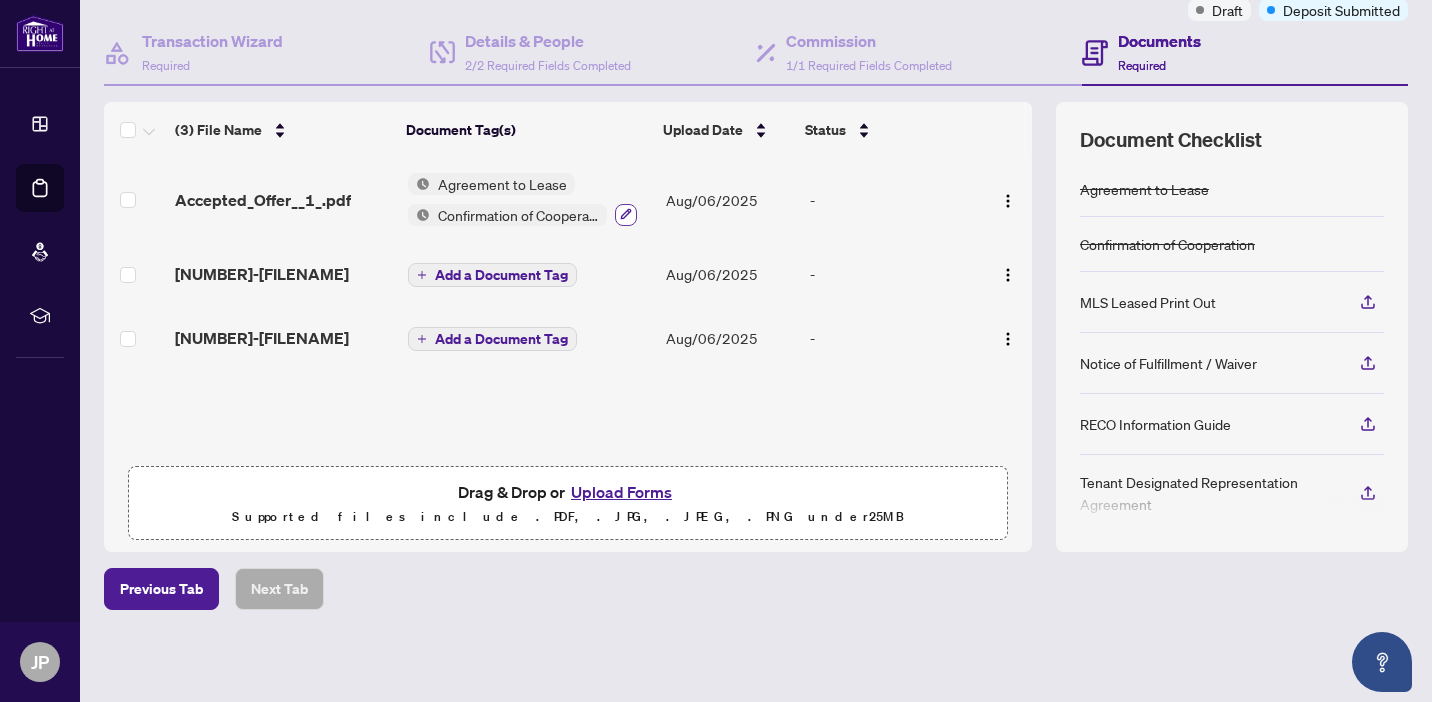 click 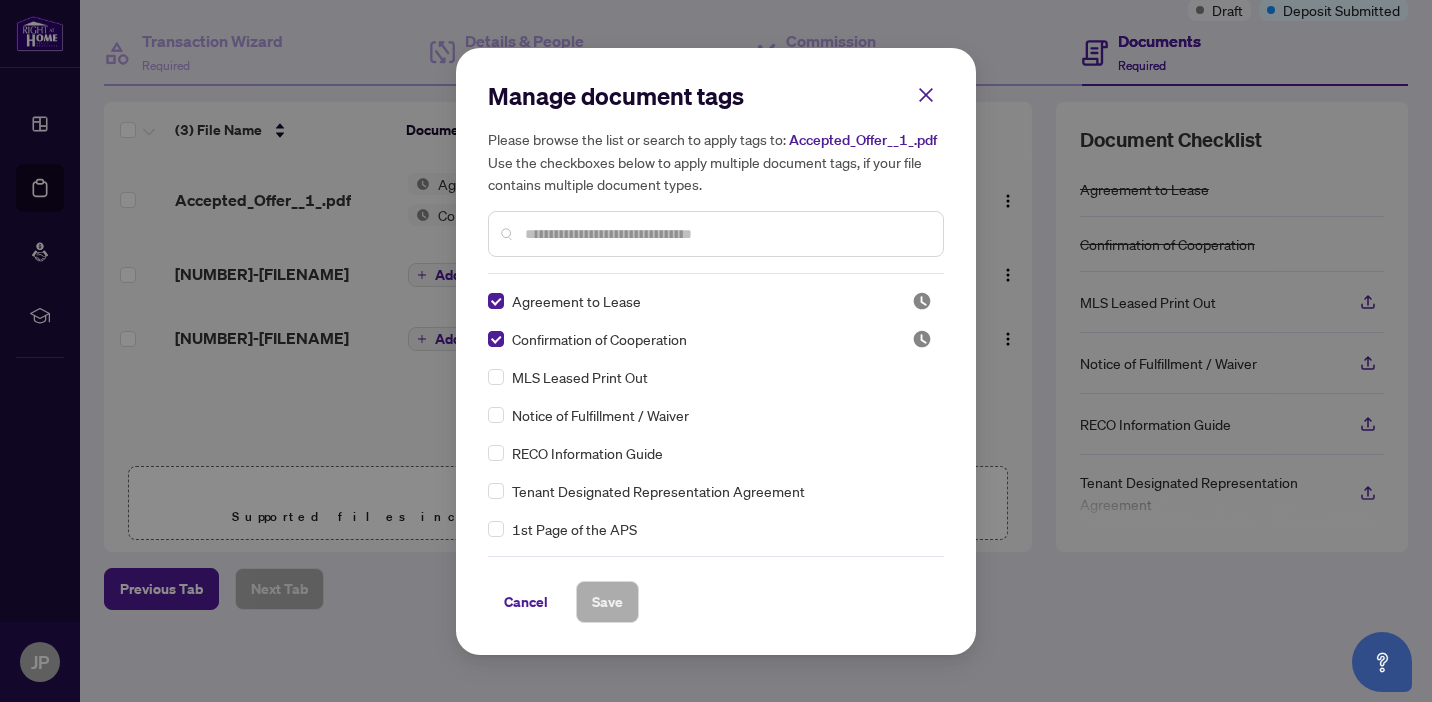 click at bounding box center (726, 234) 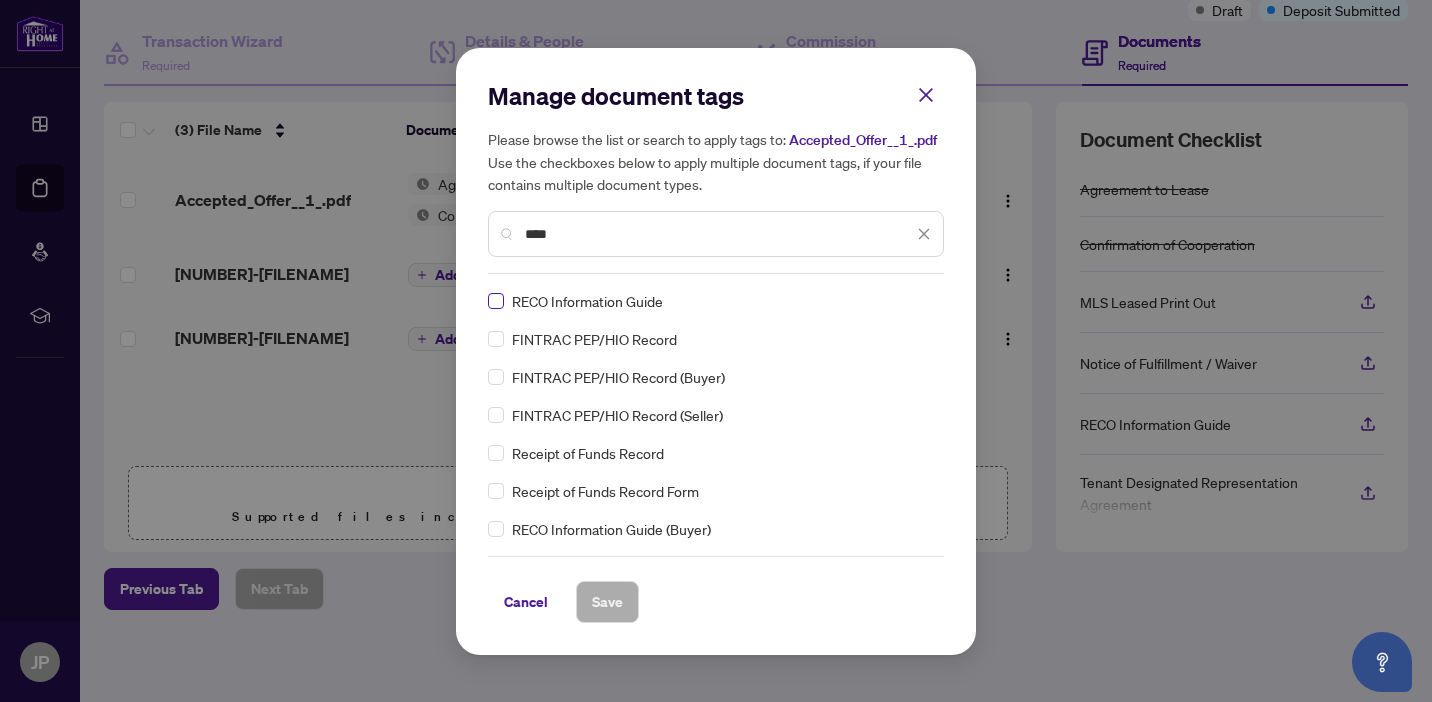 type on "****" 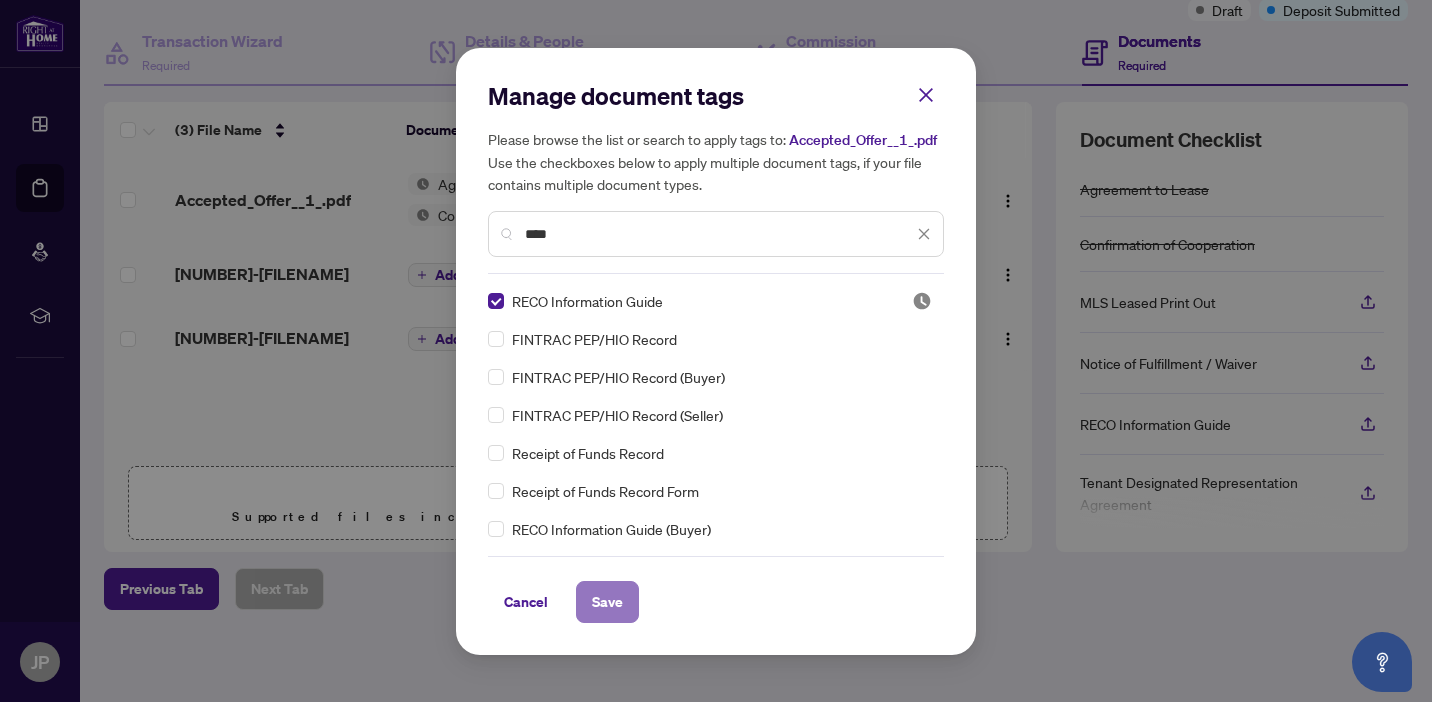 click on "Save" at bounding box center [607, 602] 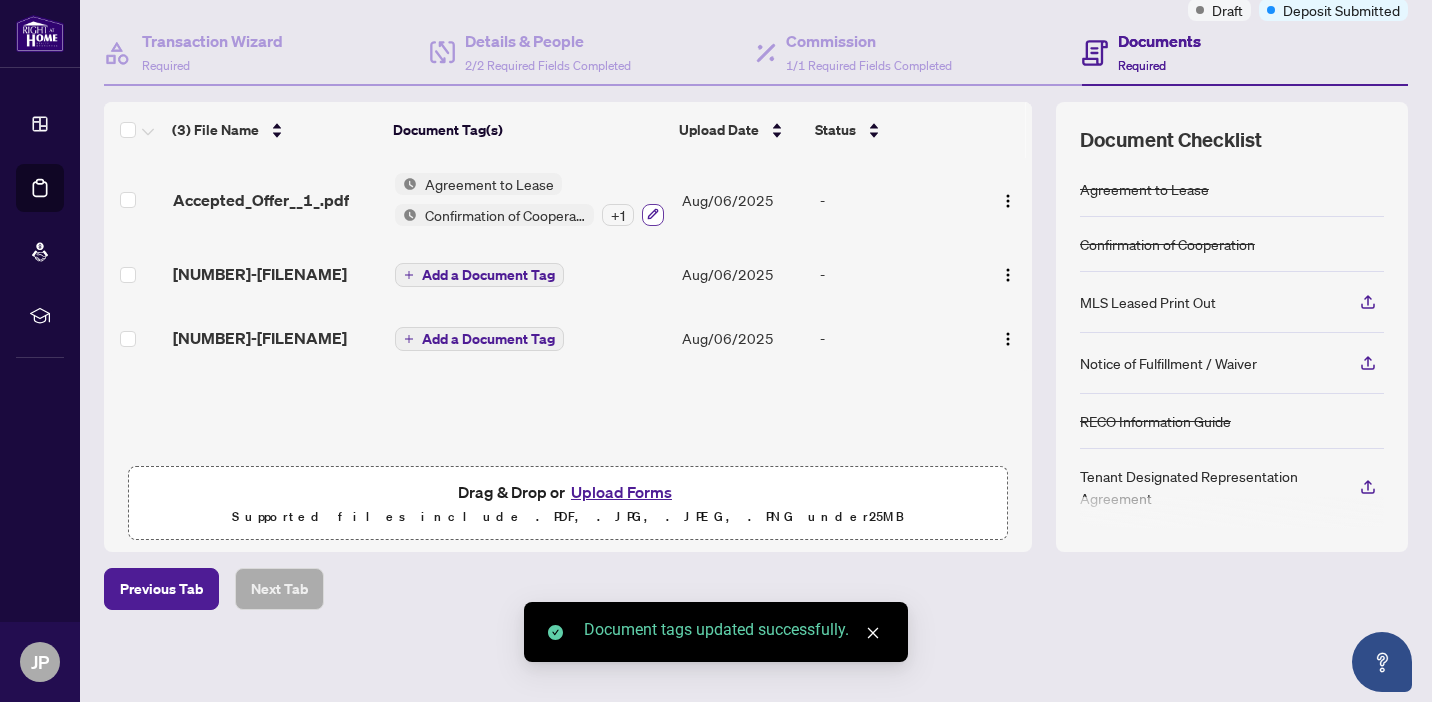 click 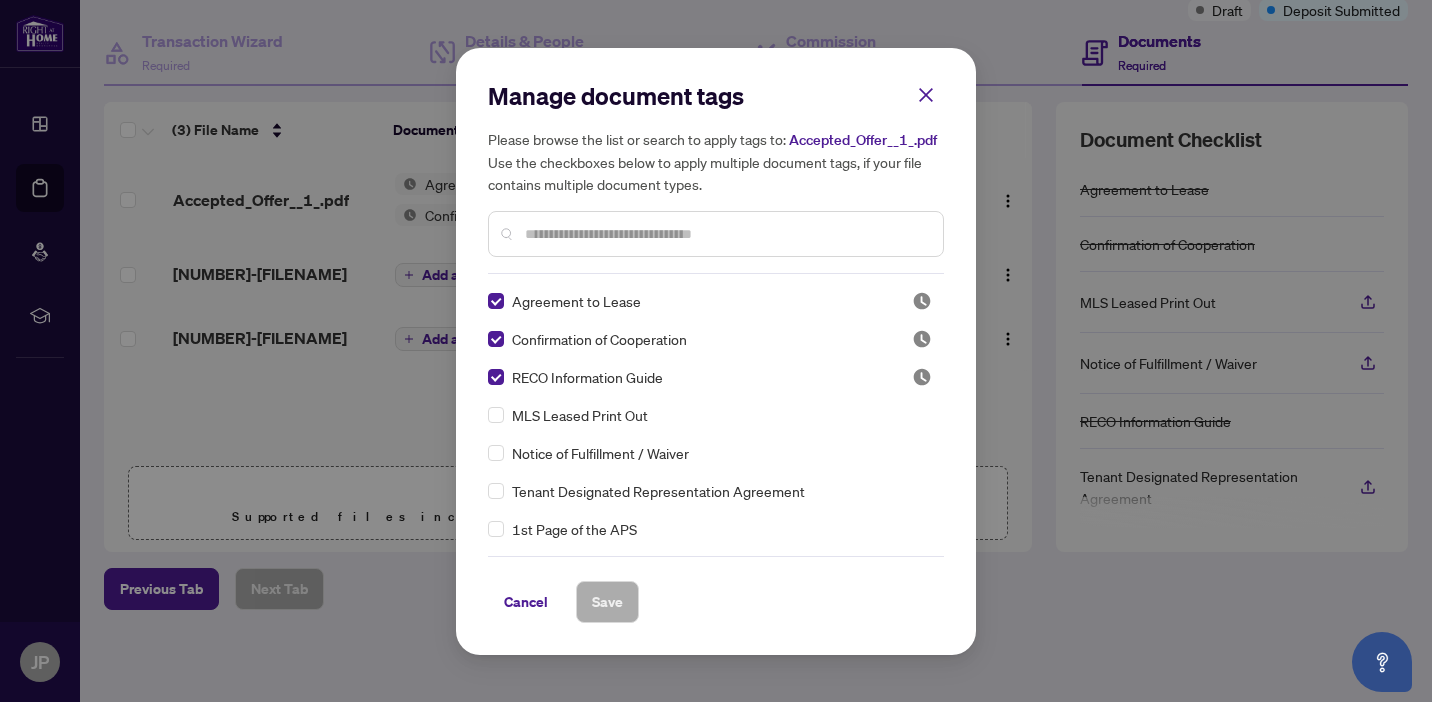 click at bounding box center [726, 234] 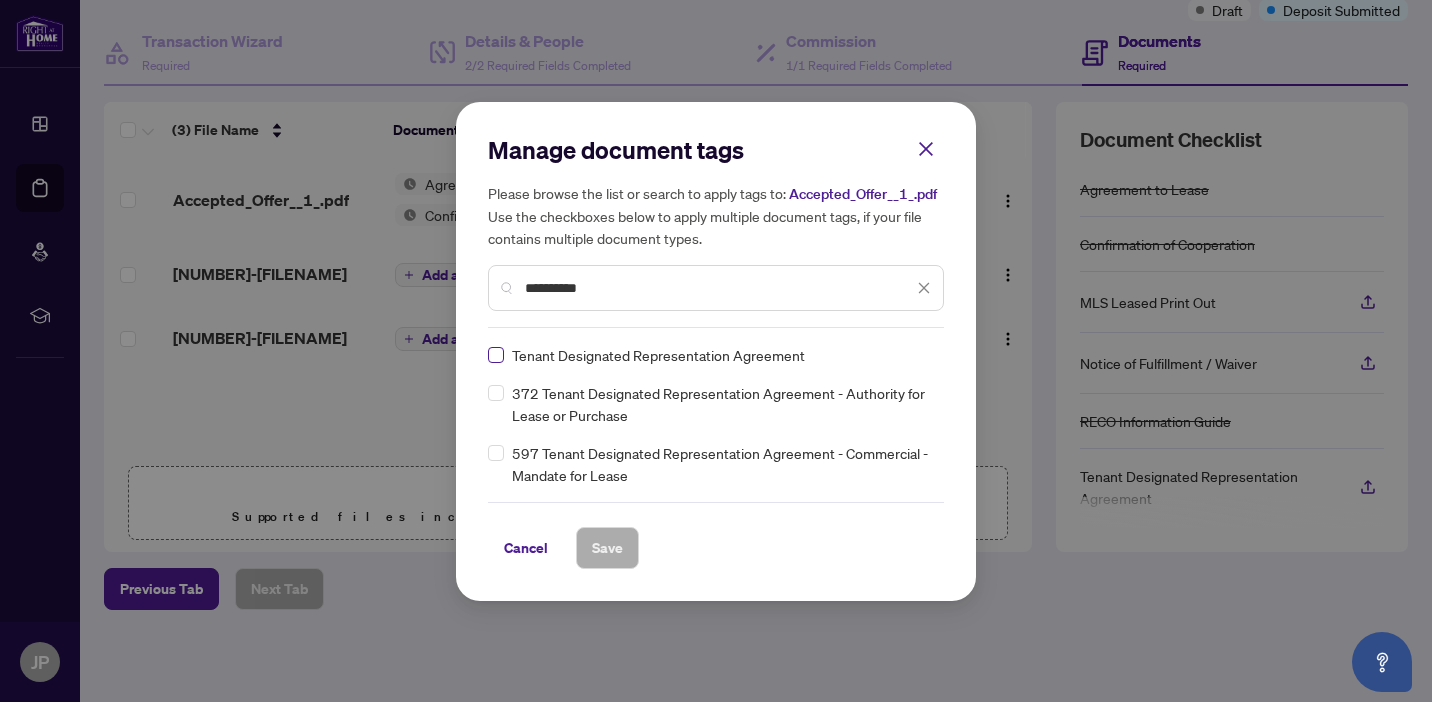 type on "**********" 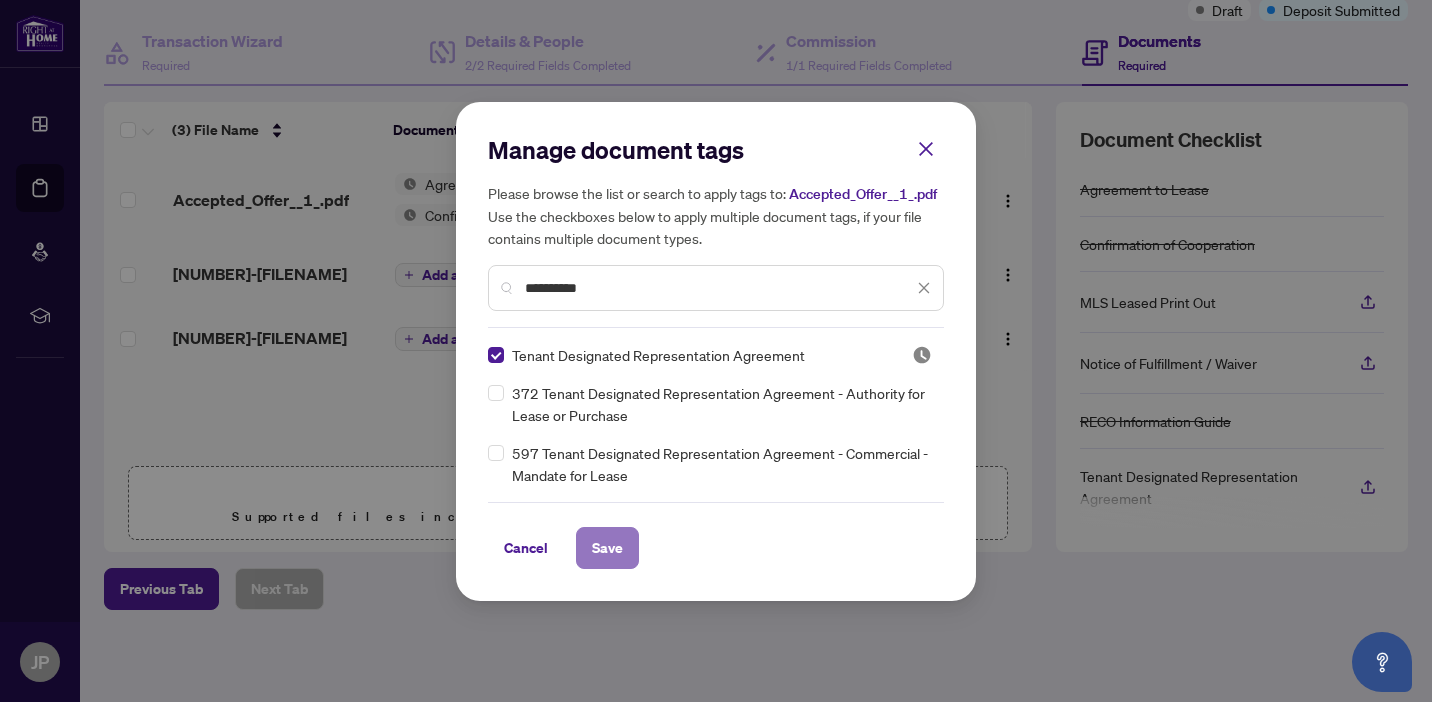 click on "Save" at bounding box center (607, 548) 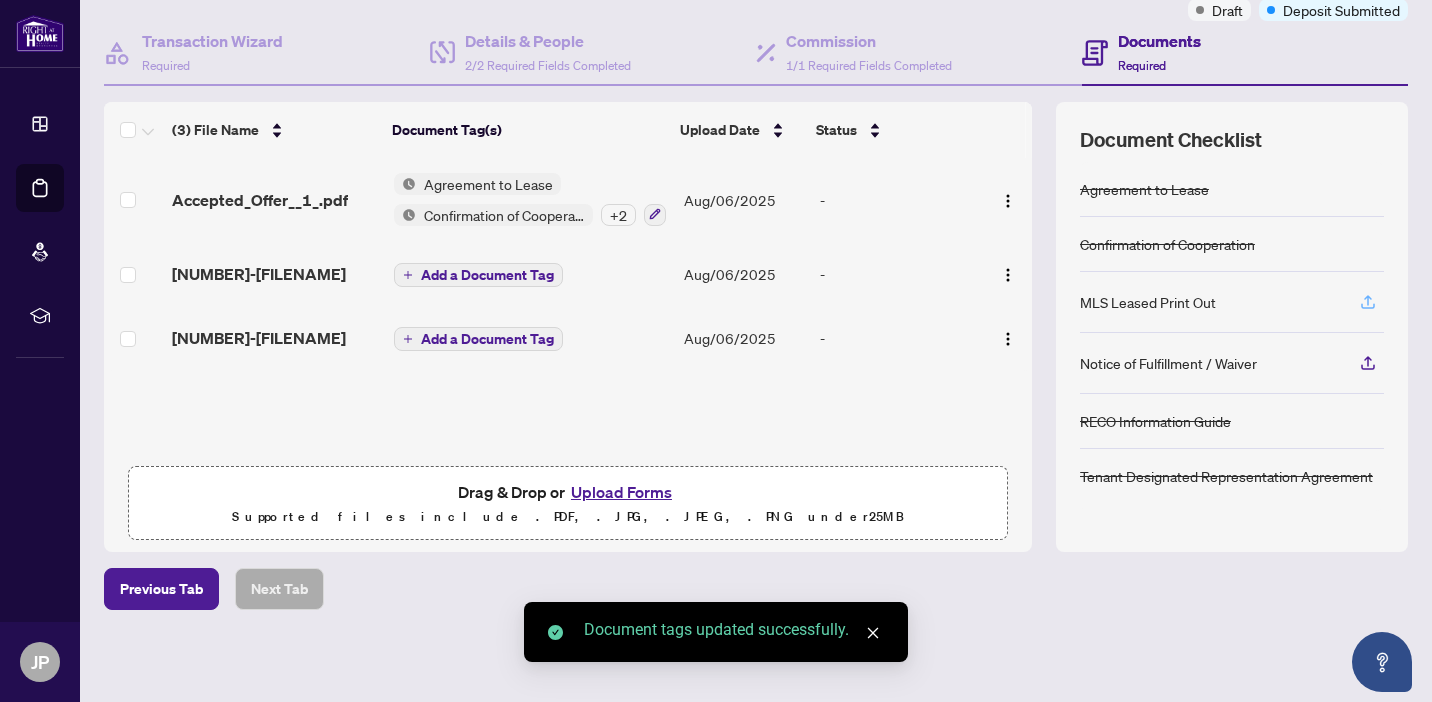 click 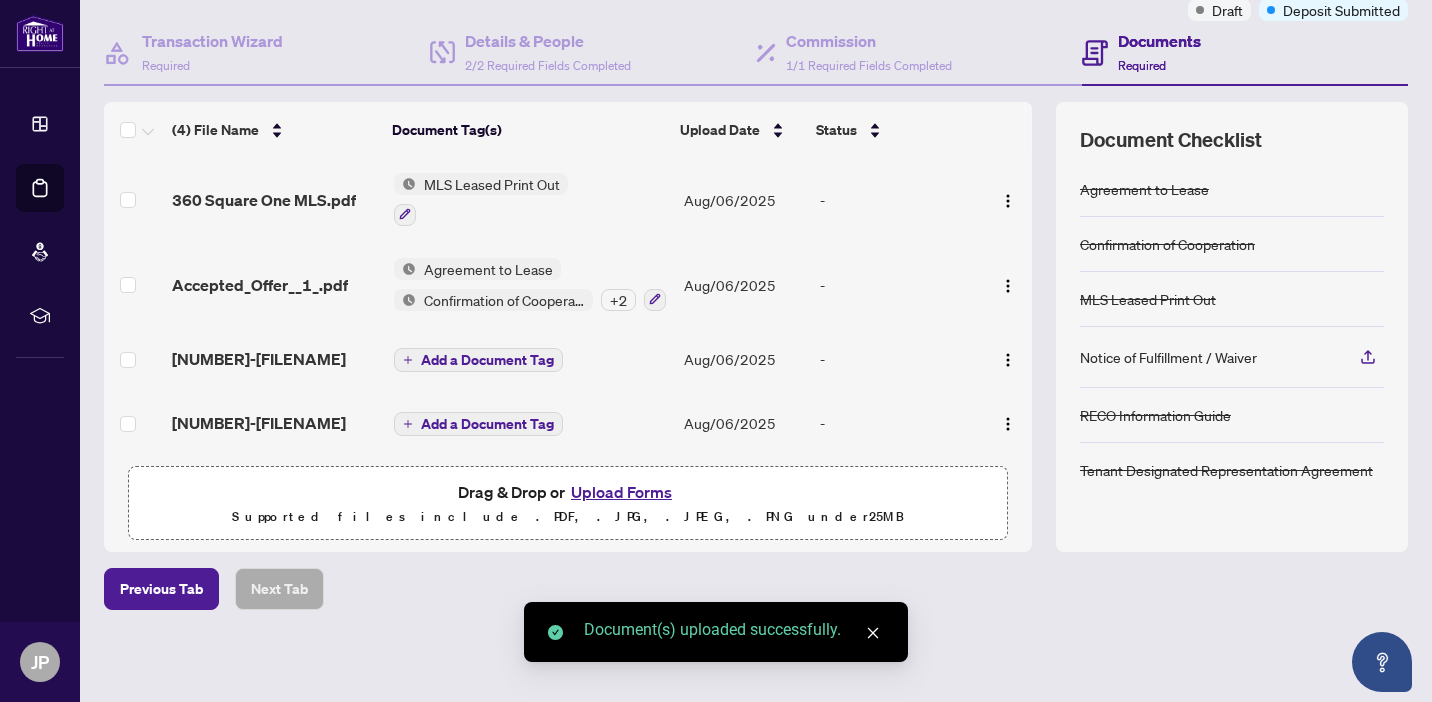 scroll, scrollTop: 0, scrollLeft: 0, axis: both 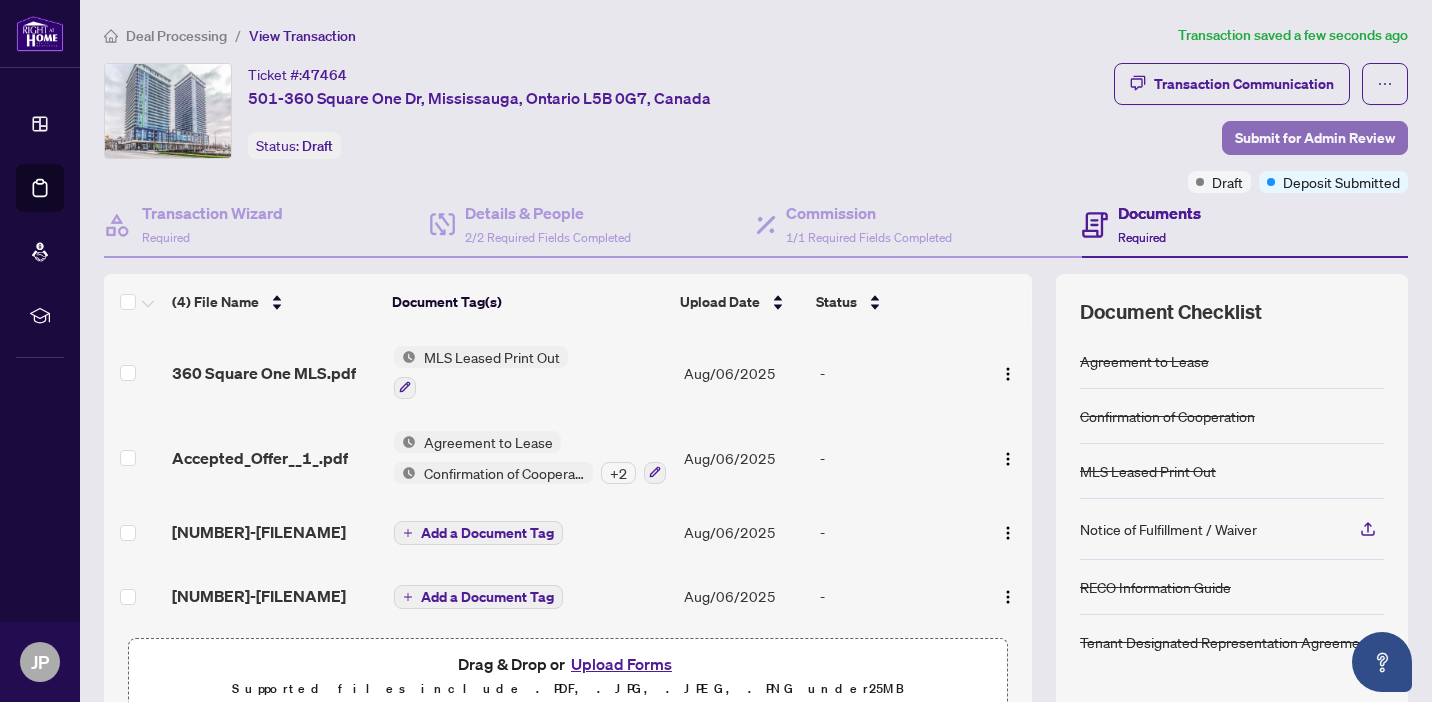 click on "Submit for Admin Review" at bounding box center (1315, 138) 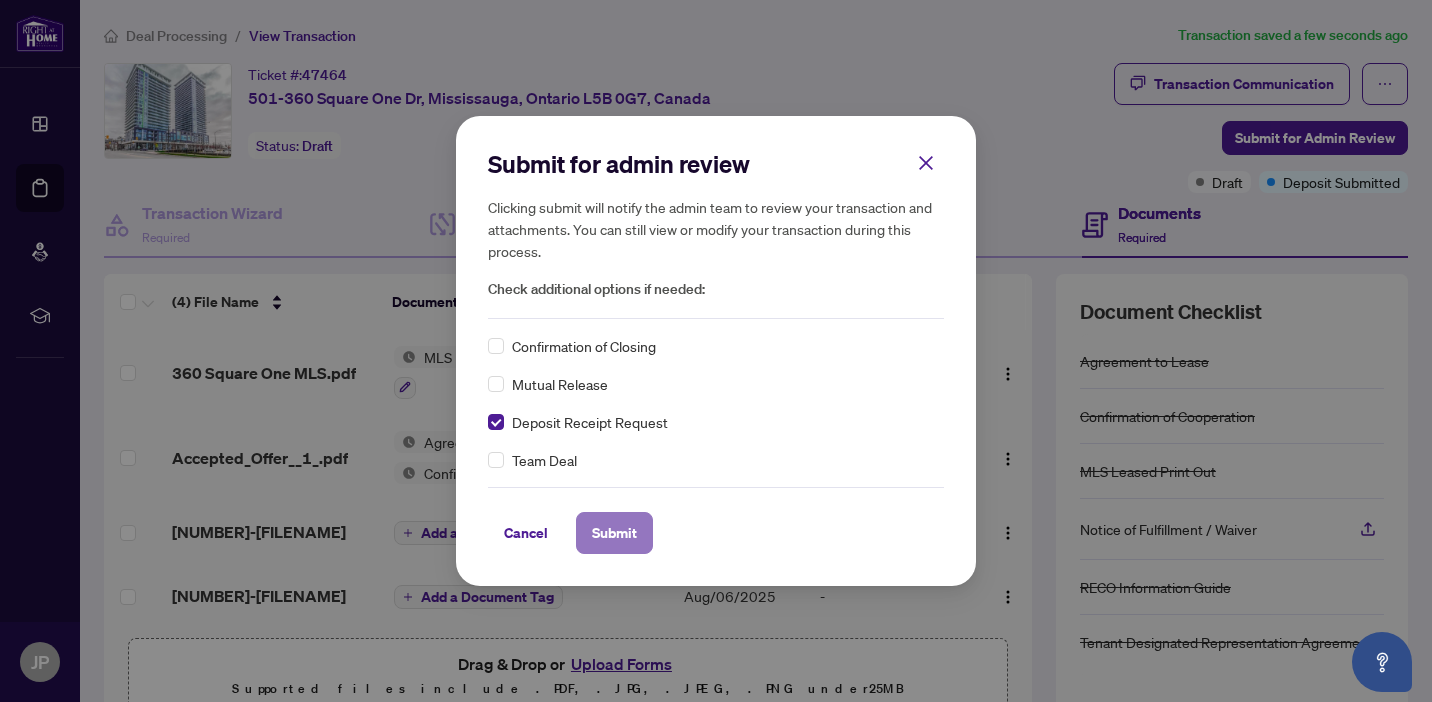 click on "Submit" at bounding box center (614, 533) 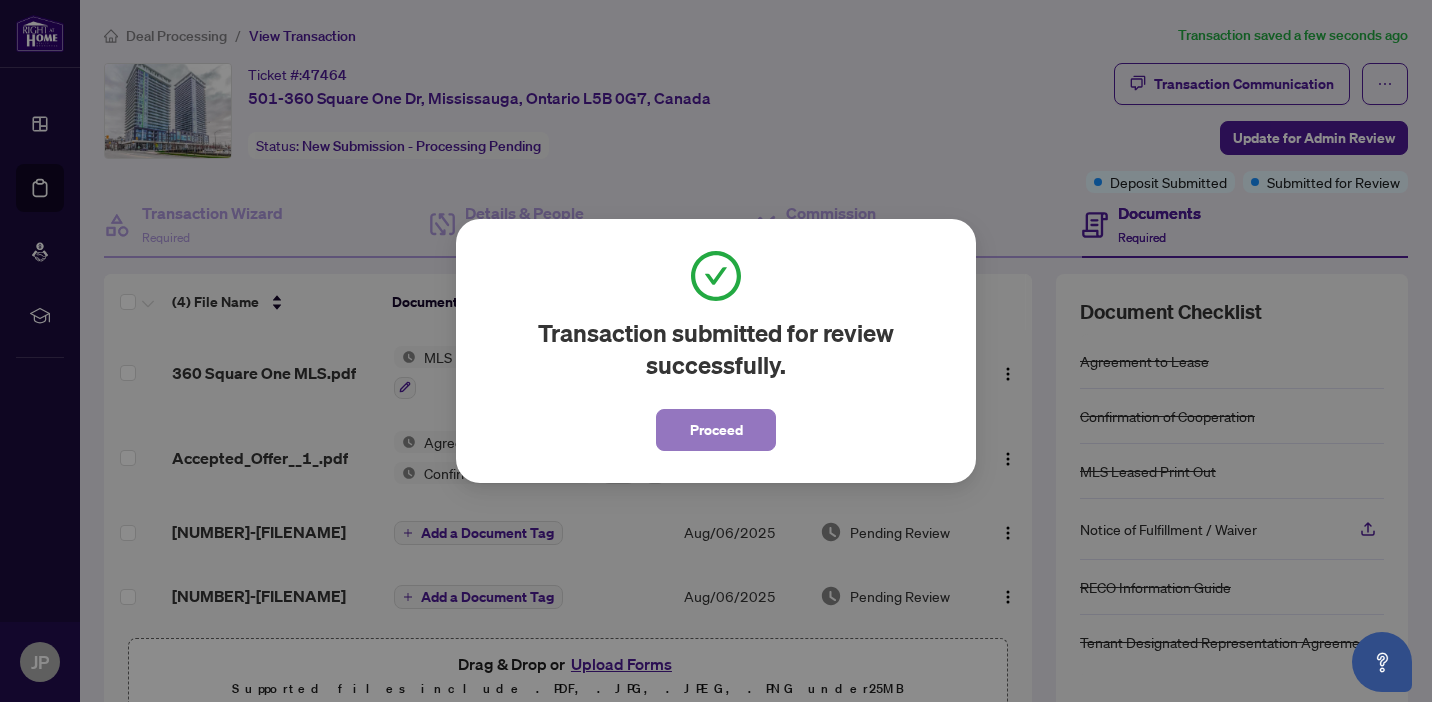 click on "Proceed" at bounding box center (716, 430) 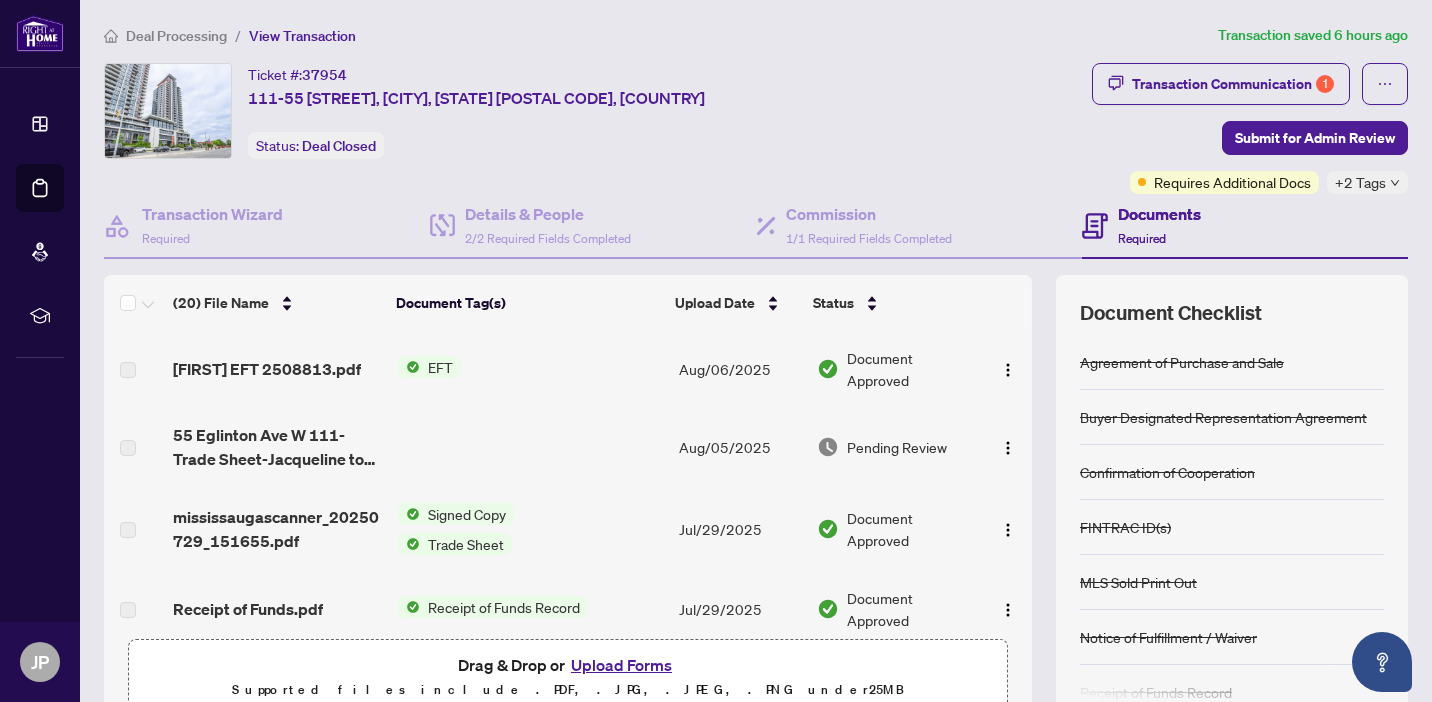 scroll, scrollTop: 0, scrollLeft: 0, axis: both 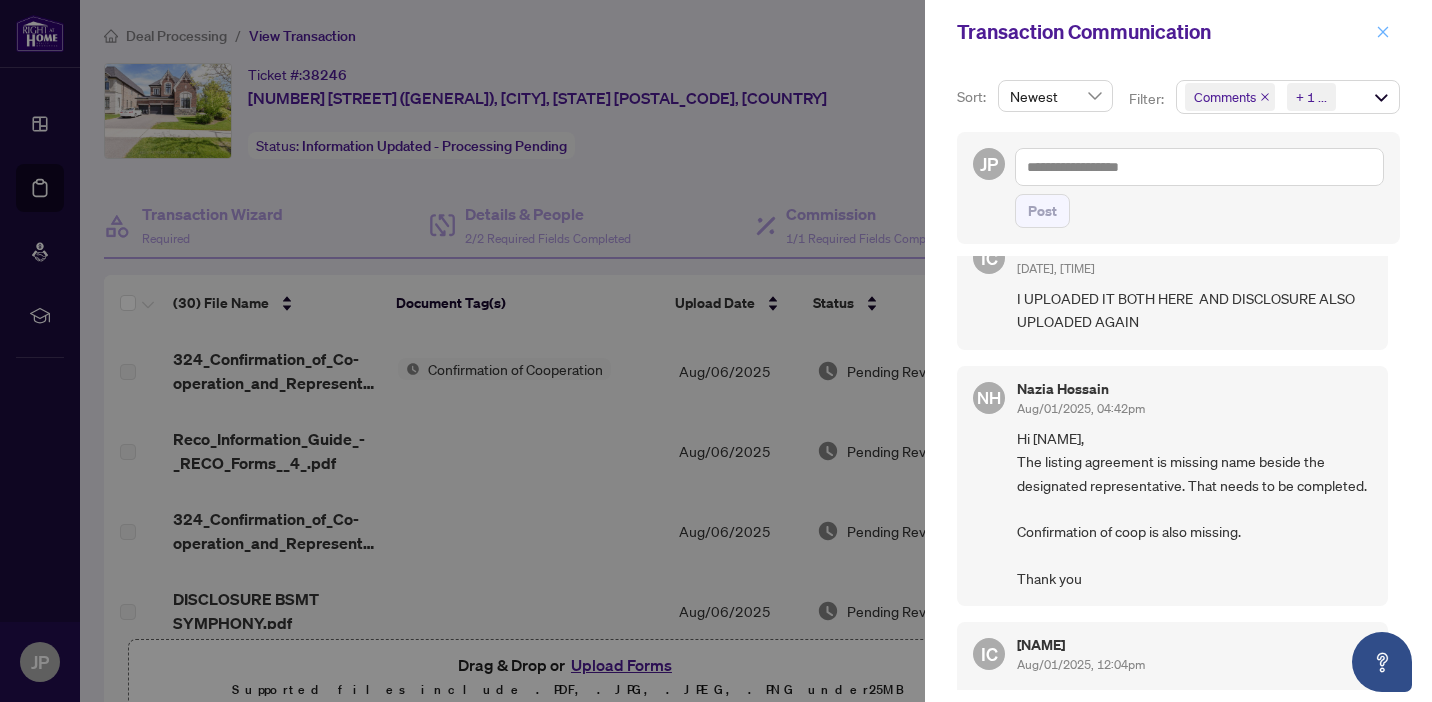 click 